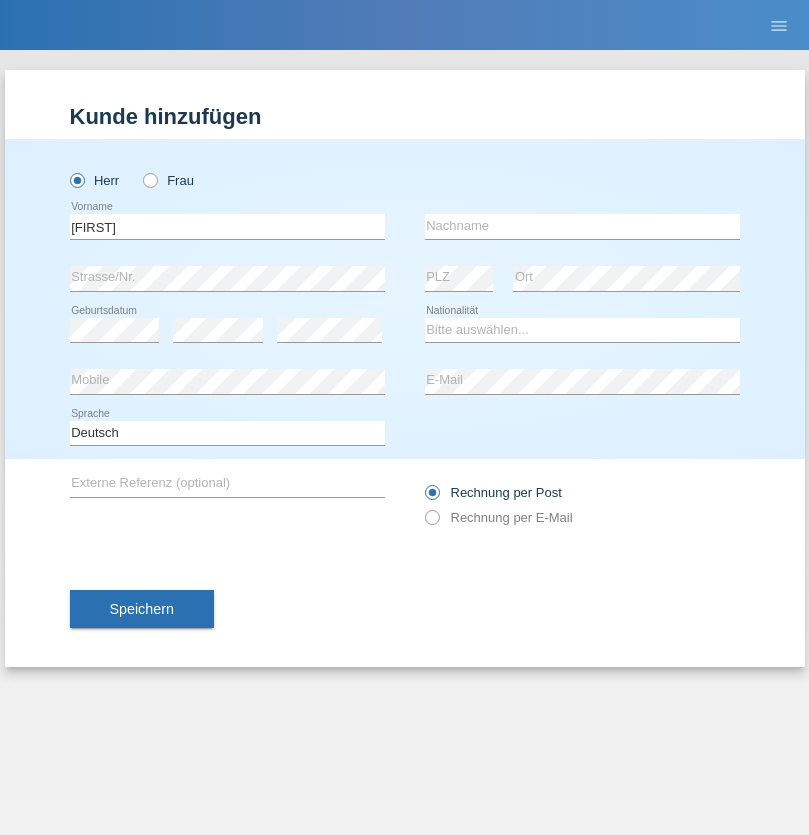 scroll, scrollTop: 0, scrollLeft: 0, axis: both 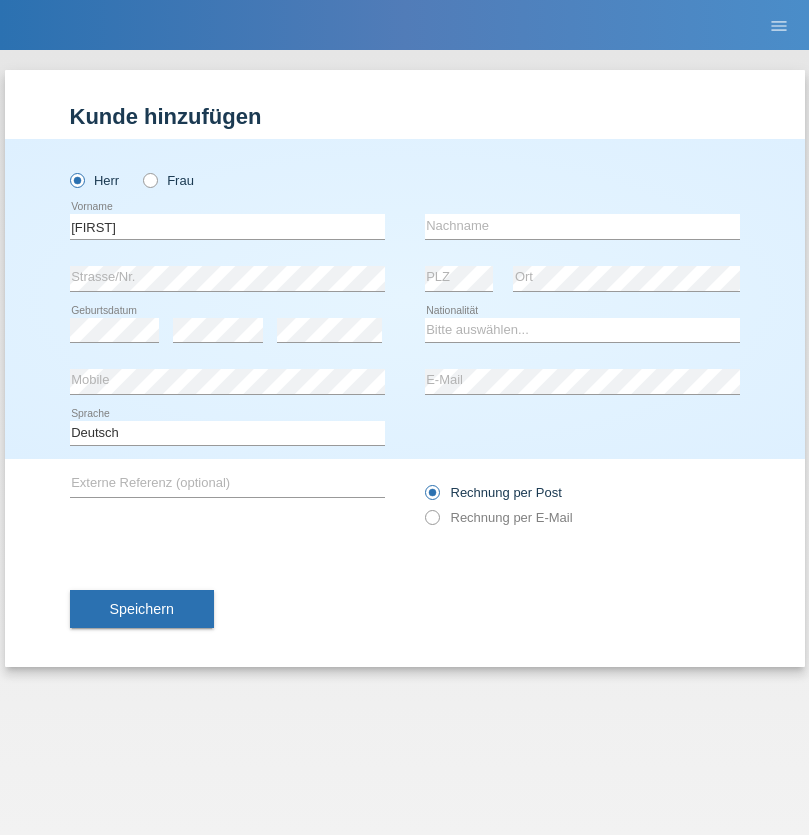 type on "[FIRST]" 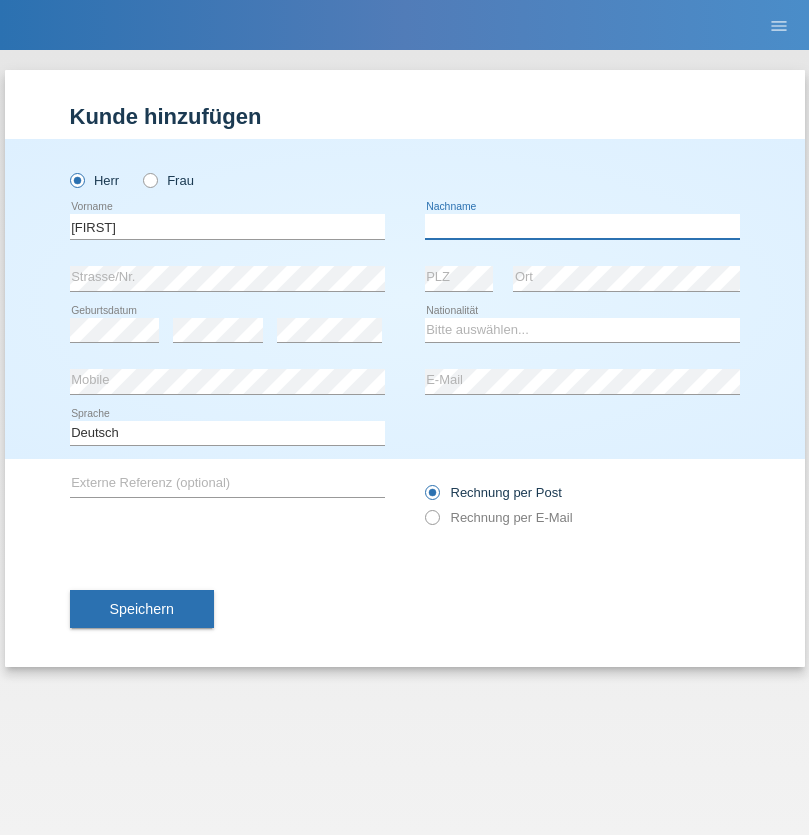 click at bounding box center [582, 226] 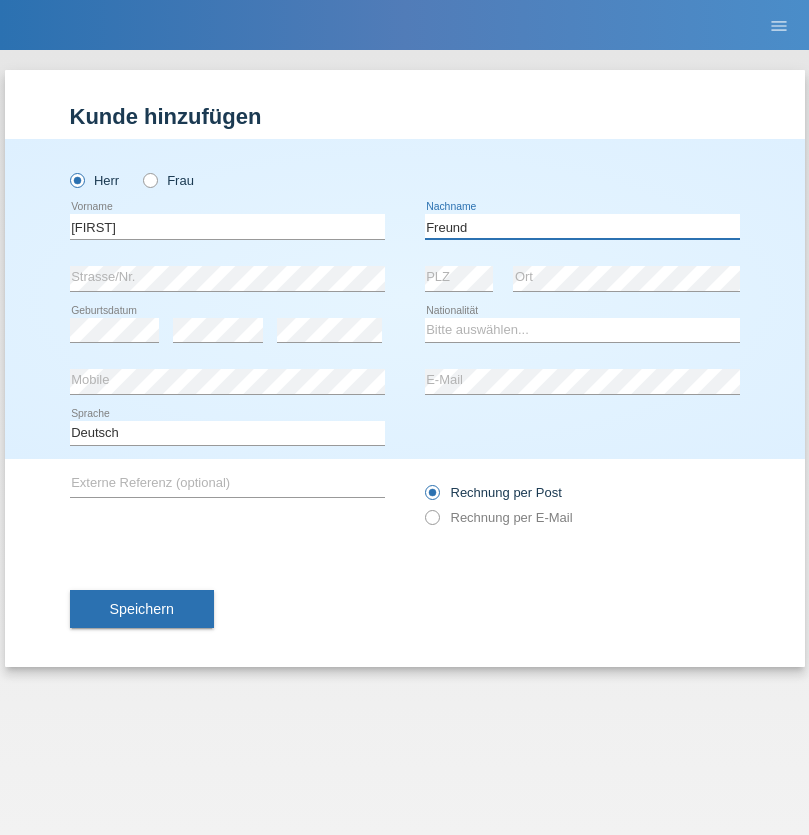 type on "Freund" 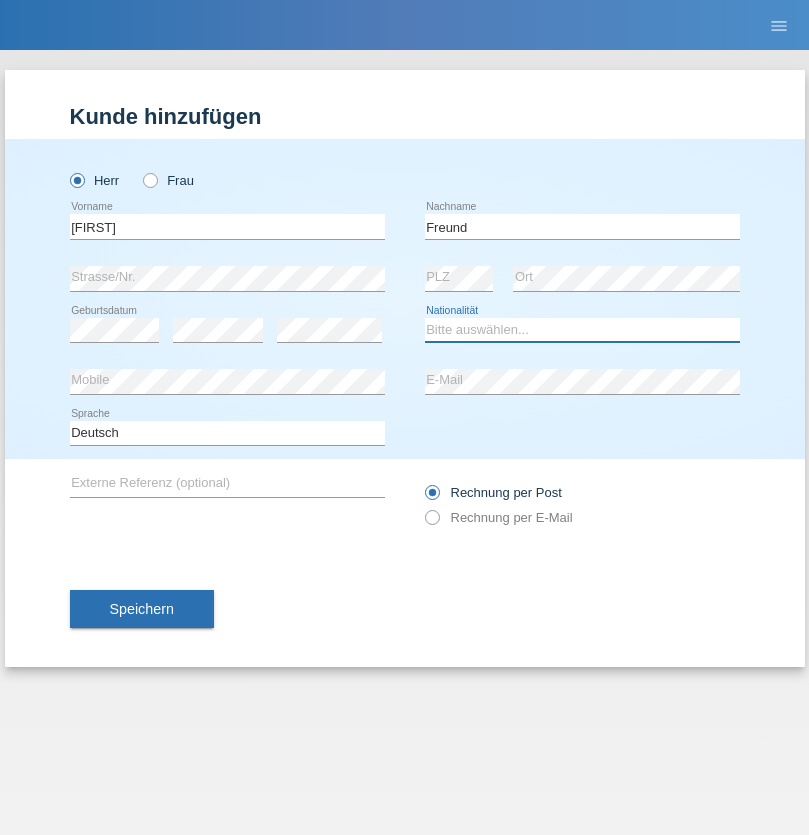 select on "CH" 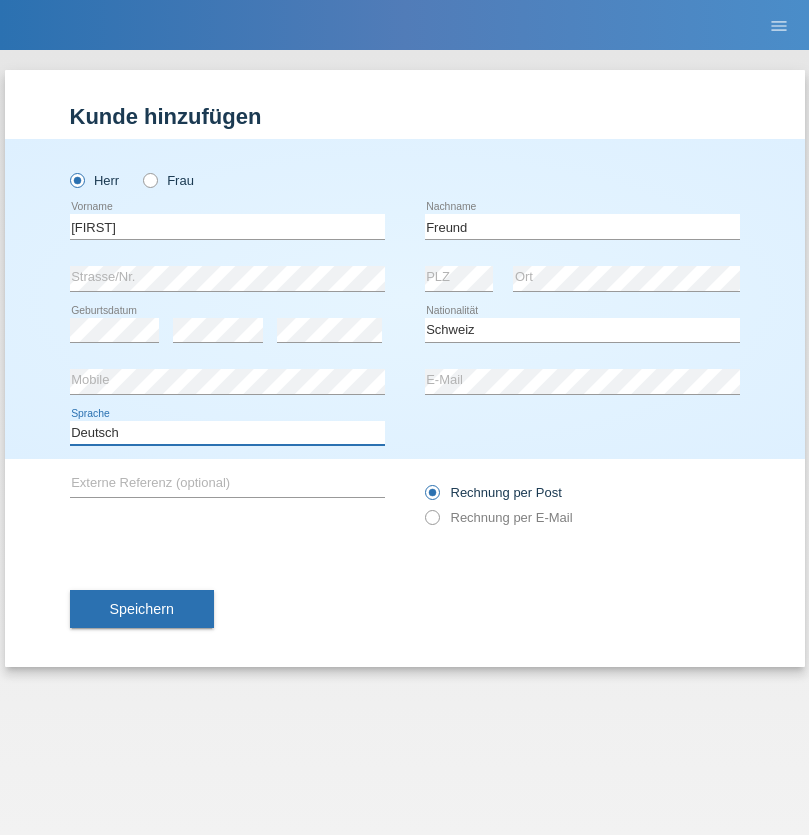 select on "en" 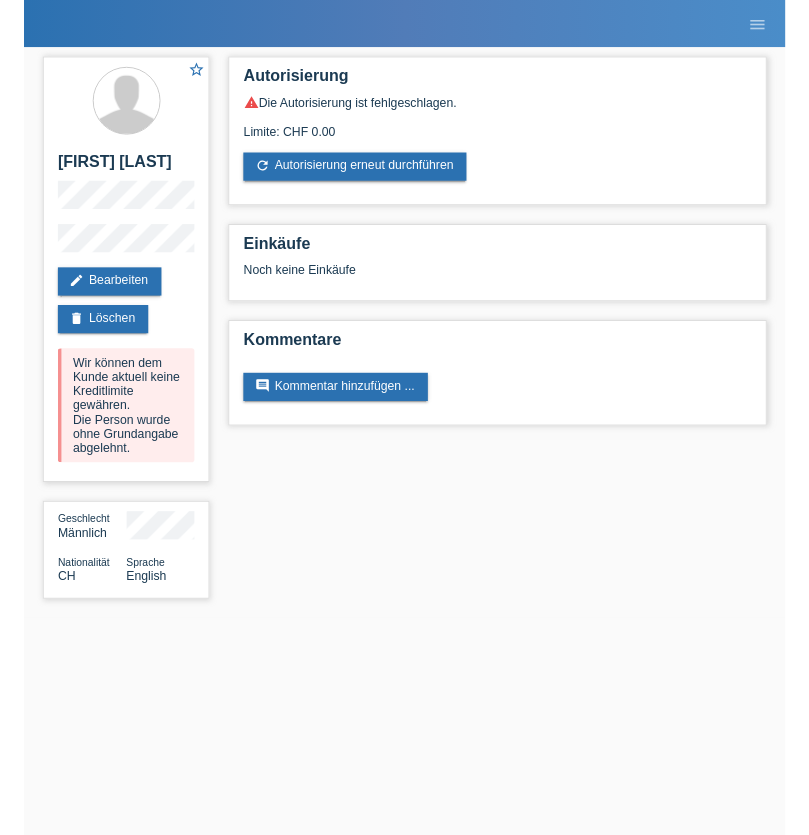 scroll, scrollTop: 0, scrollLeft: 0, axis: both 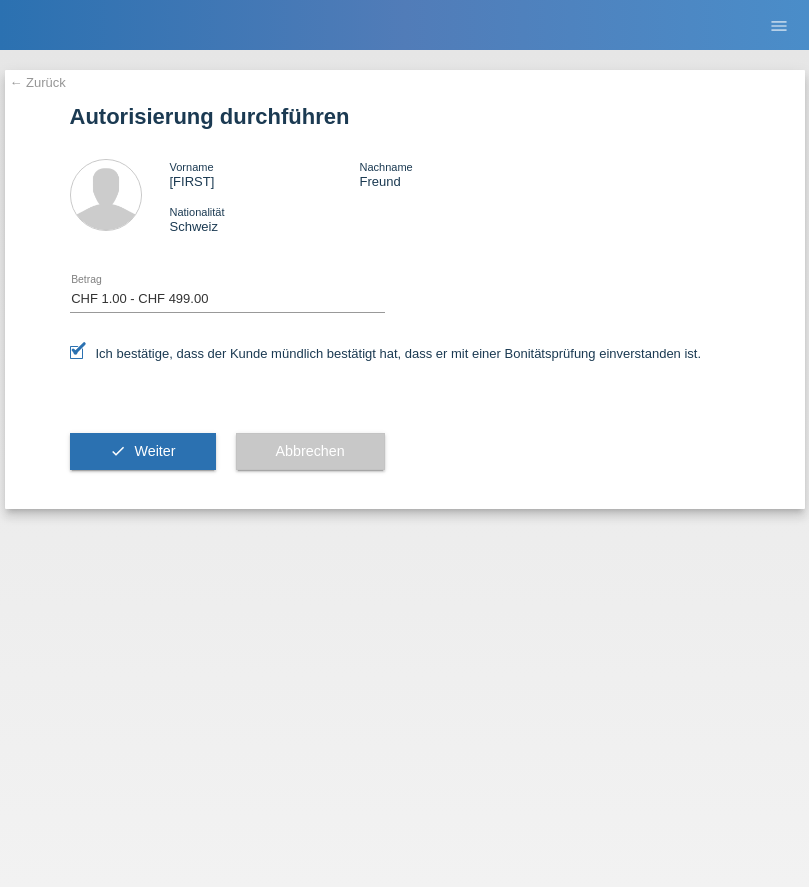 select on "1" 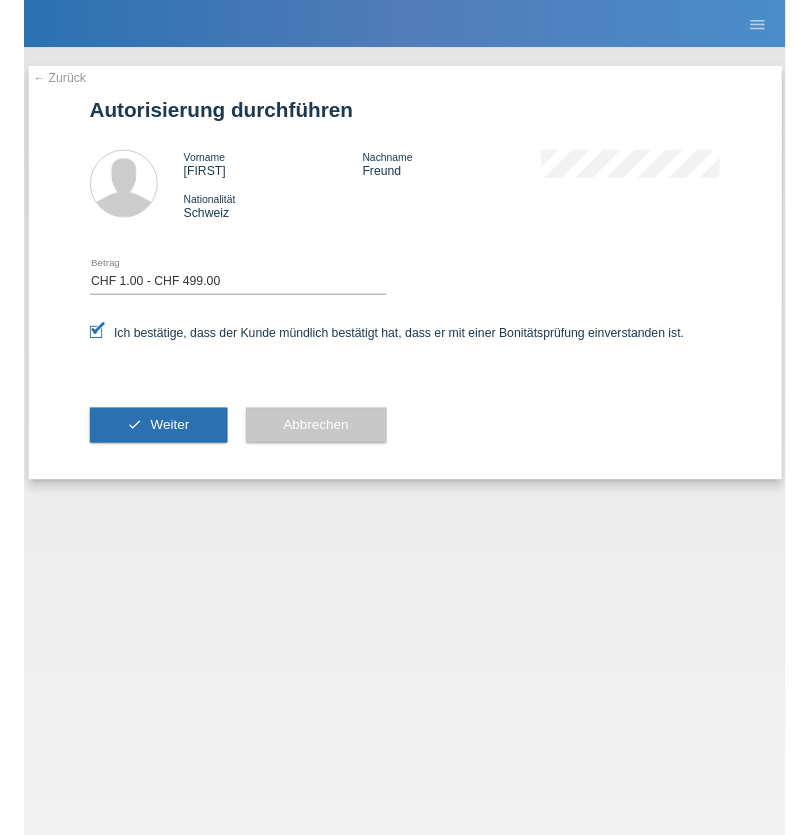 scroll, scrollTop: 0, scrollLeft: 0, axis: both 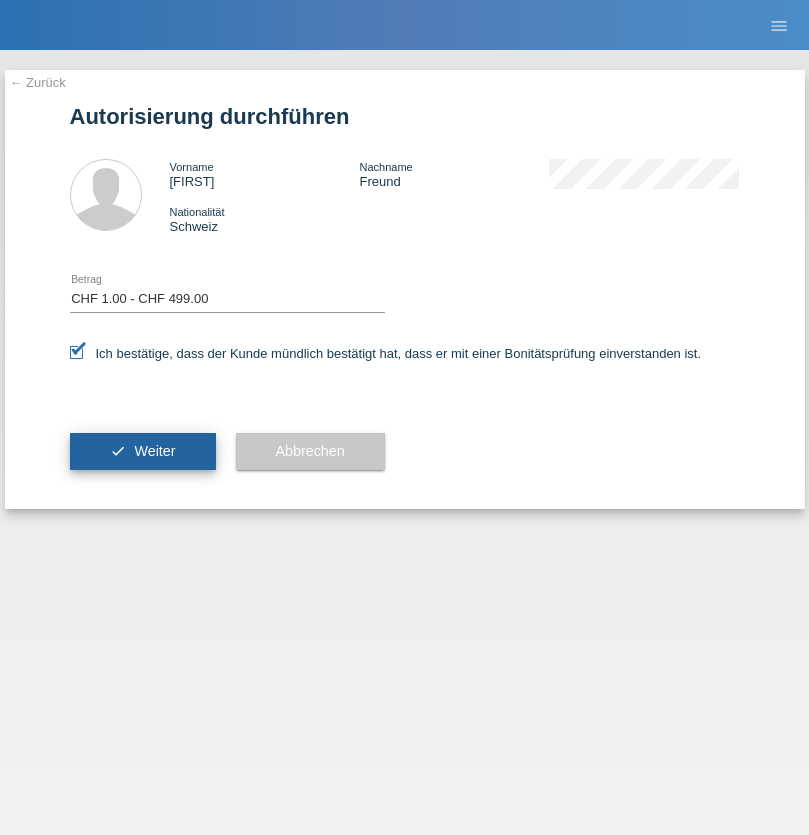 click on "Weiter" at bounding box center [154, 451] 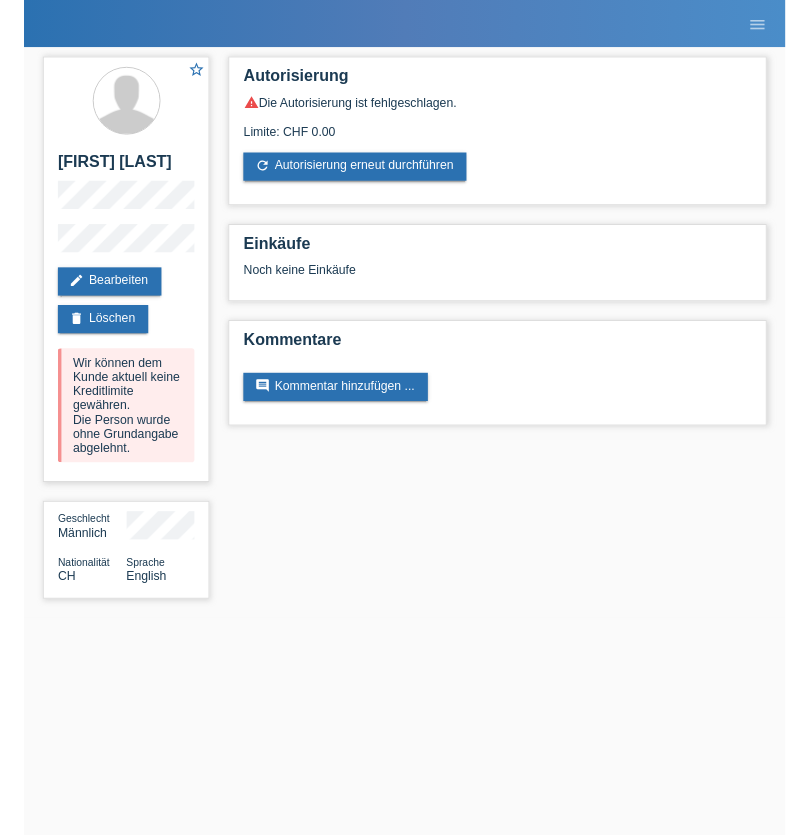 scroll, scrollTop: 0, scrollLeft: 0, axis: both 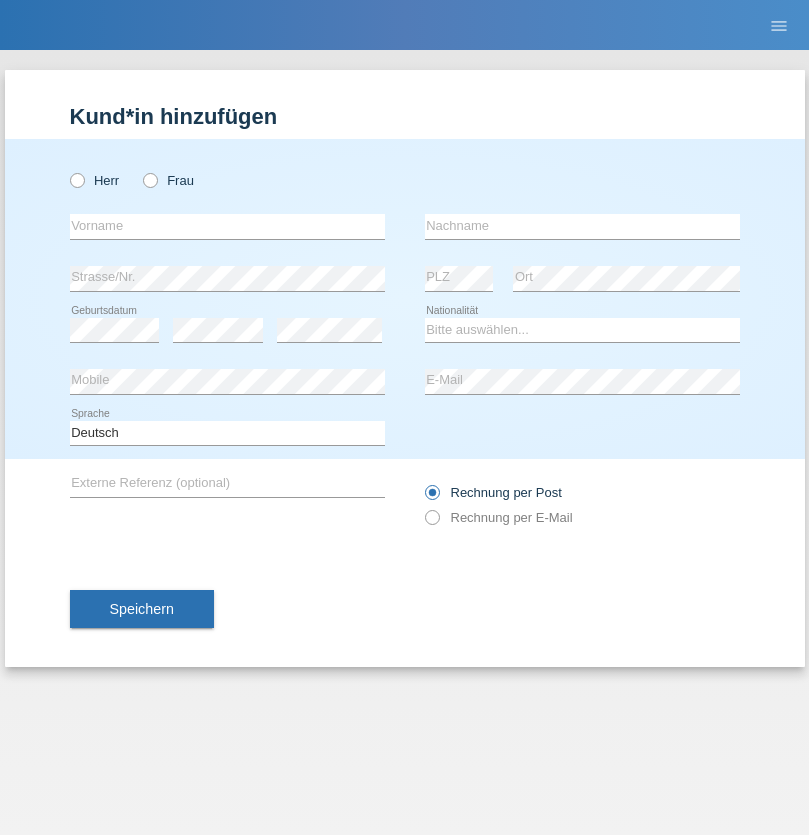 radio on "true" 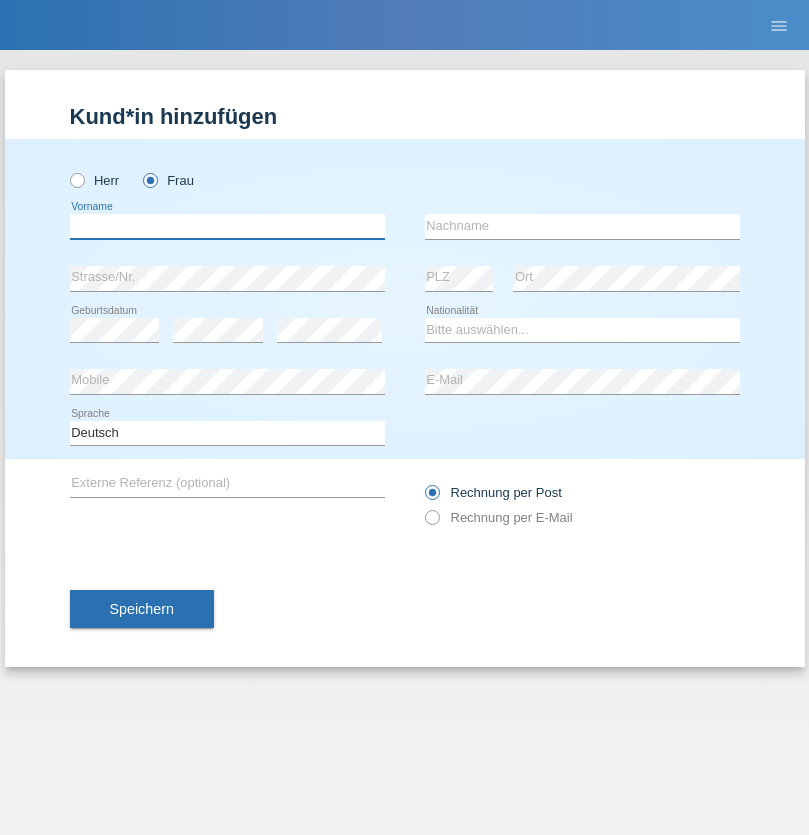 click at bounding box center (227, 226) 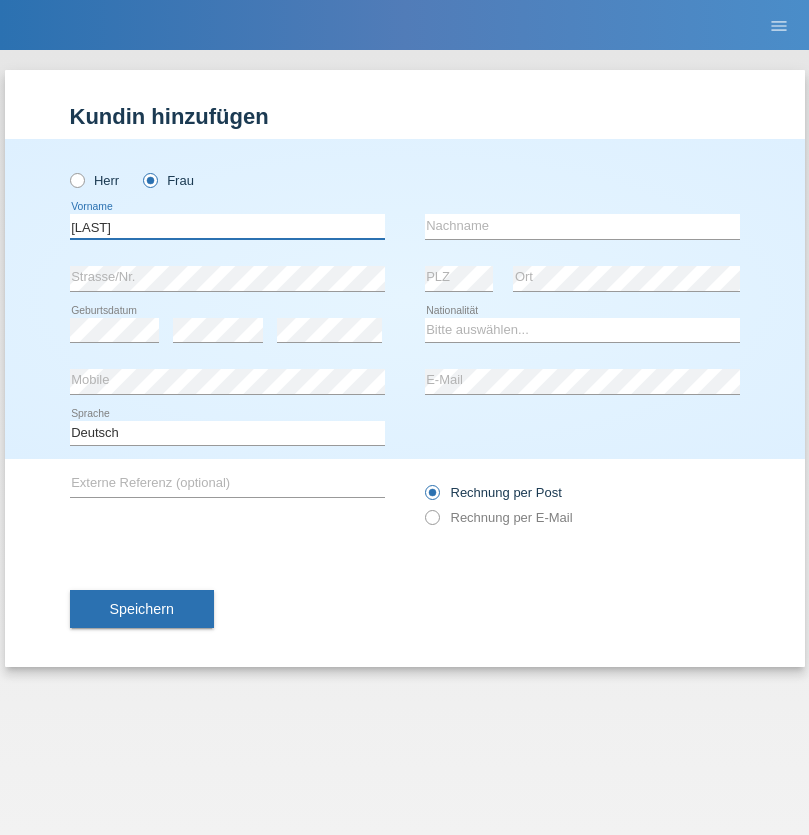type on "[FIRST]" 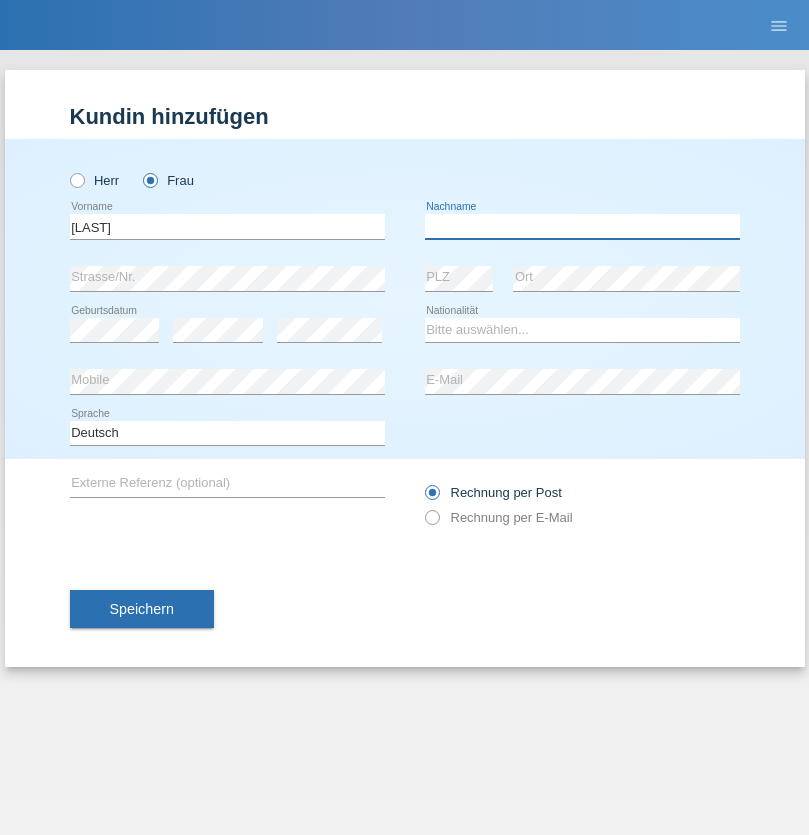 click at bounding box center [582, 226] 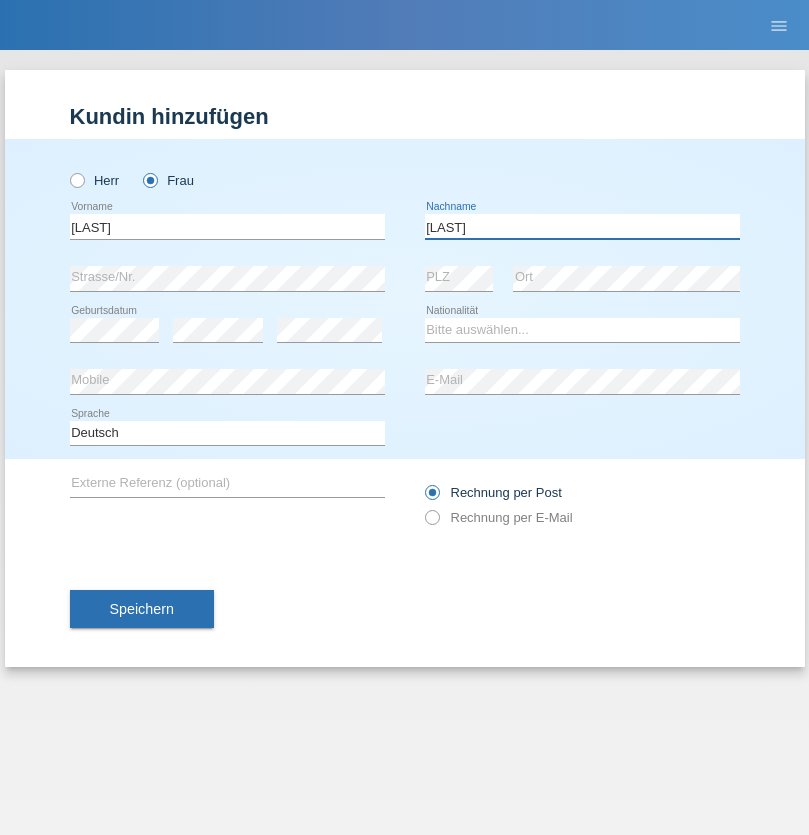 type on "[LAST]" 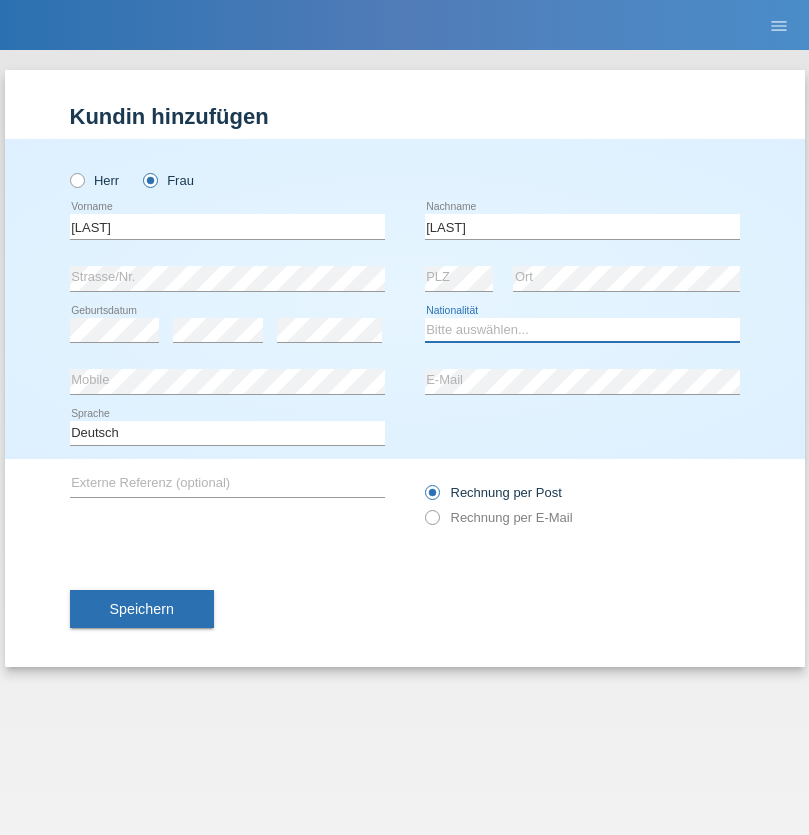 select on "IR" 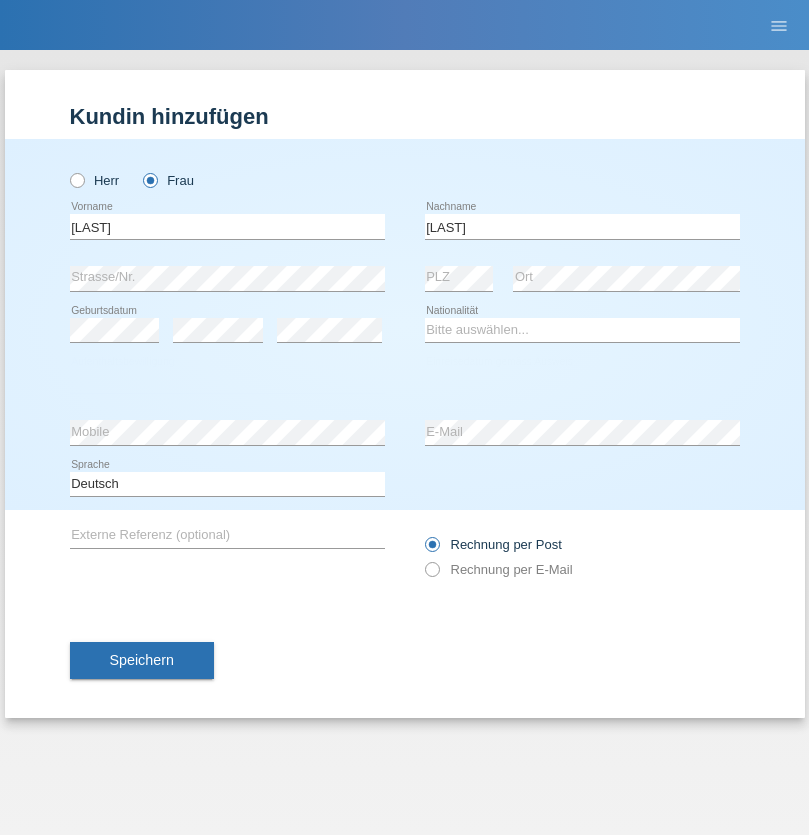 select on "C" 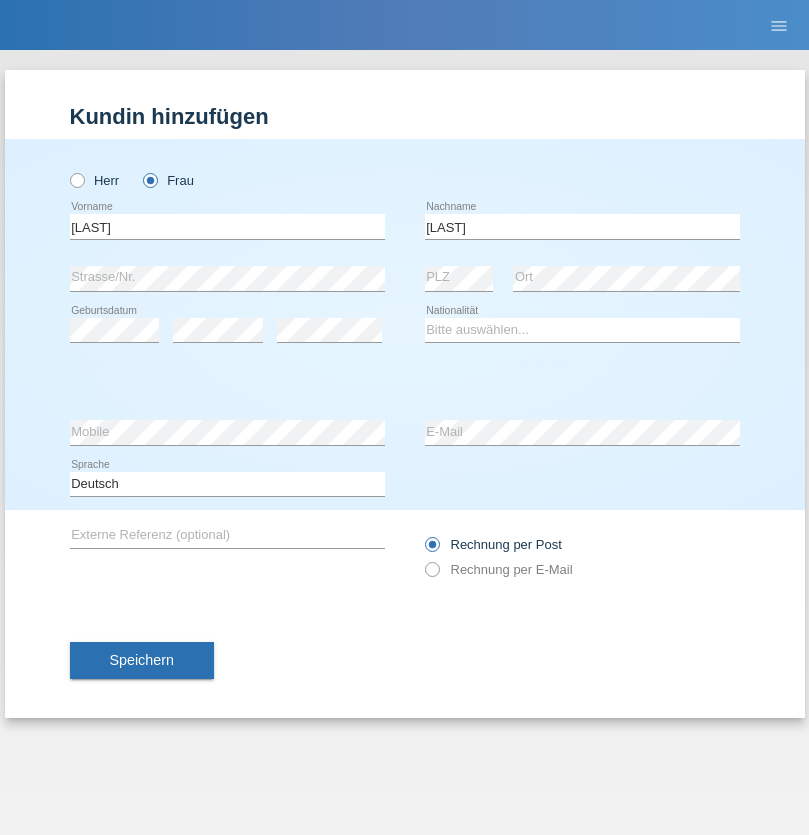 select on "09" 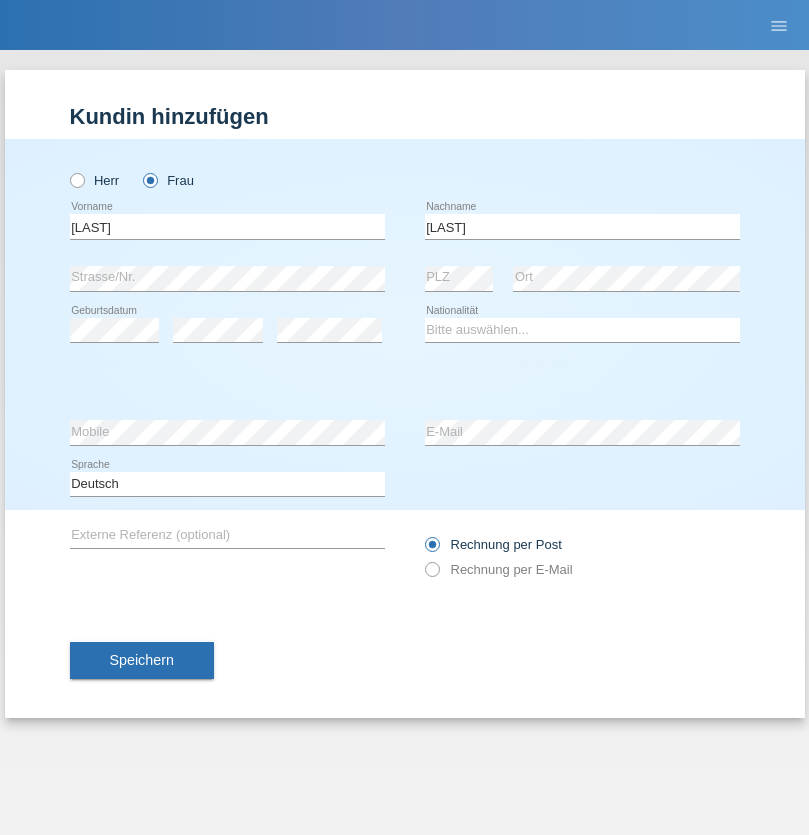 select on "09" 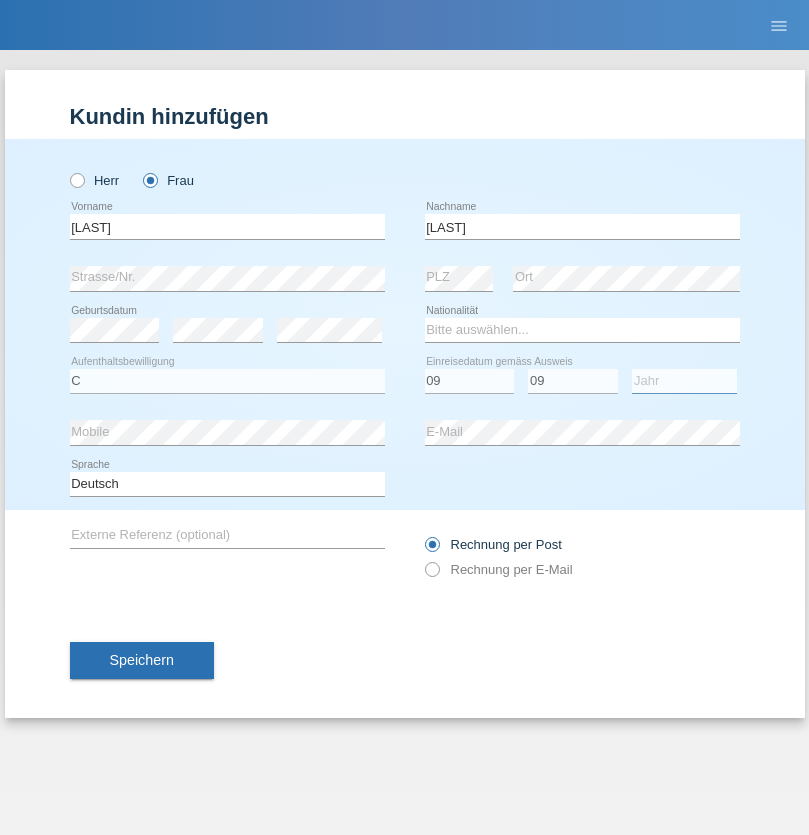 select on "2020" 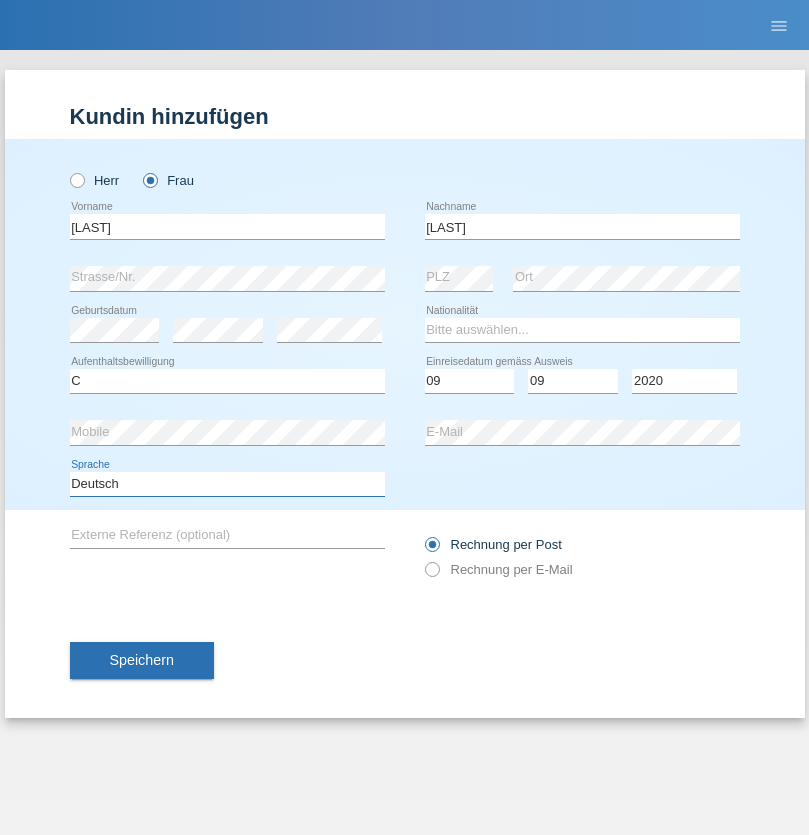 select on "en" 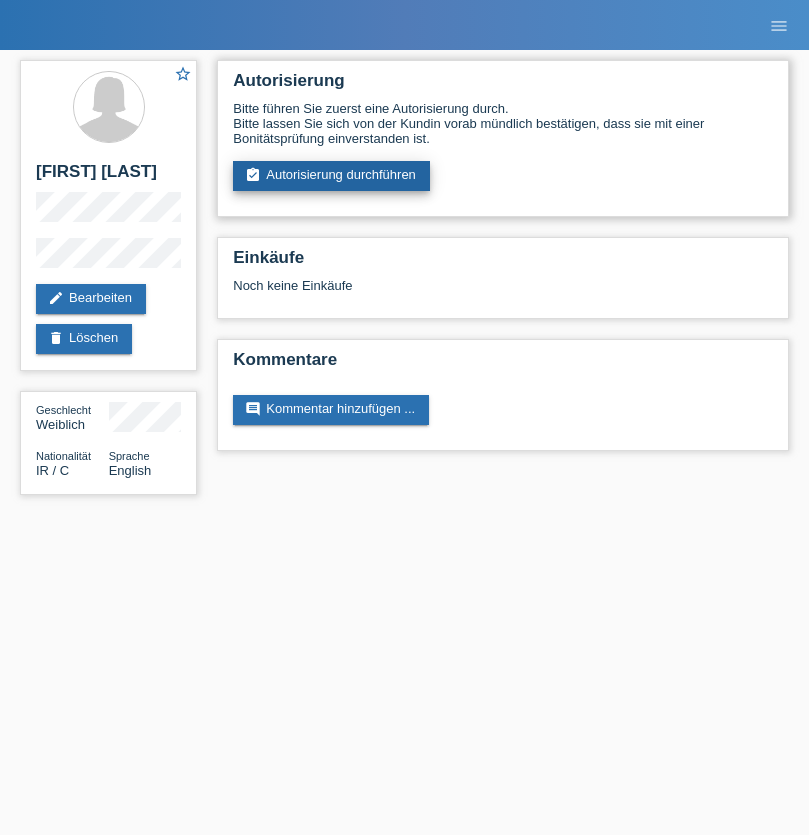 click on "assignment_turned_in  Autorisierung durchführen" at bounding box center [331, 176] 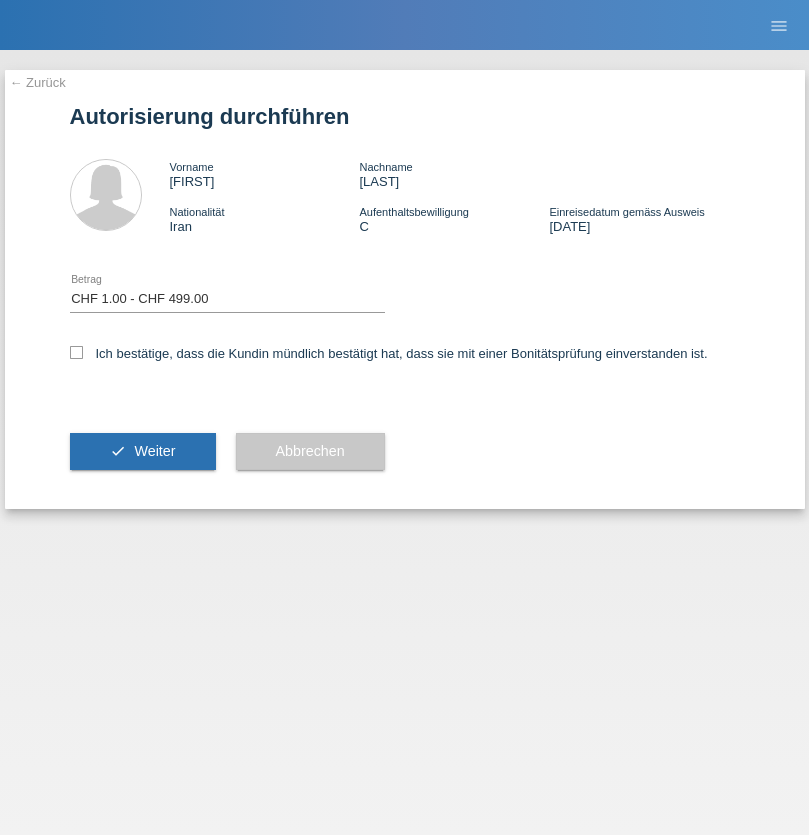 select on "1" 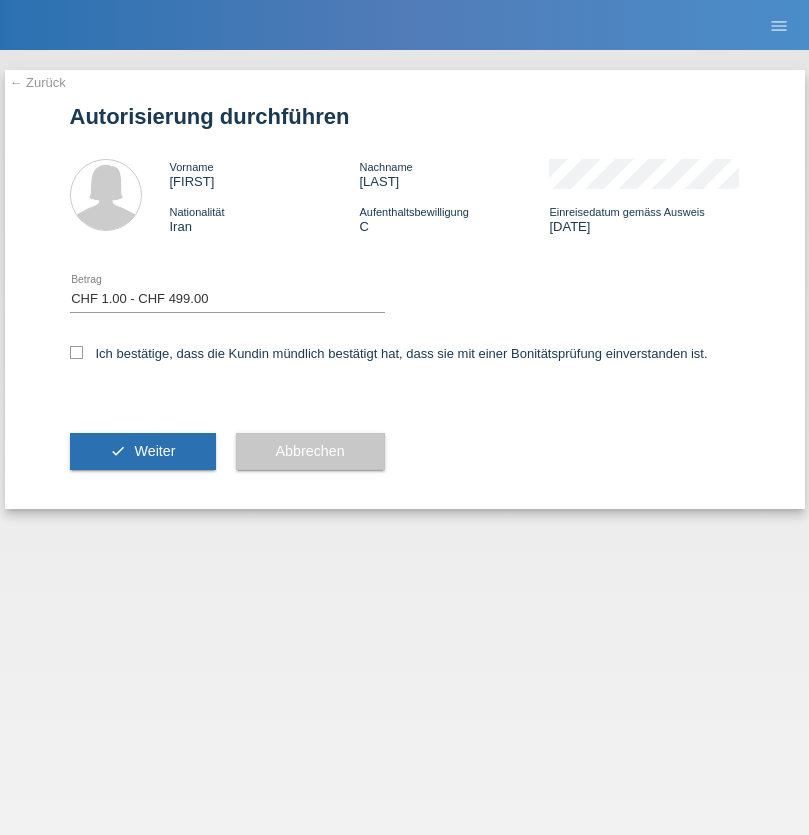 scroll, scrollTop: 0, scrollLeft: 0, axis: both 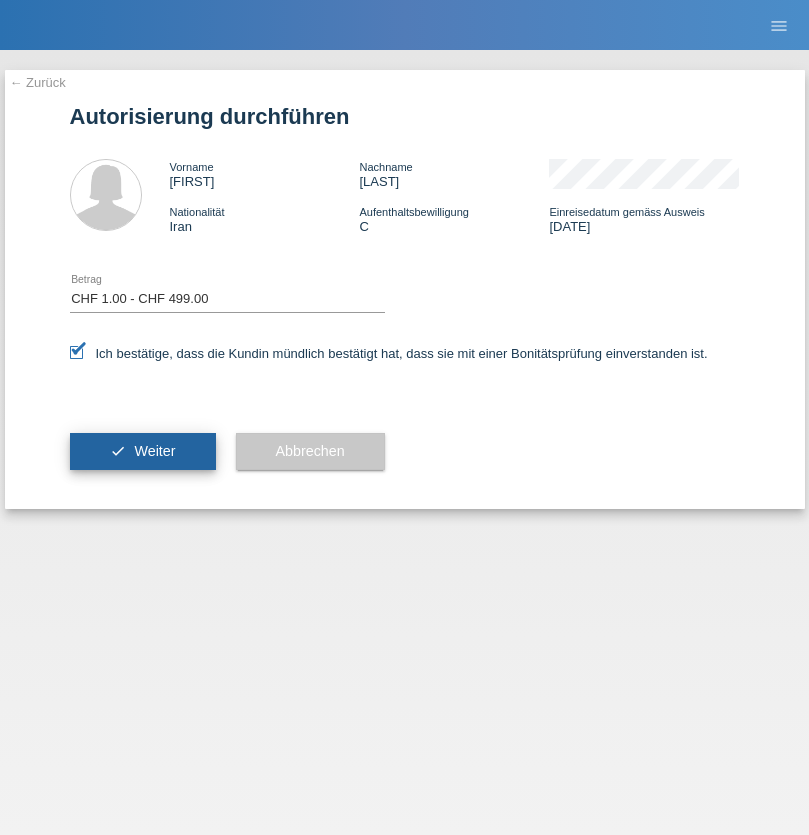 click on "Weiter" at bounding box center [154, 451] 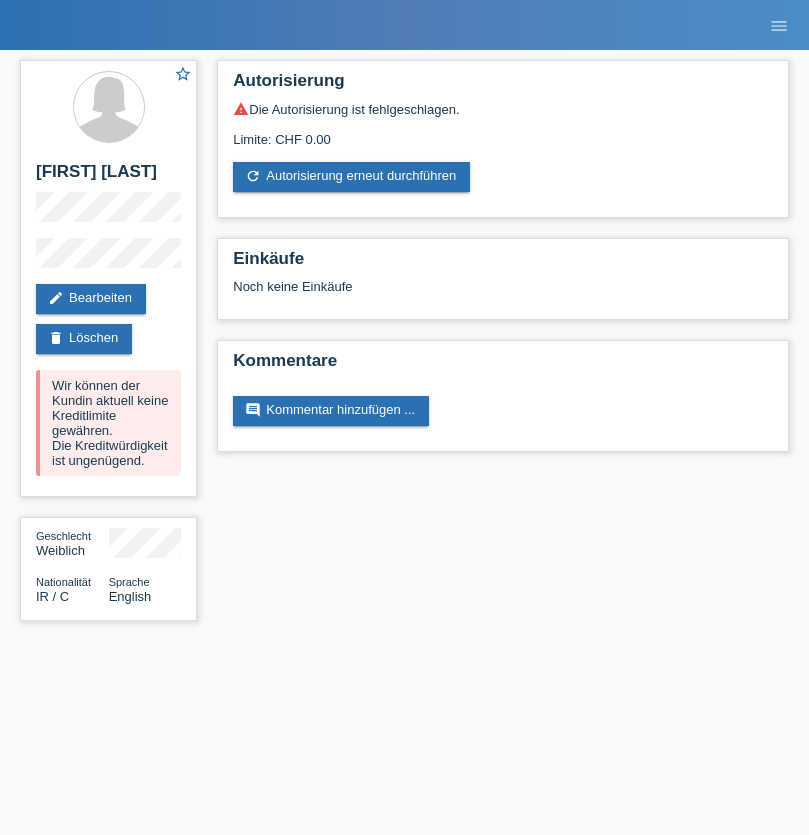 scroll, scrollTop: 0, scrollLeft: 0, axis: both 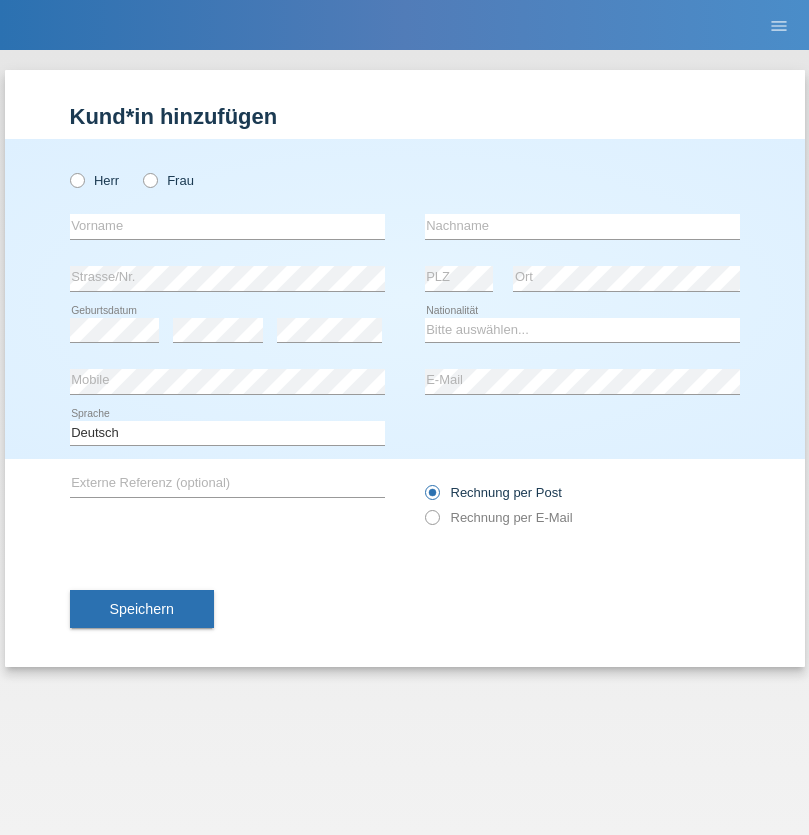 radio on "true" 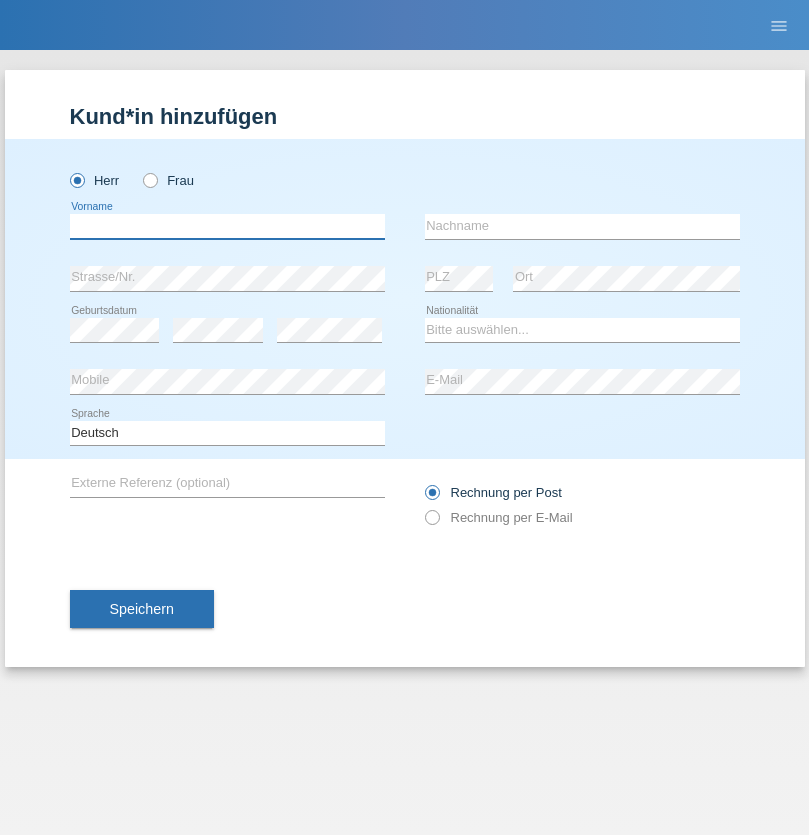 click at bounding box center [227, 226] 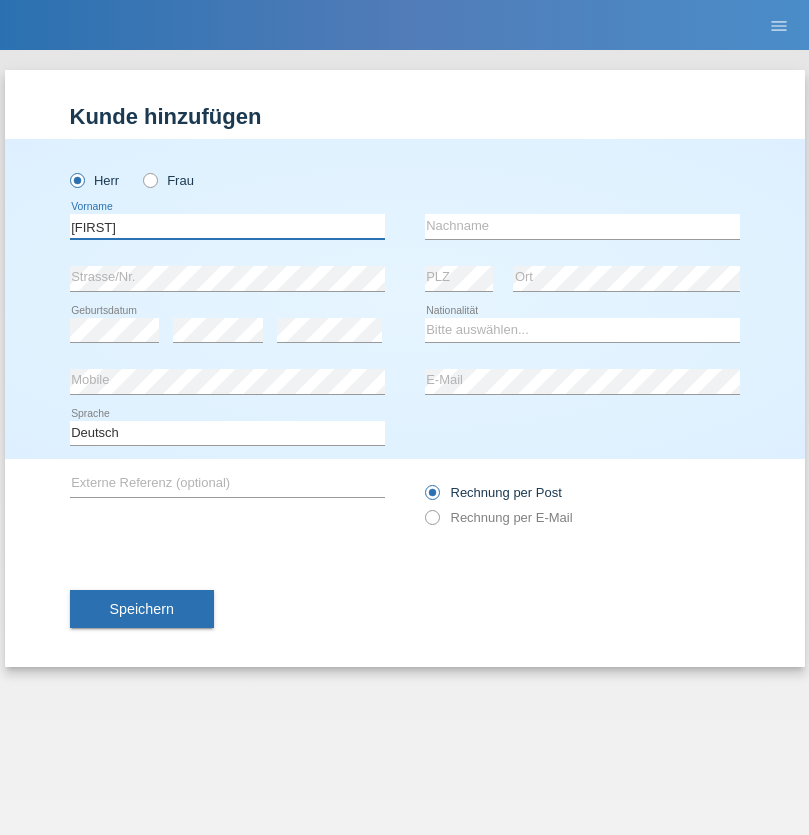 type on "Hugo" 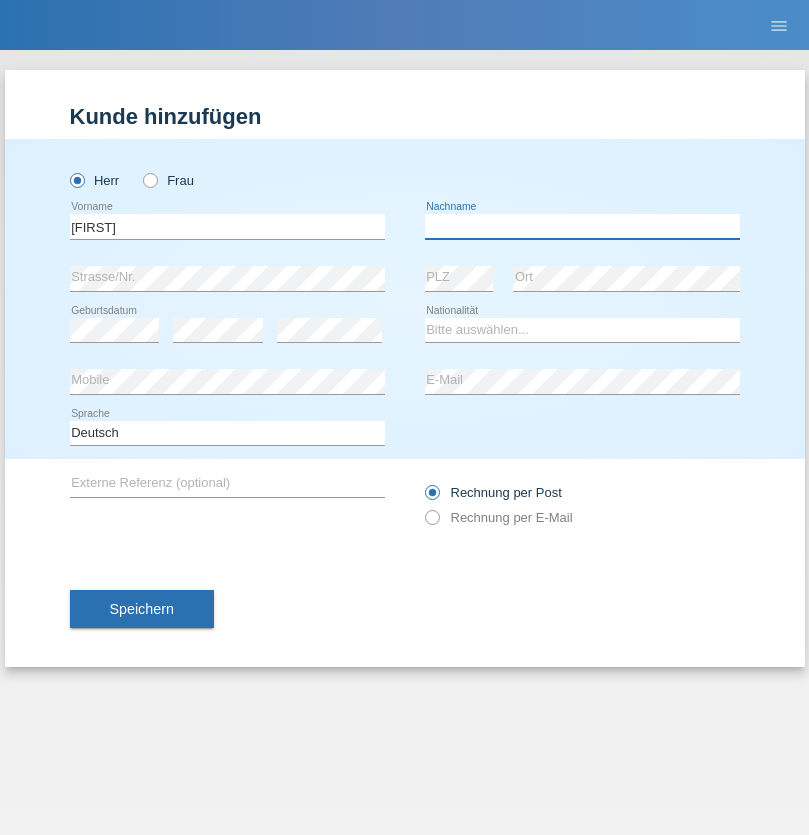 click at bounding box center (582, 226) 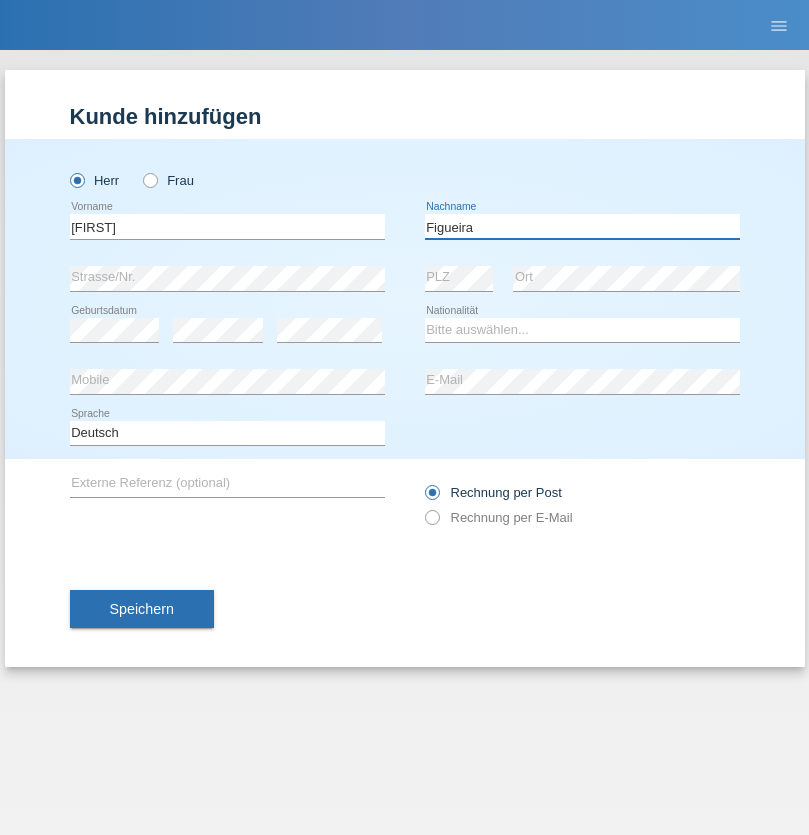 type on "Figueira" 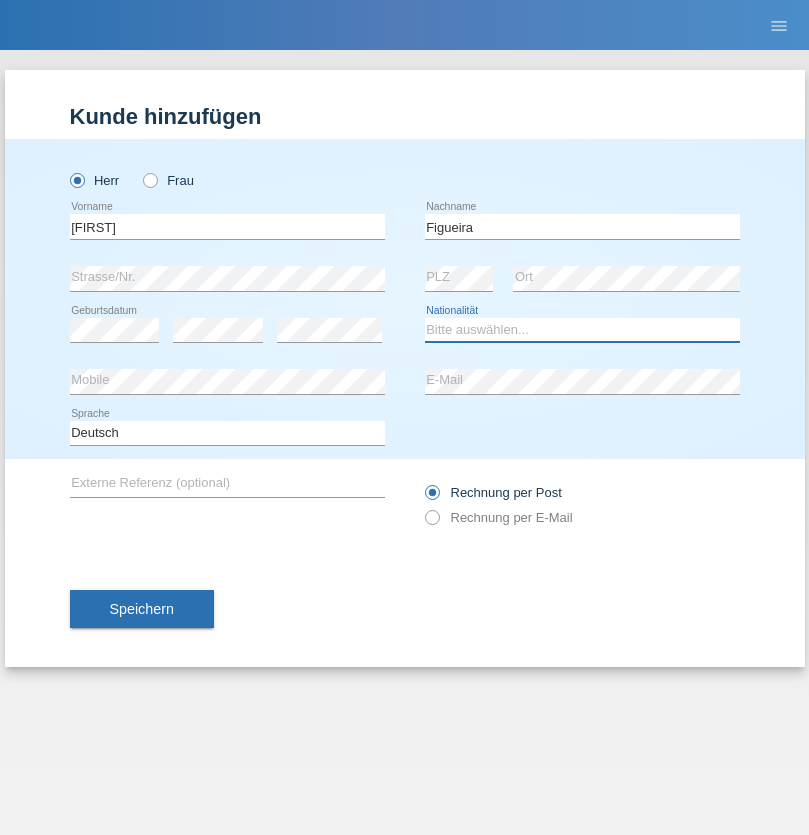 select on "PT" 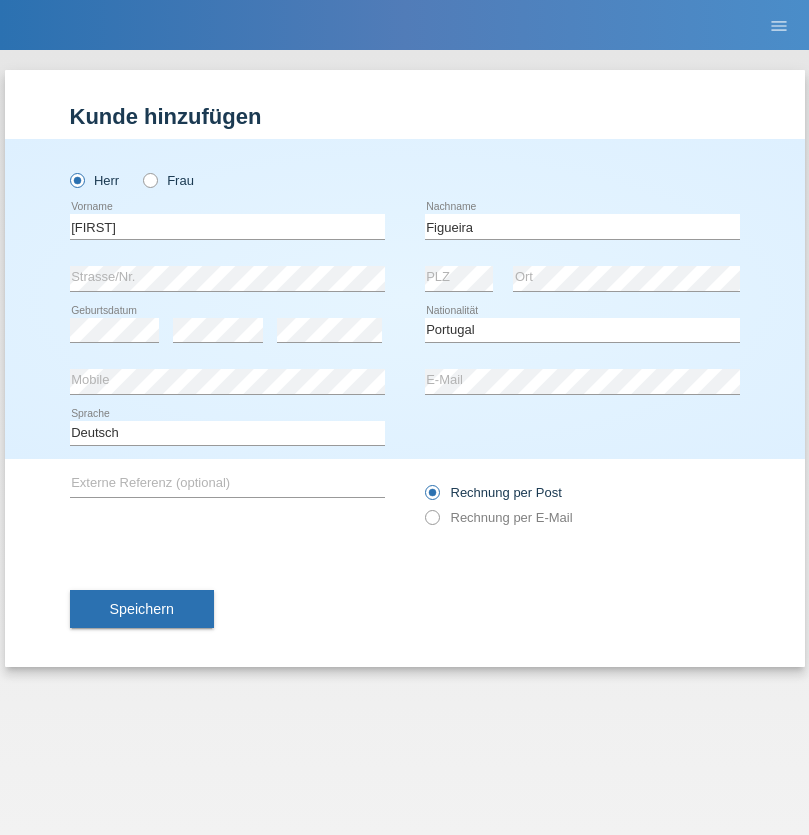 select on "C" 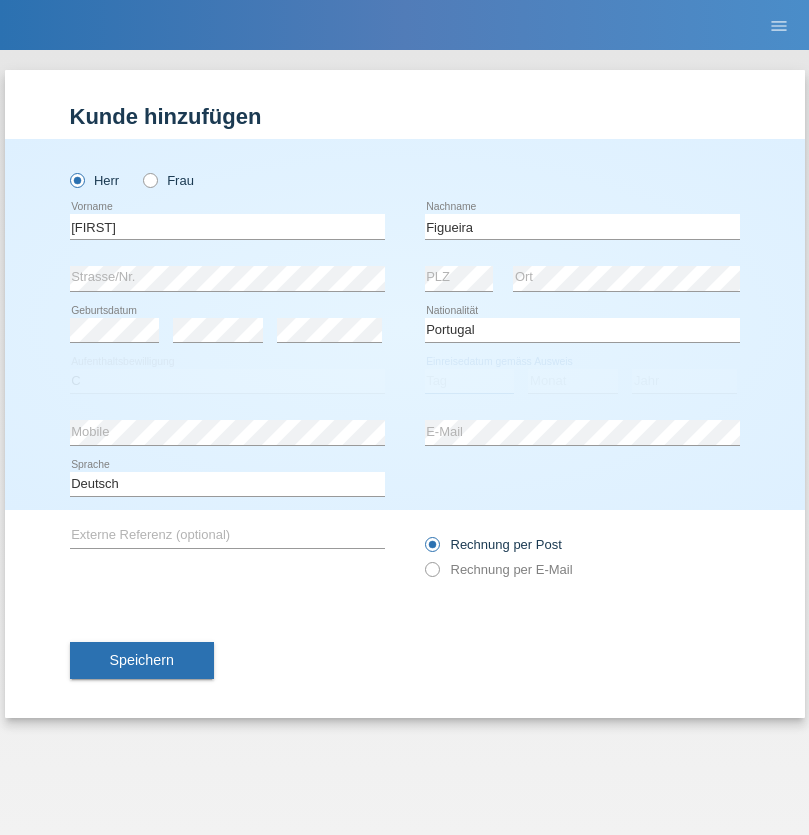 select on "04" 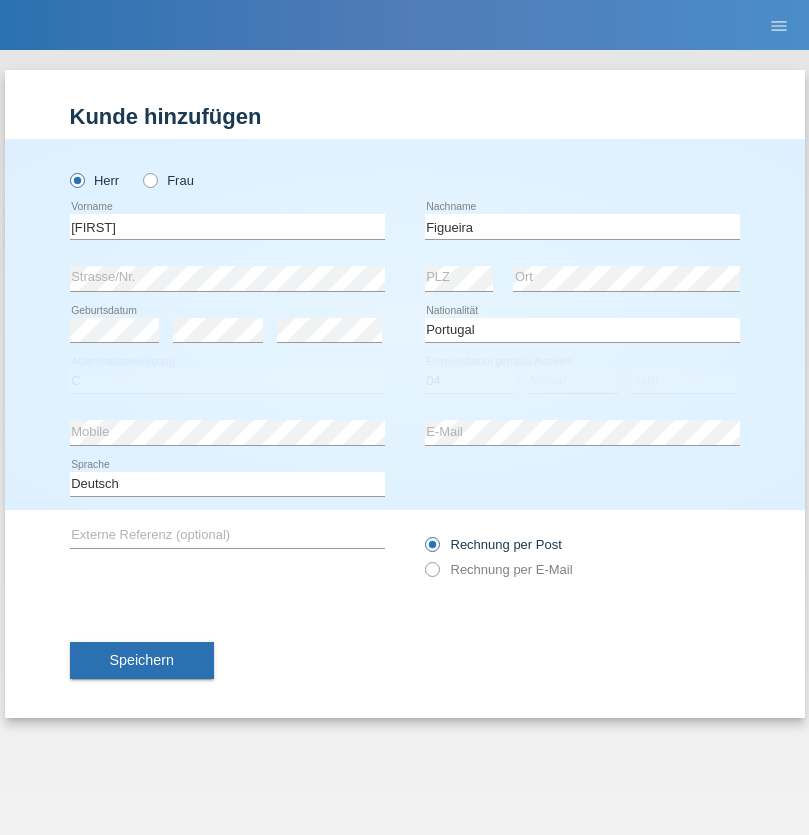 select on "02" 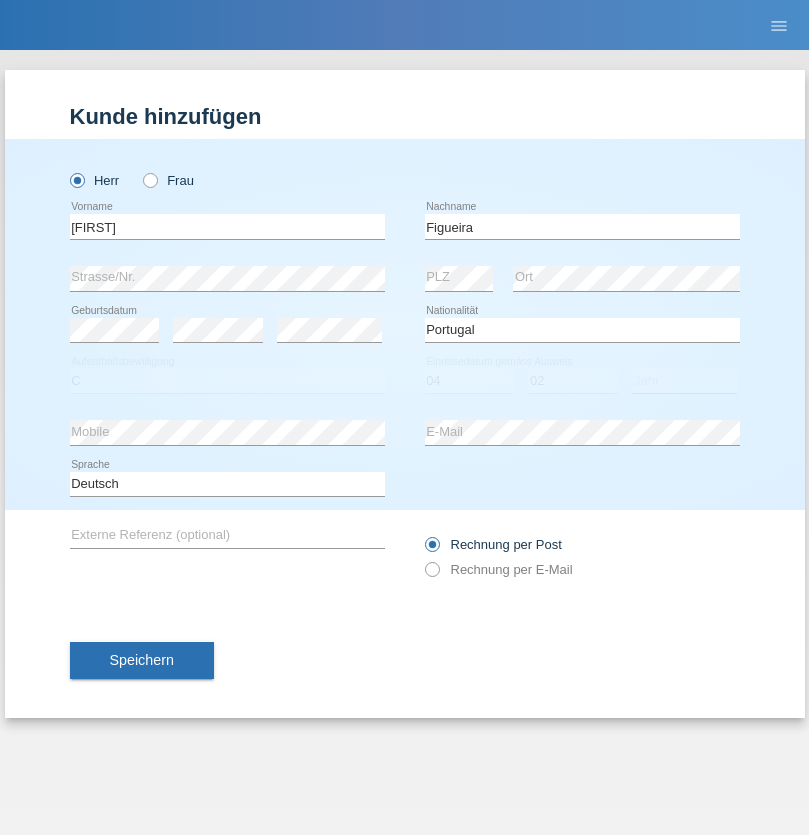 select on "2012" 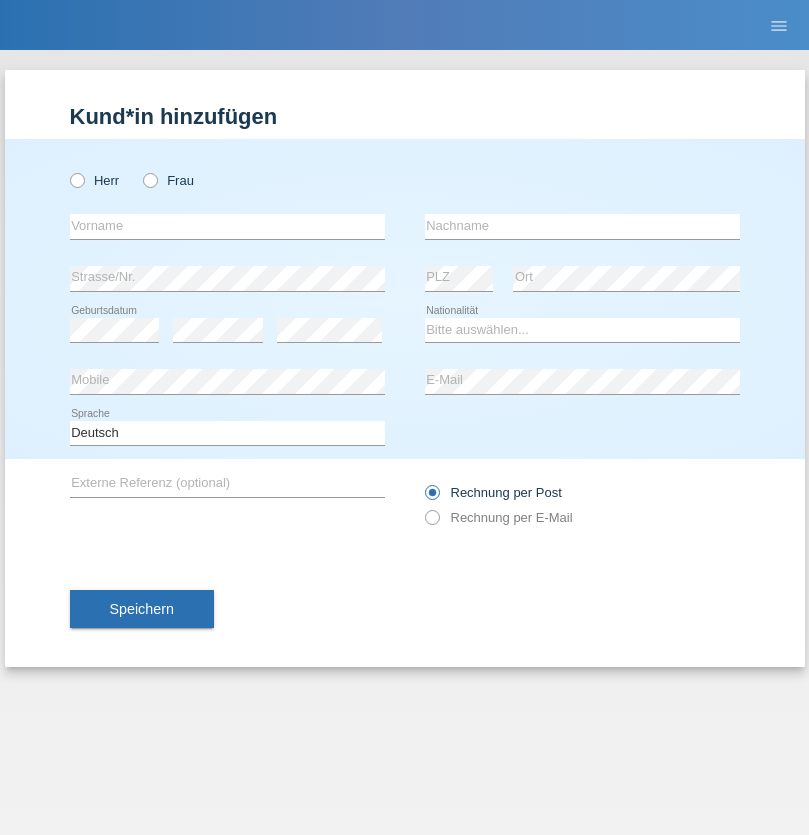 scroll, scrollTop: 0, scrollLeft: 0, axis: both 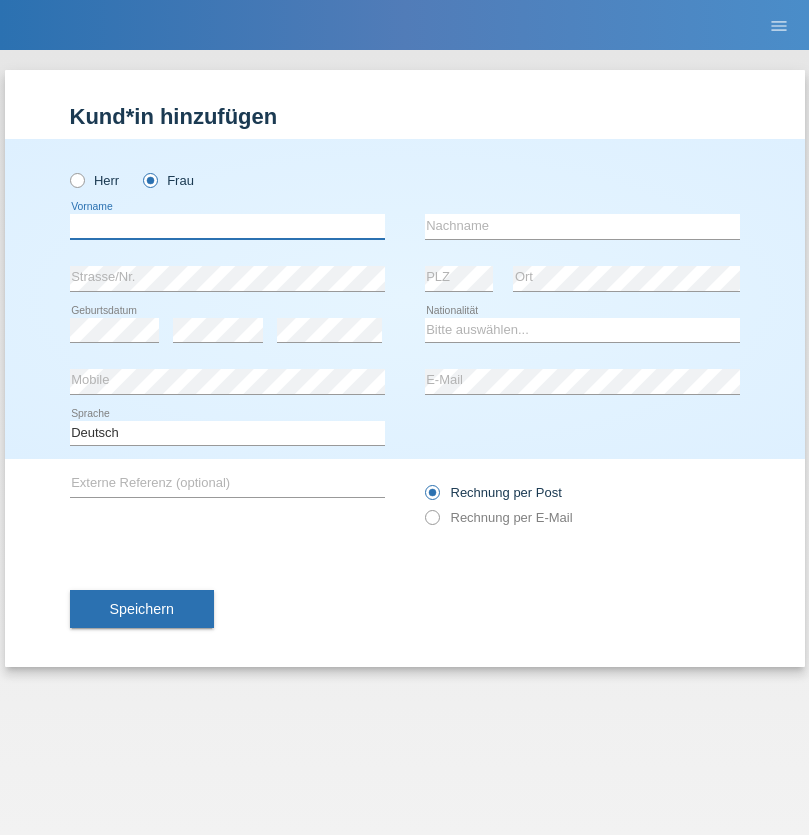 click at bounding box center [227, 226] 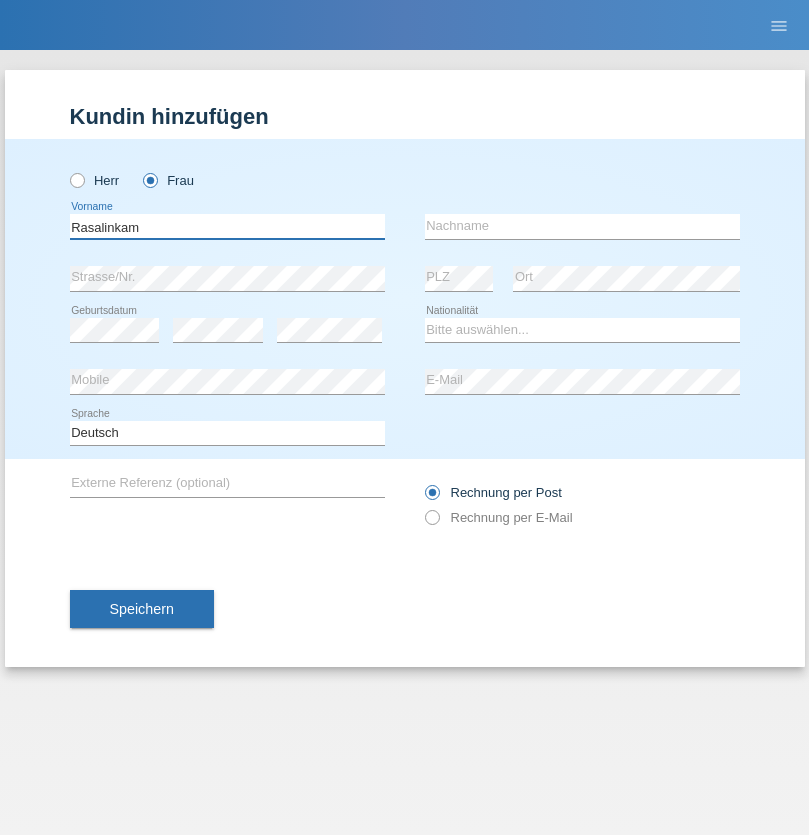 type on "Rasalinkam" 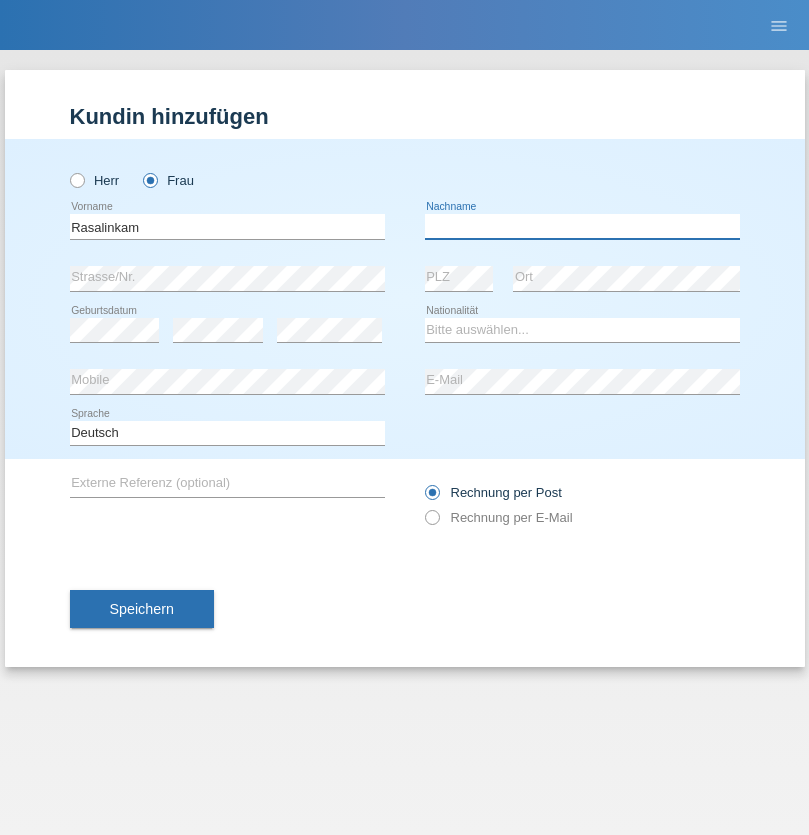 click at bounding box center [582, 226] 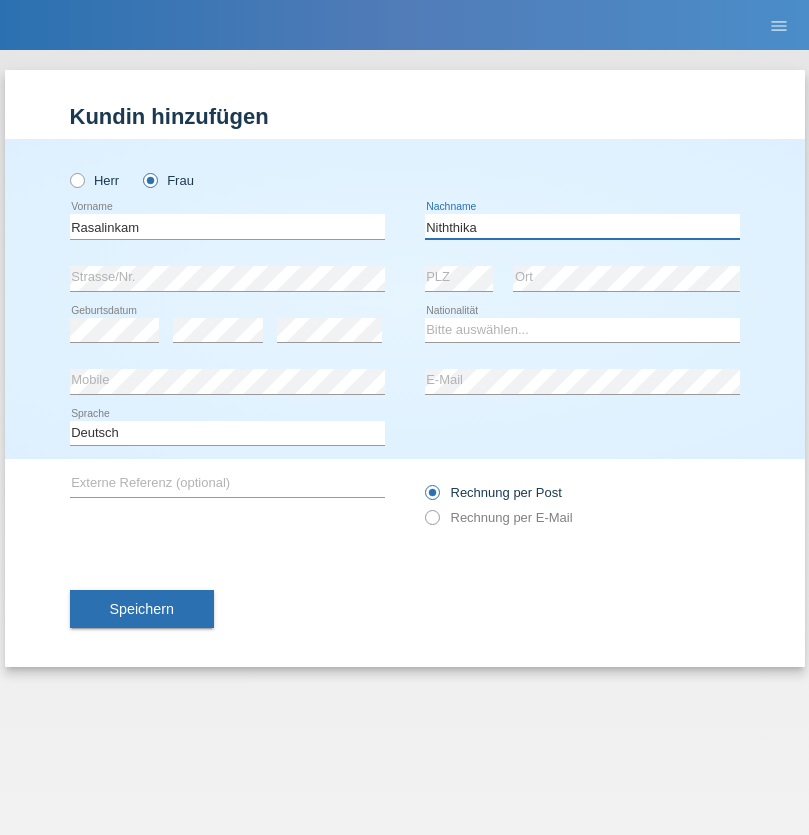 type on "Niththika" 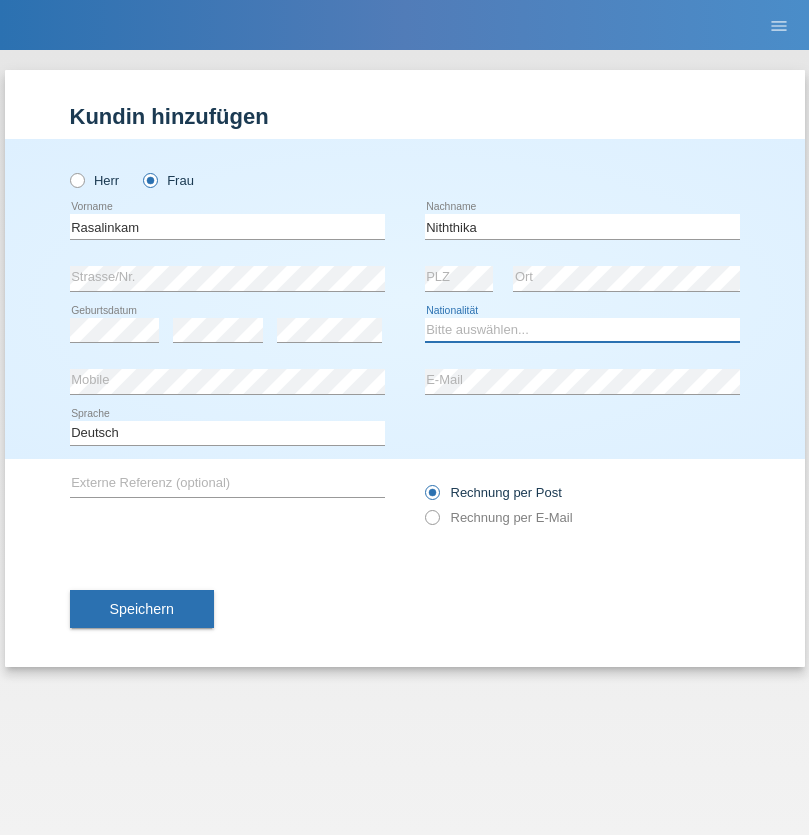 select on "LK" 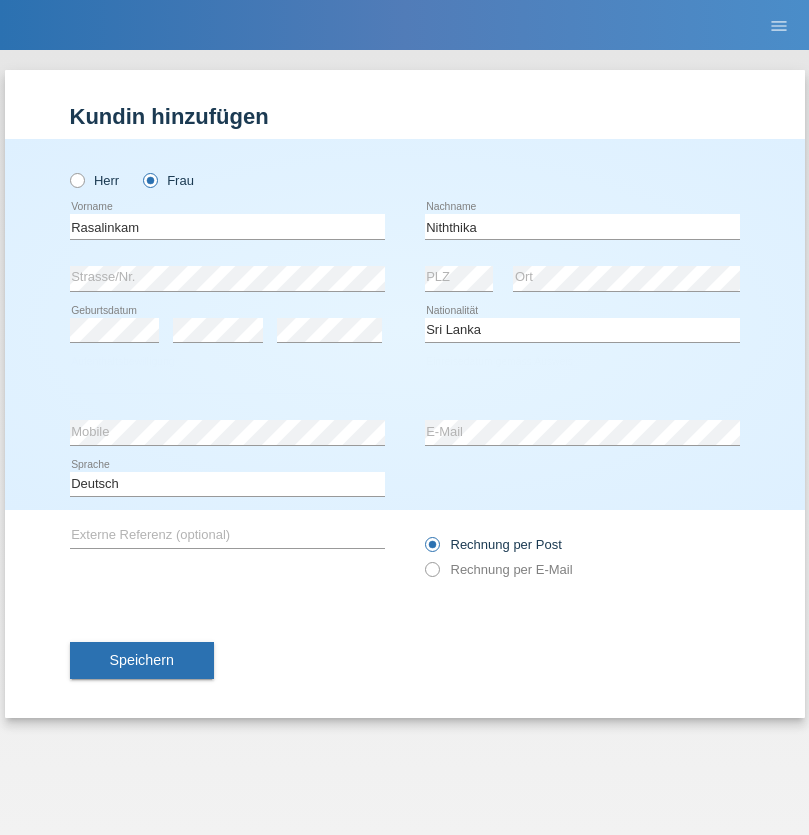 select on "C" 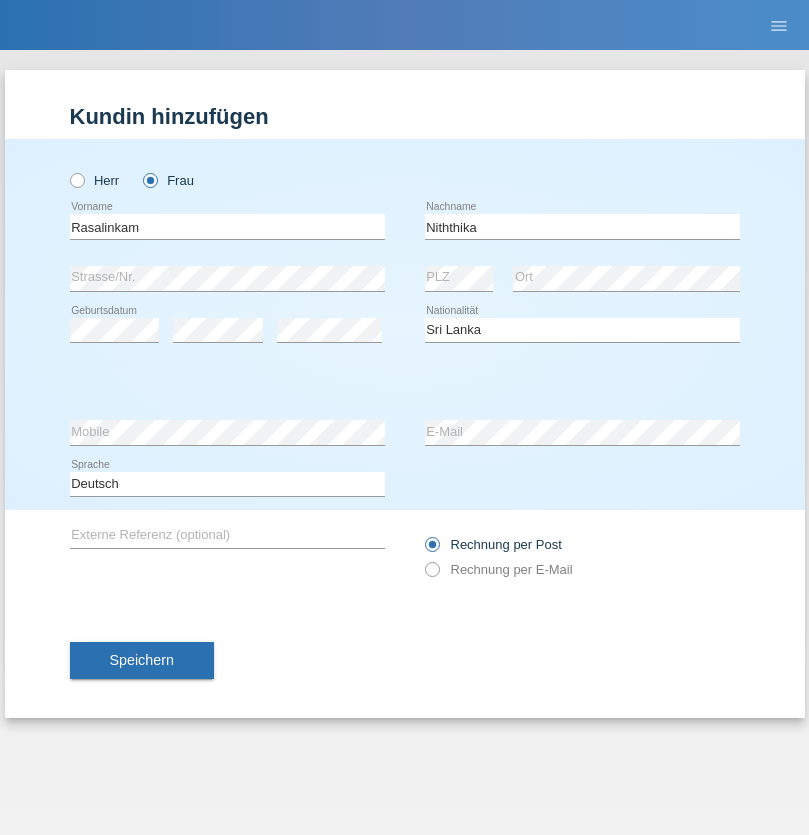 select on "04" 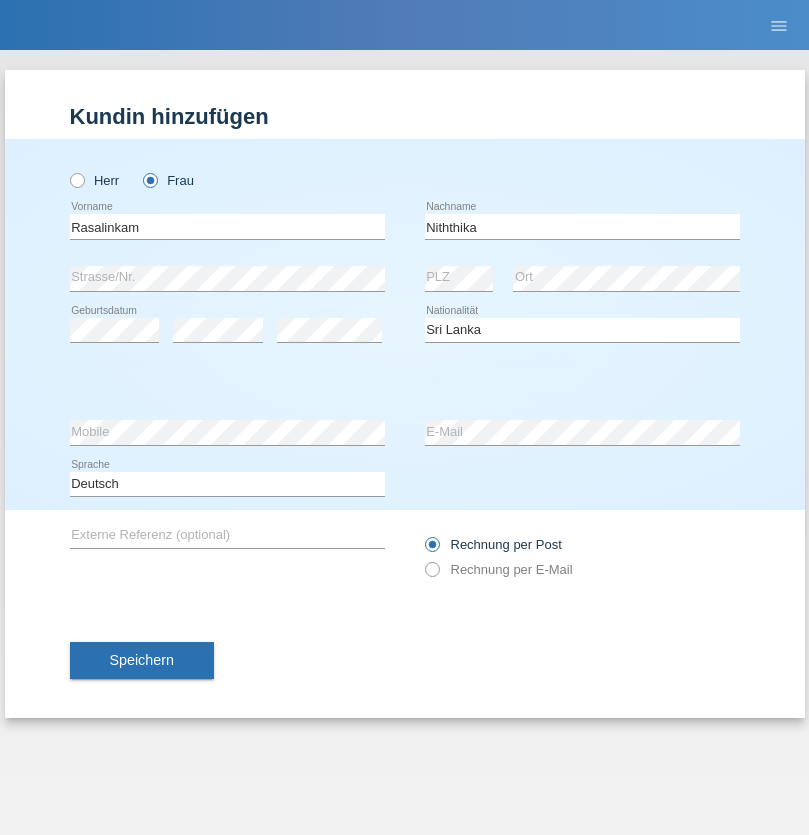 select on "08" 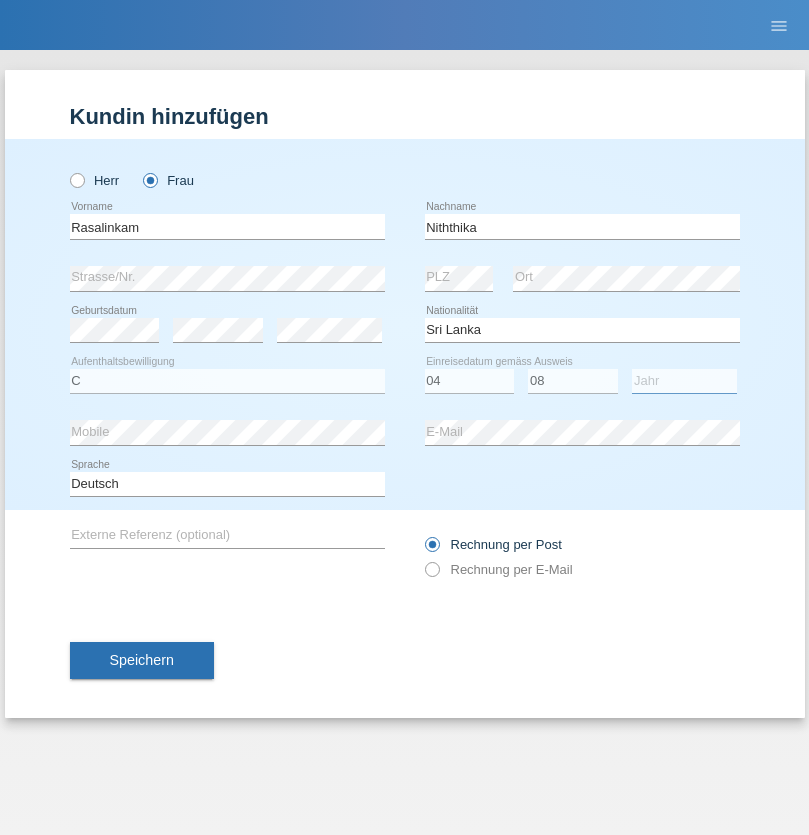 select on "2021" 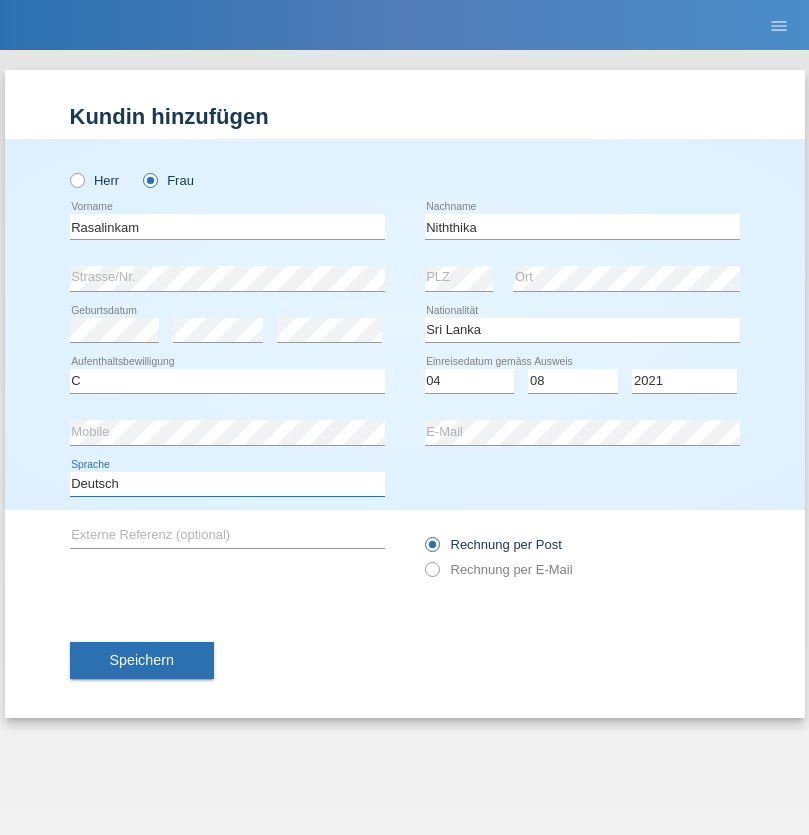 select on "en" 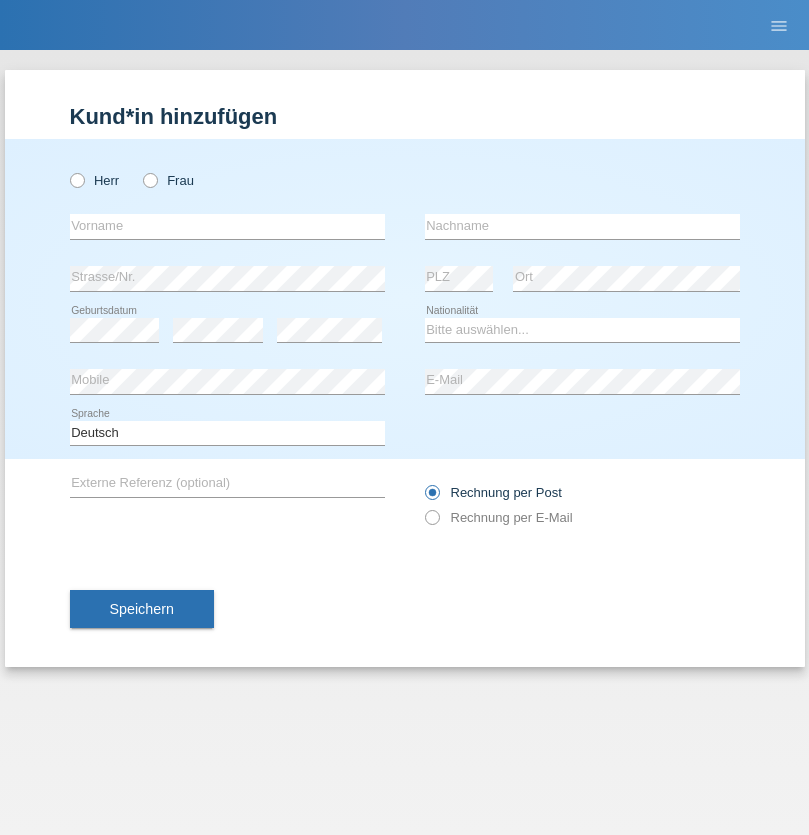scroll, scrollTop: 0, scrollLeft: 0, axis: both 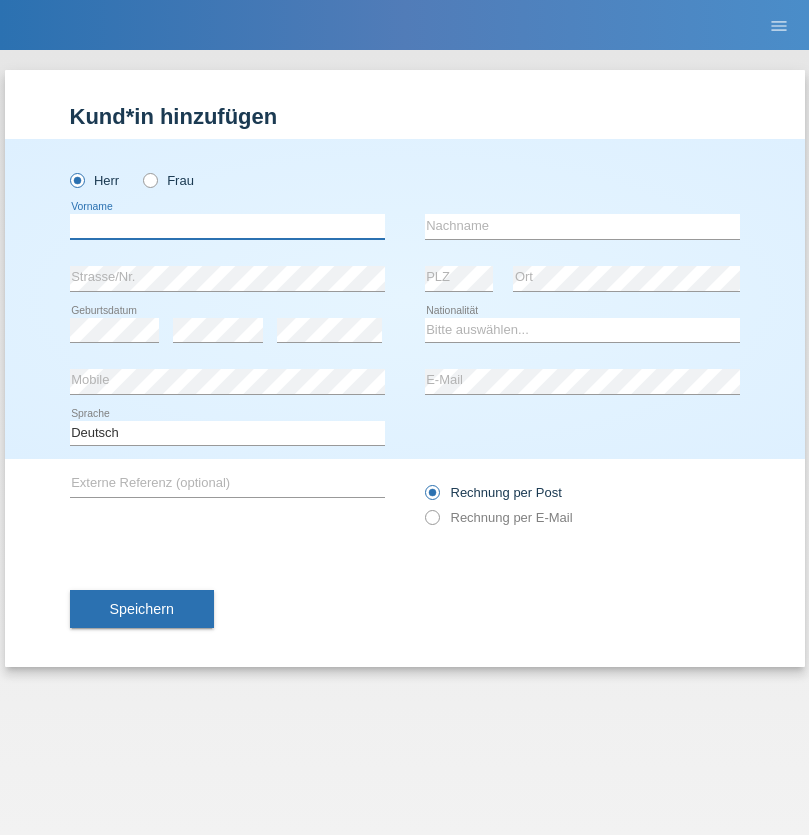 click at bounding box center [227, 226] 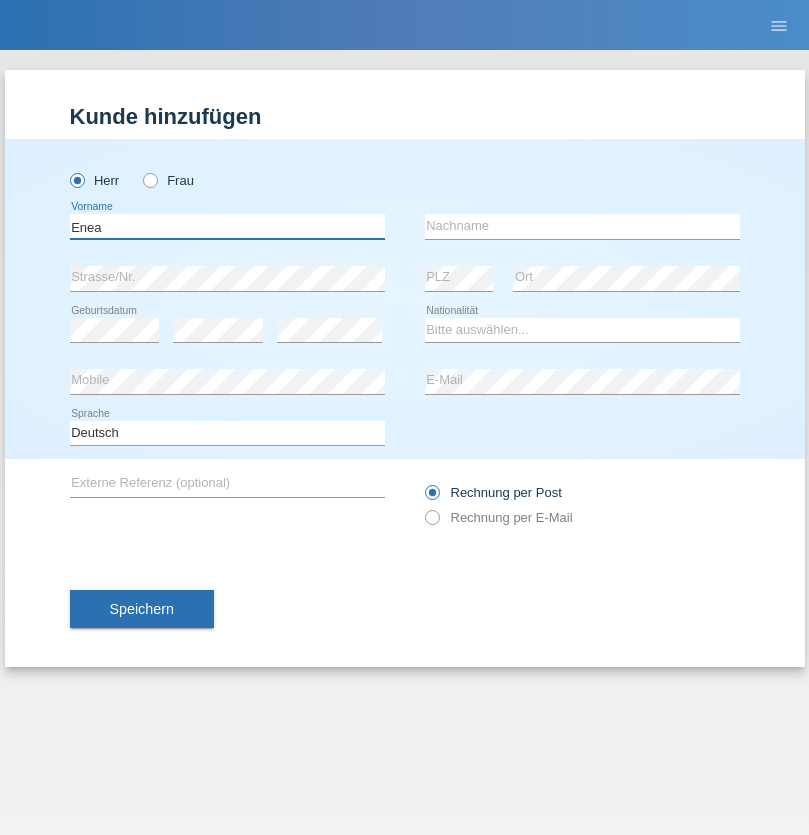 type on "Enea" 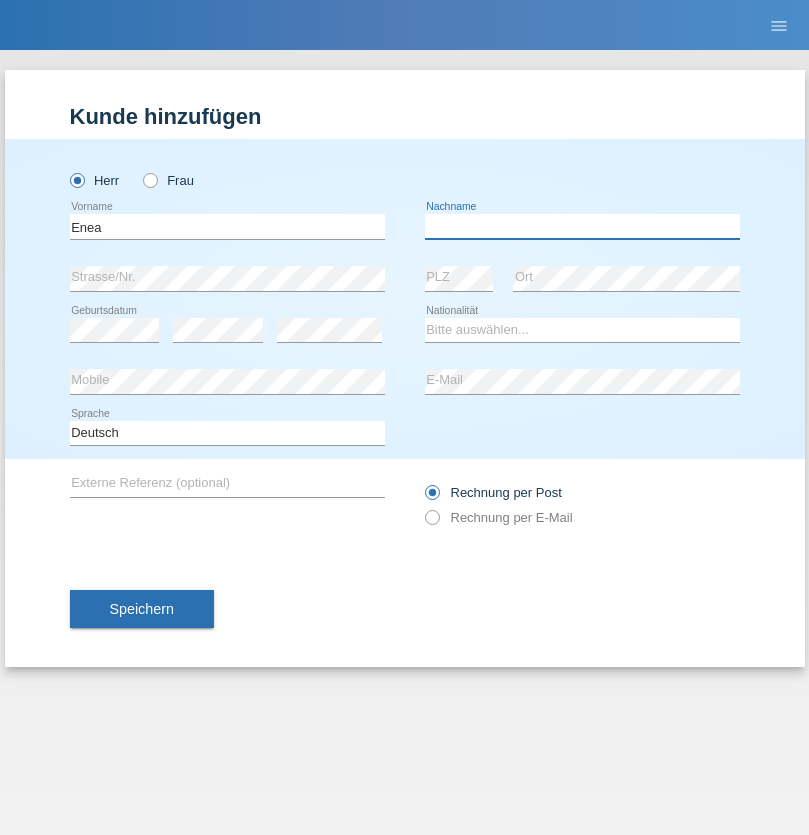 click at bounding box center (582, 226) 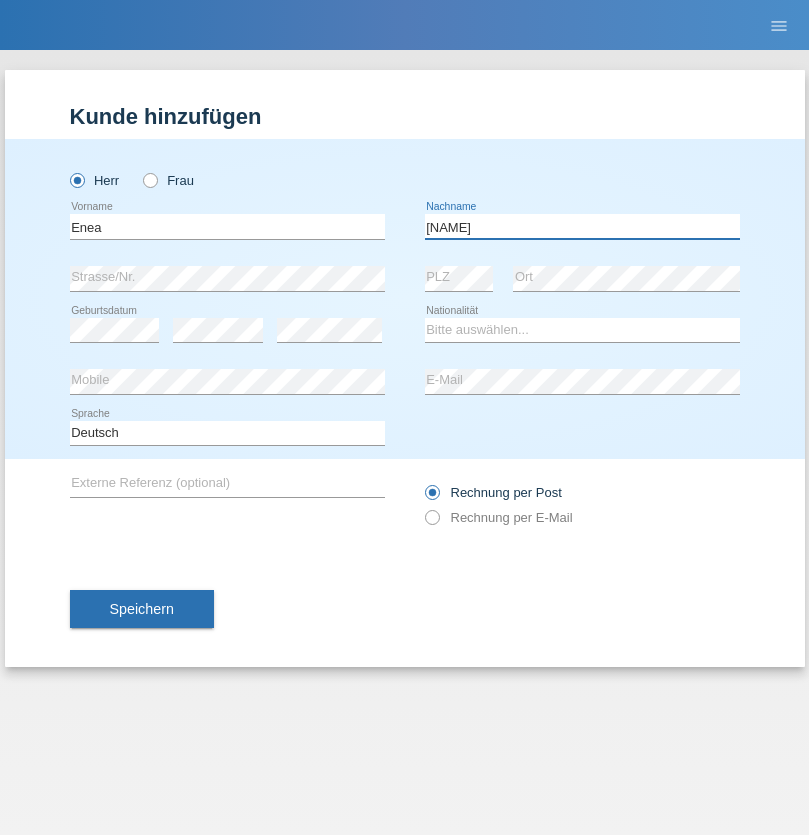 type on "Andrei" 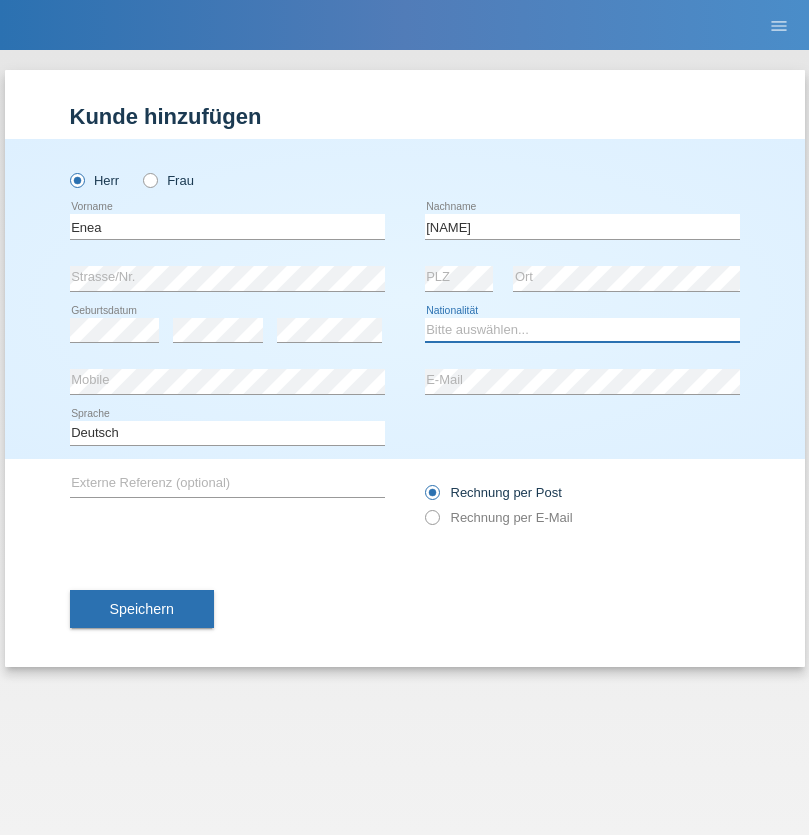 select on "OM" 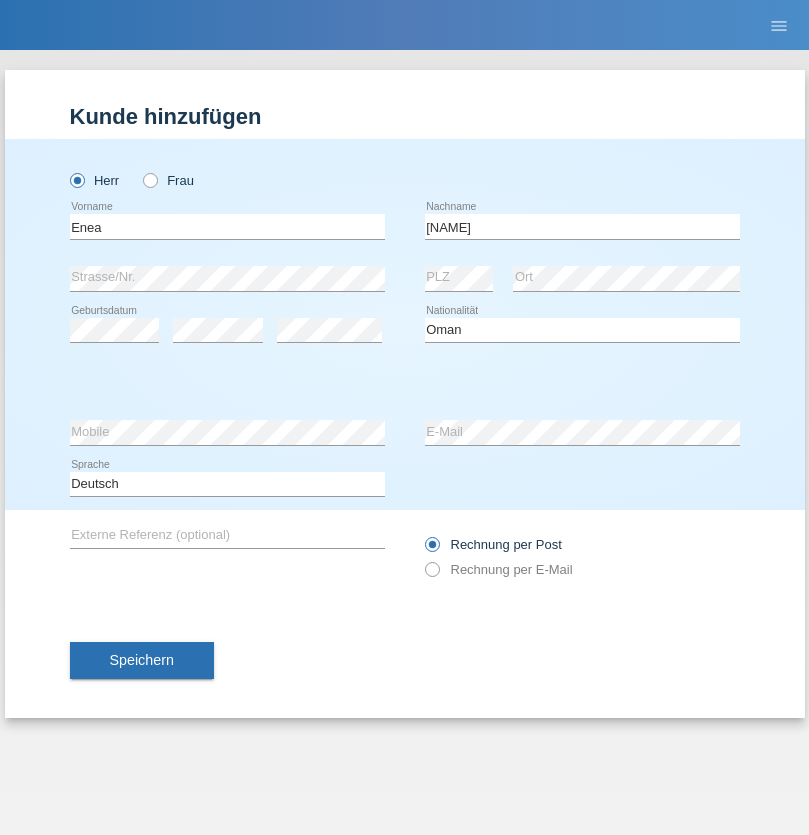select on "C" 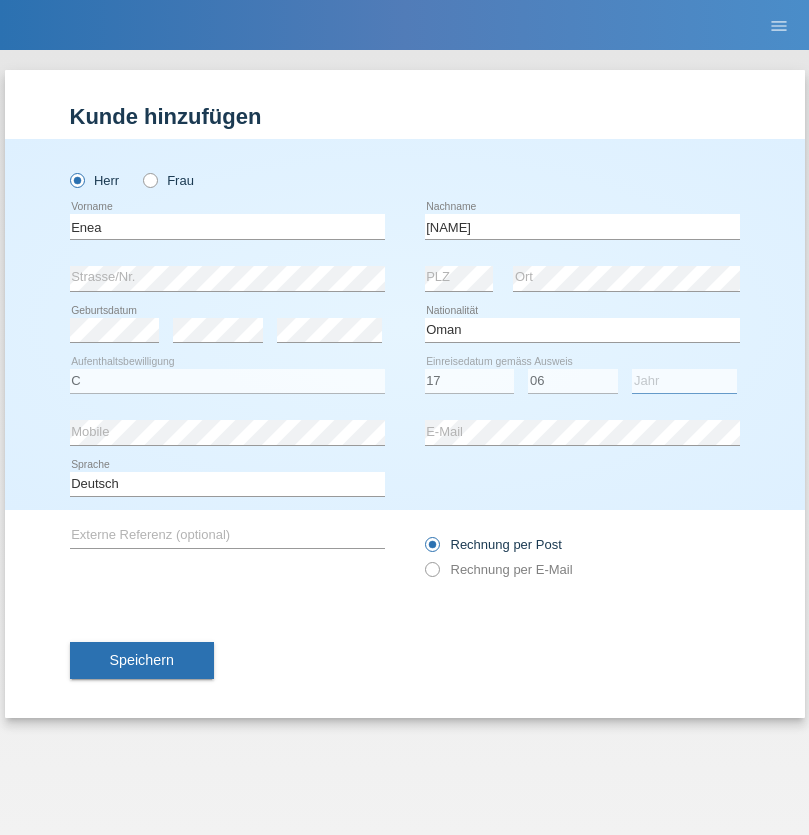 select on "2021" 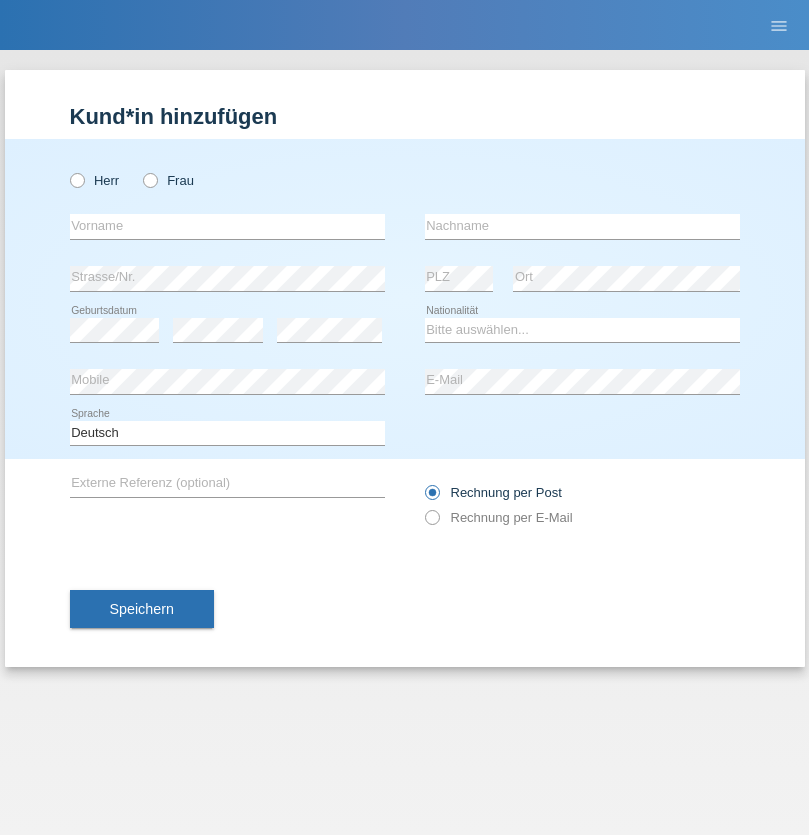 scroll, scrollTop: 0, scrollLeft: 0, axis: both 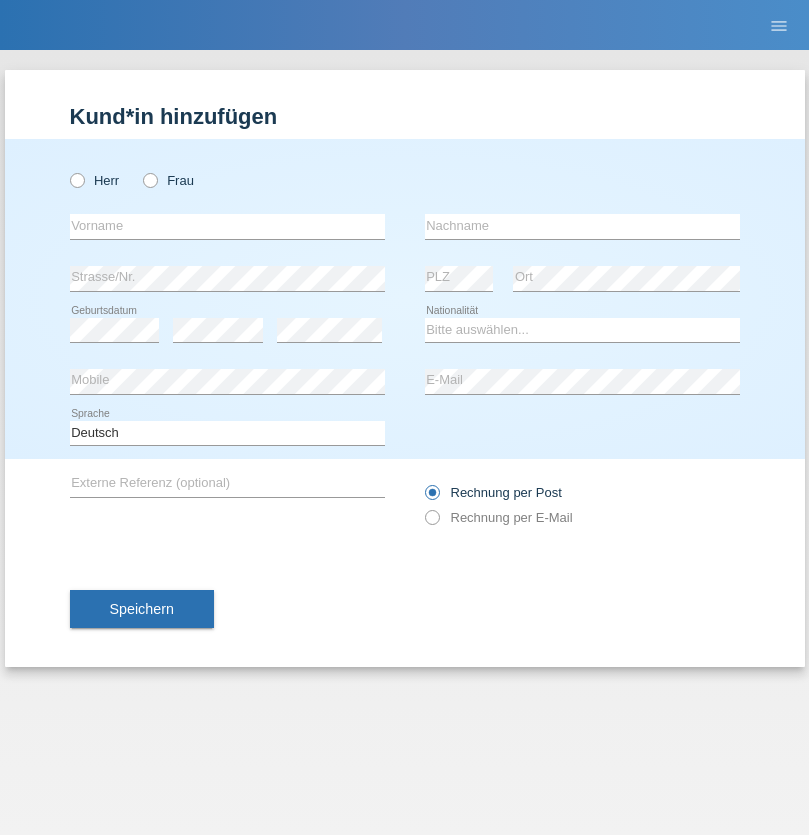 radio on "true" 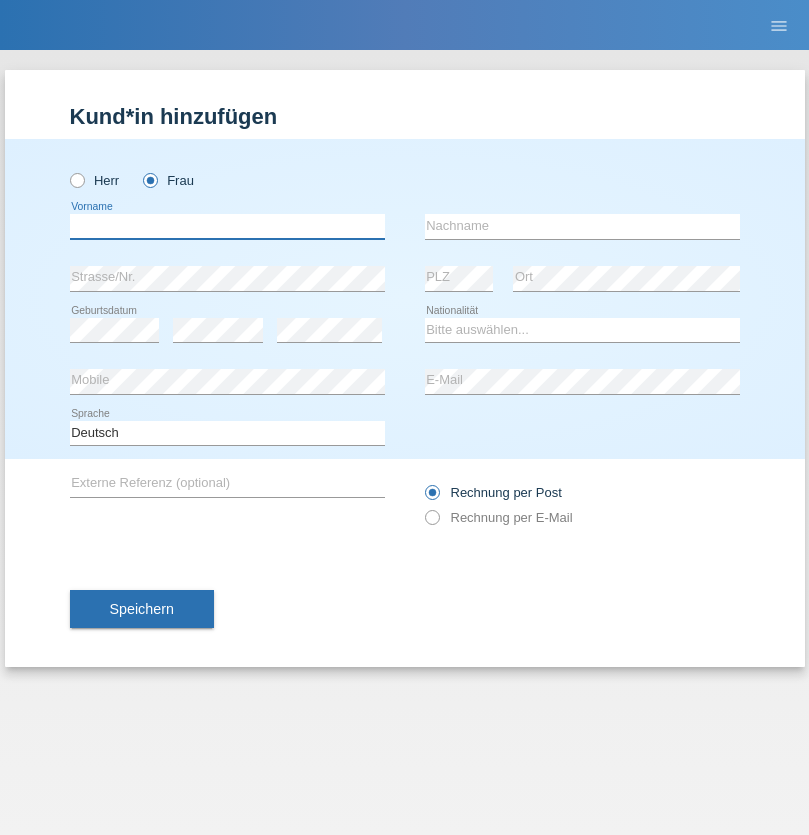 click at bounding box center [227, 226] 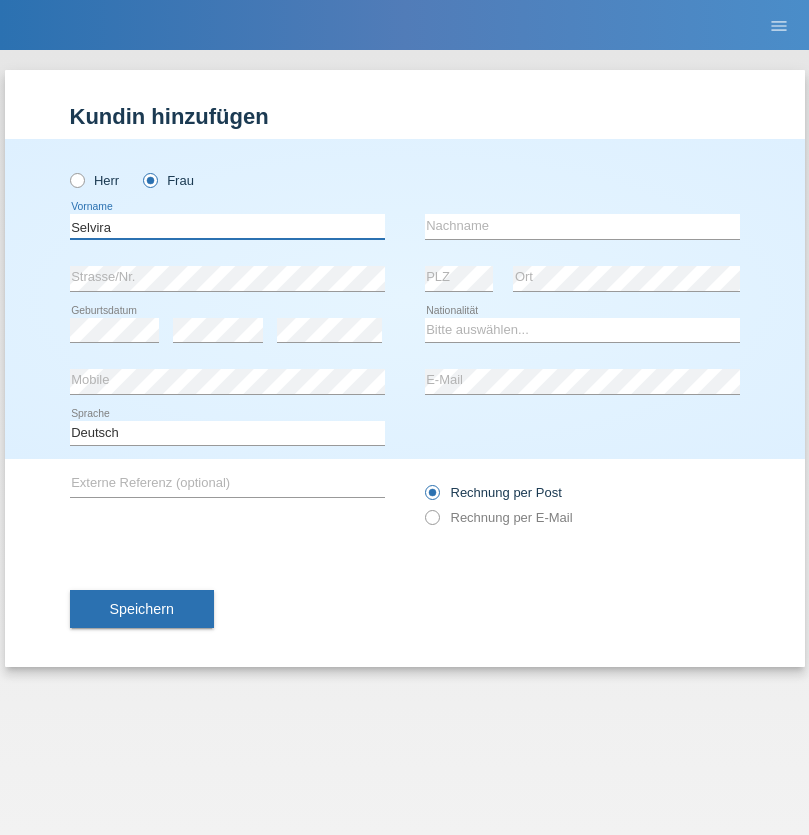 type on "Selvira" 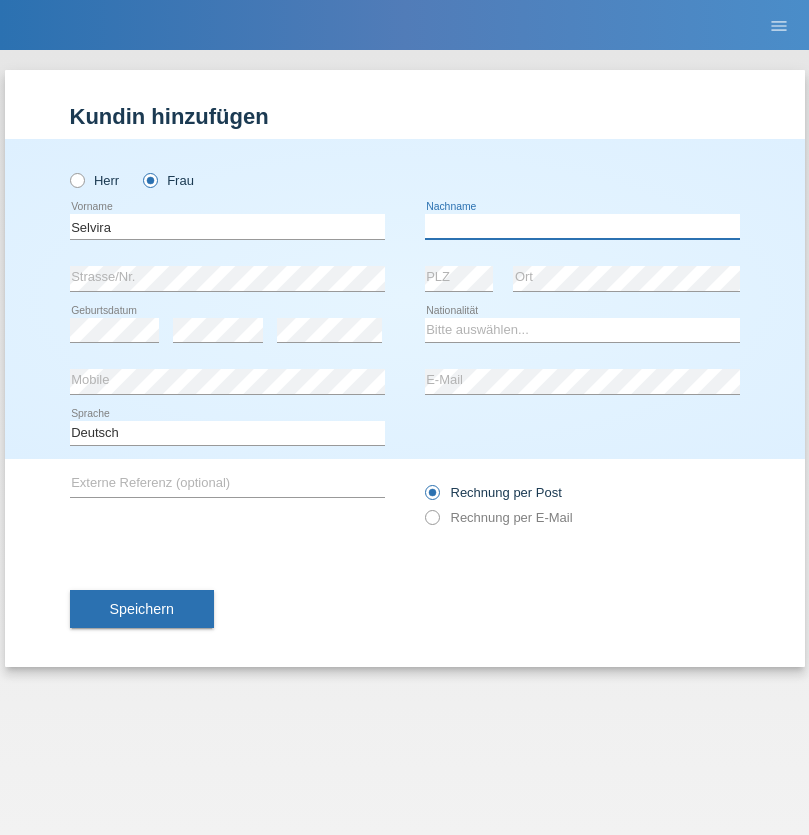 click at bounding box center [582, 226] 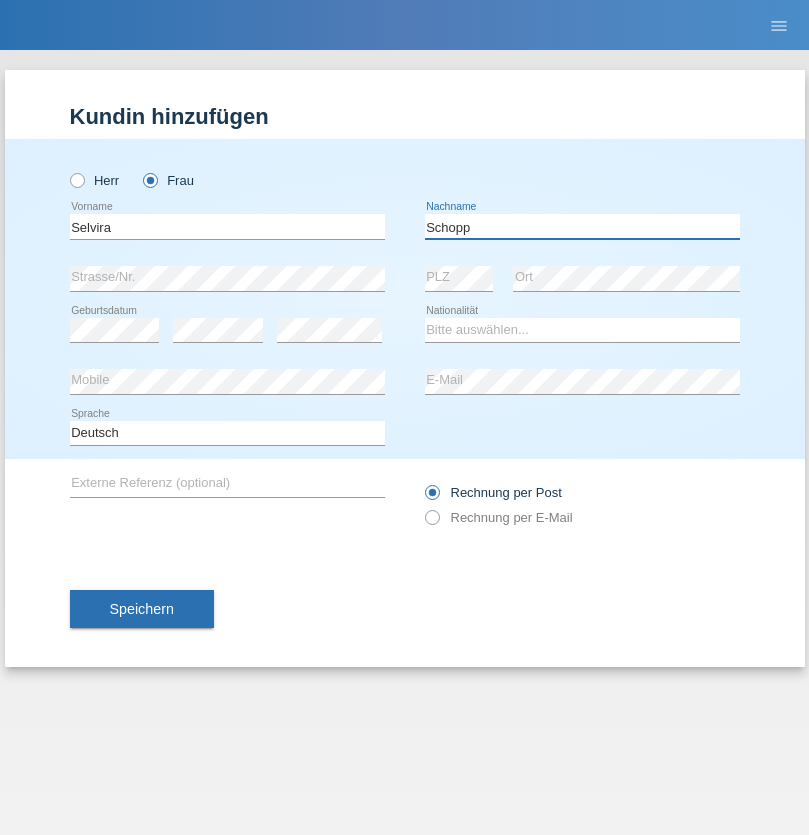 type on "Schopp" 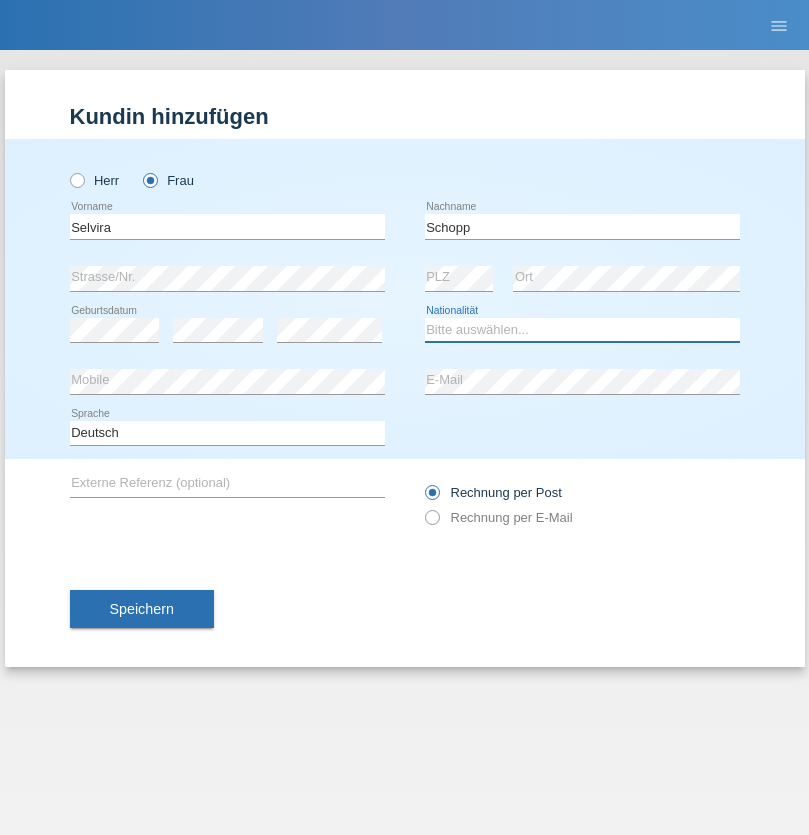 select on "CH" 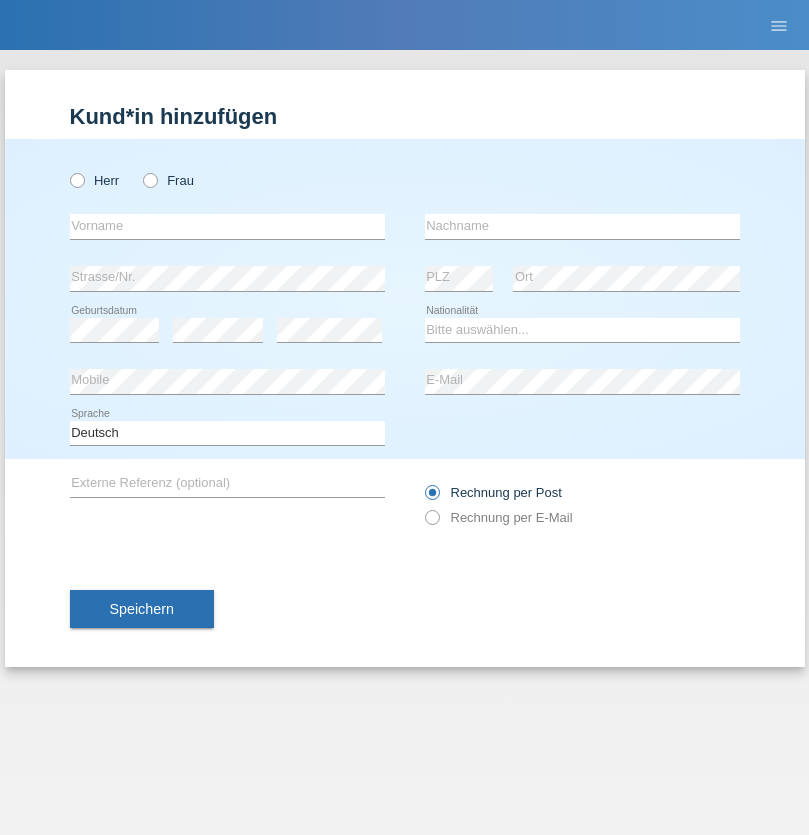 scroll, scrollTop: 0, scrollLeft: 0, axis: both 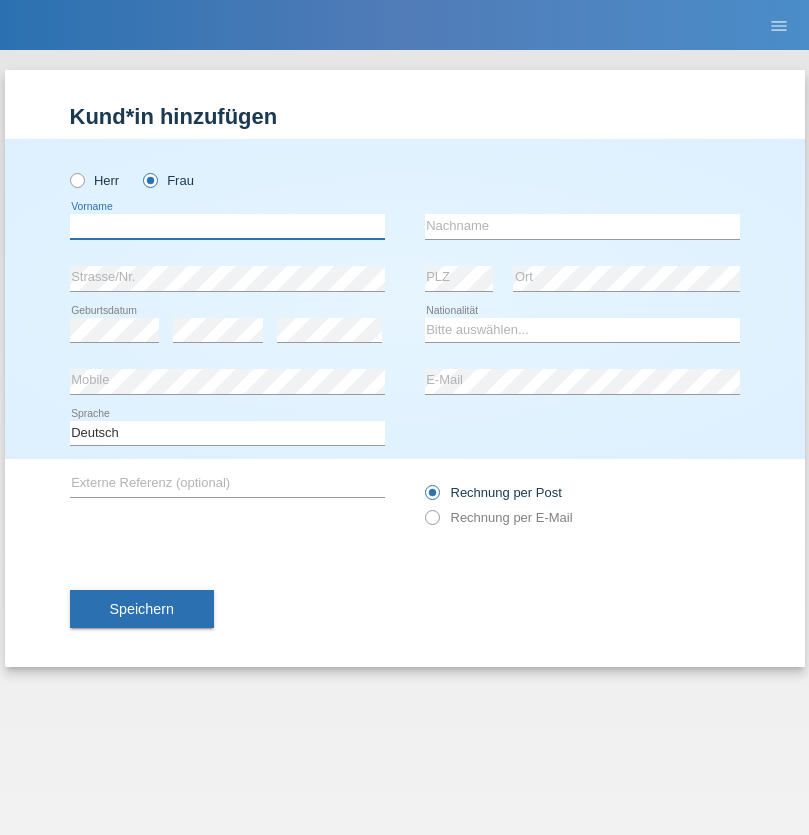 click at bounding box center (227, 226) 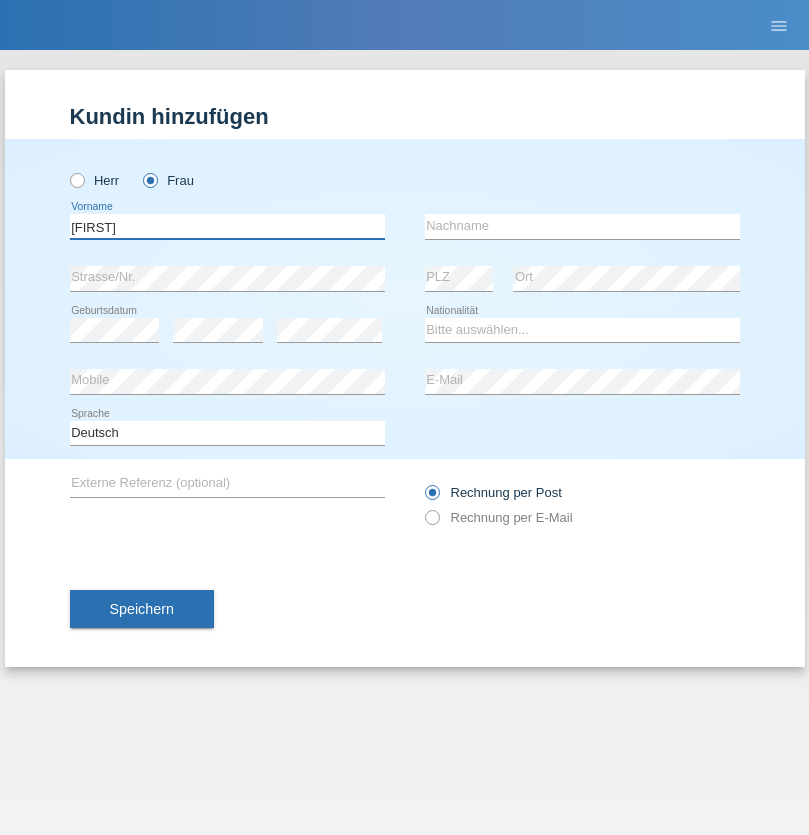 type on "MICHAELA" 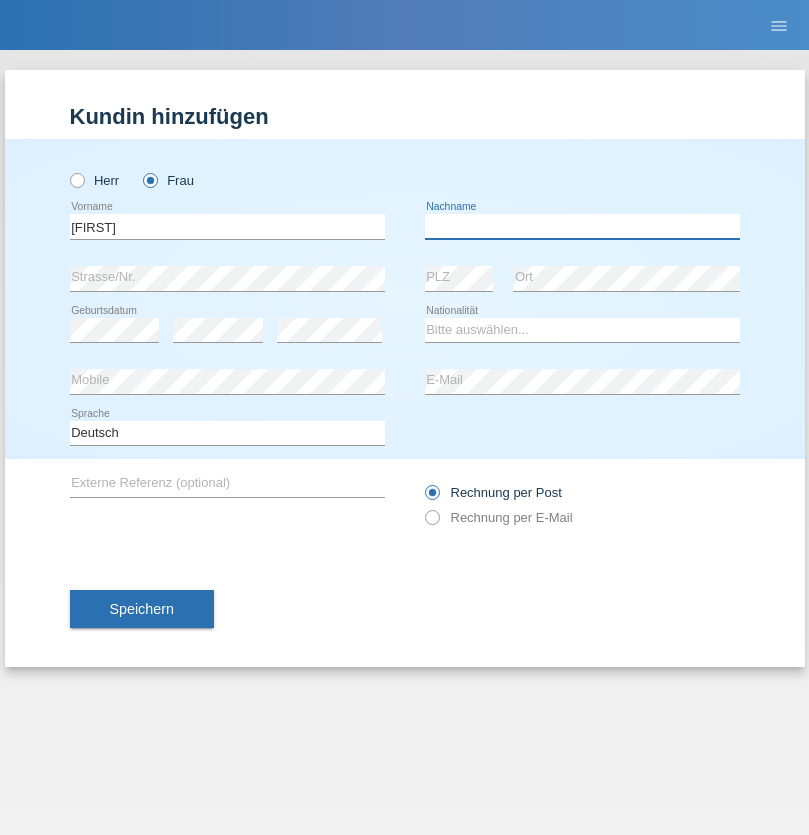 click at bounding box center [582, 226] 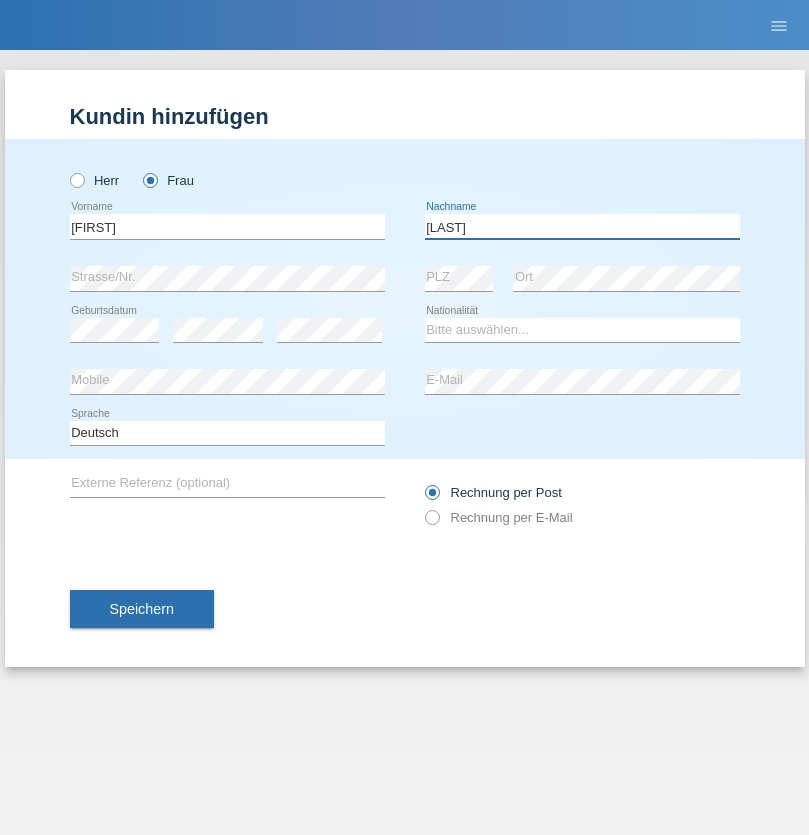 type on "BERNATOVA" 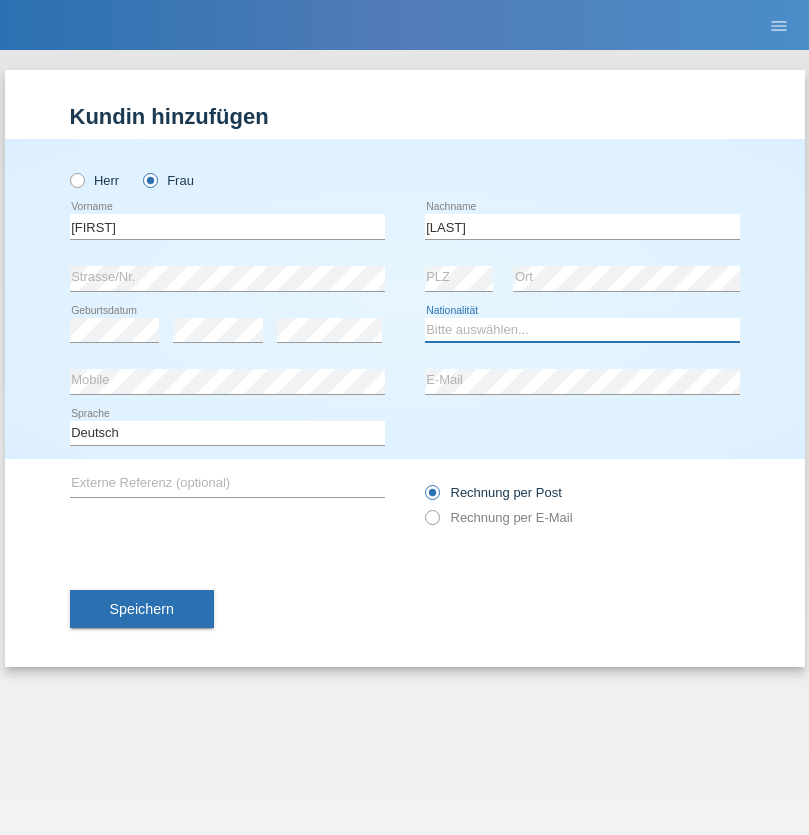 select on "SK" 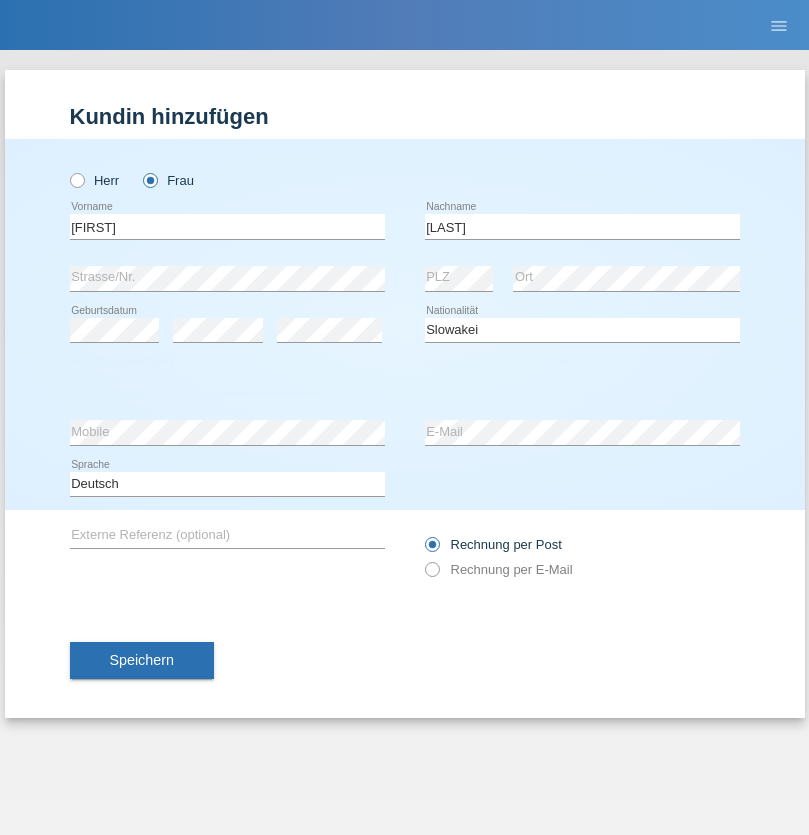 select on "C" 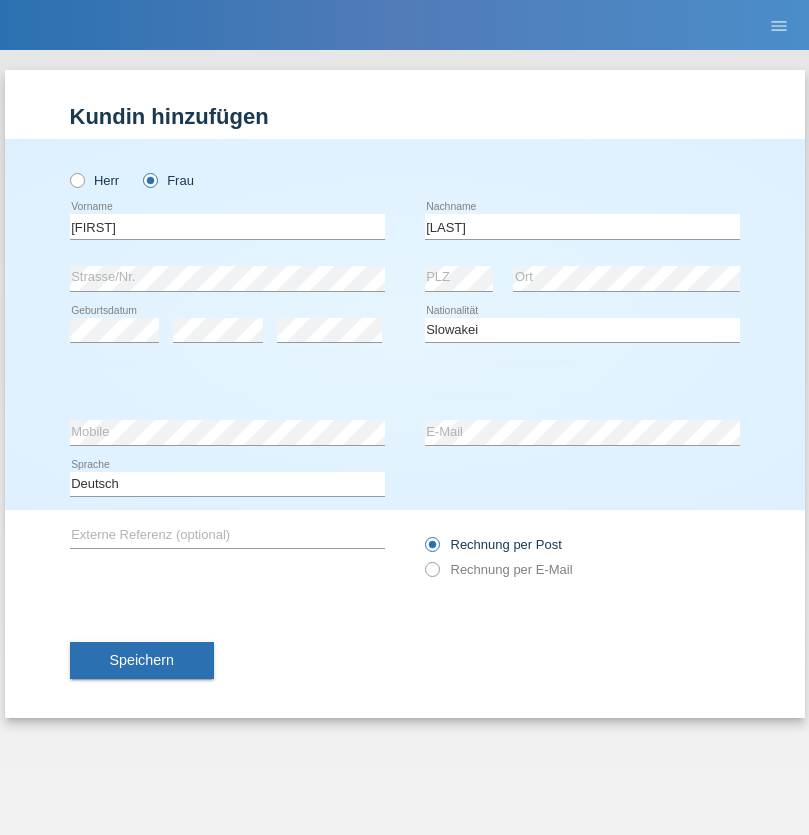select on "05" 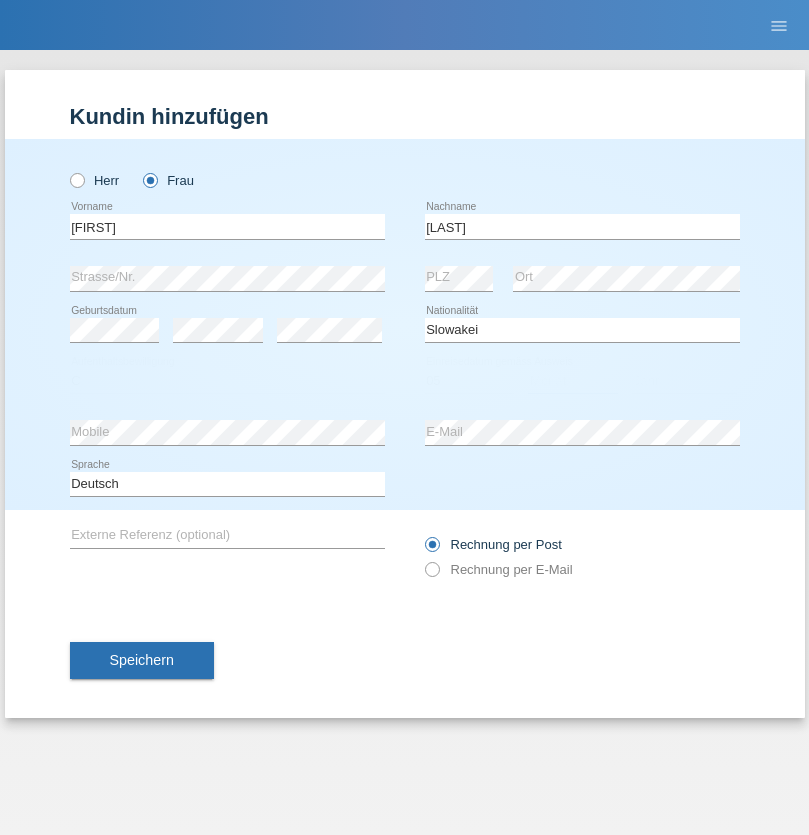 select on "04" 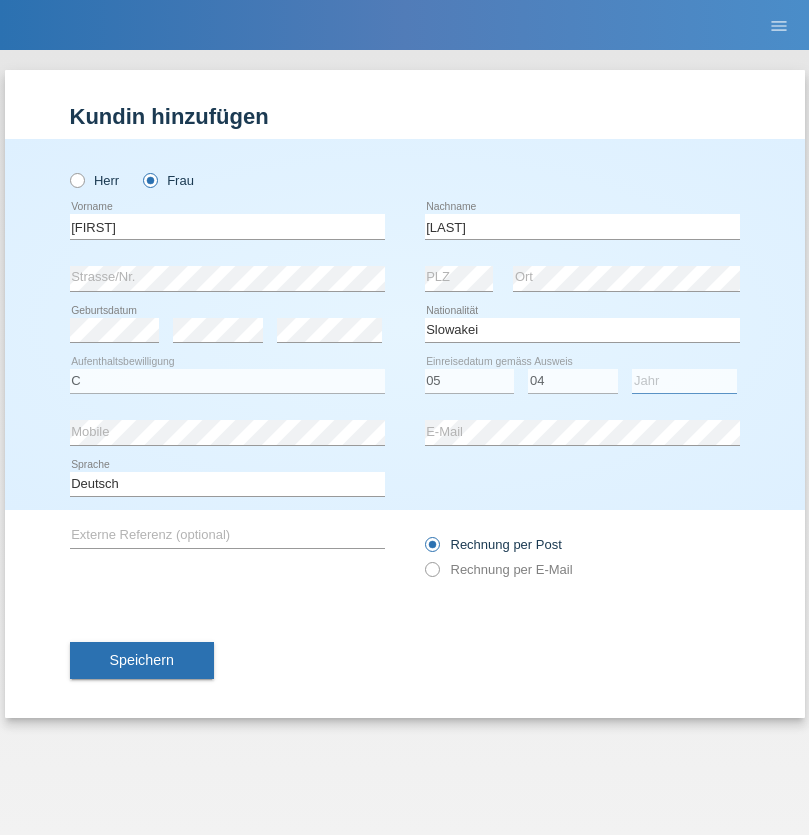 select on "2014" 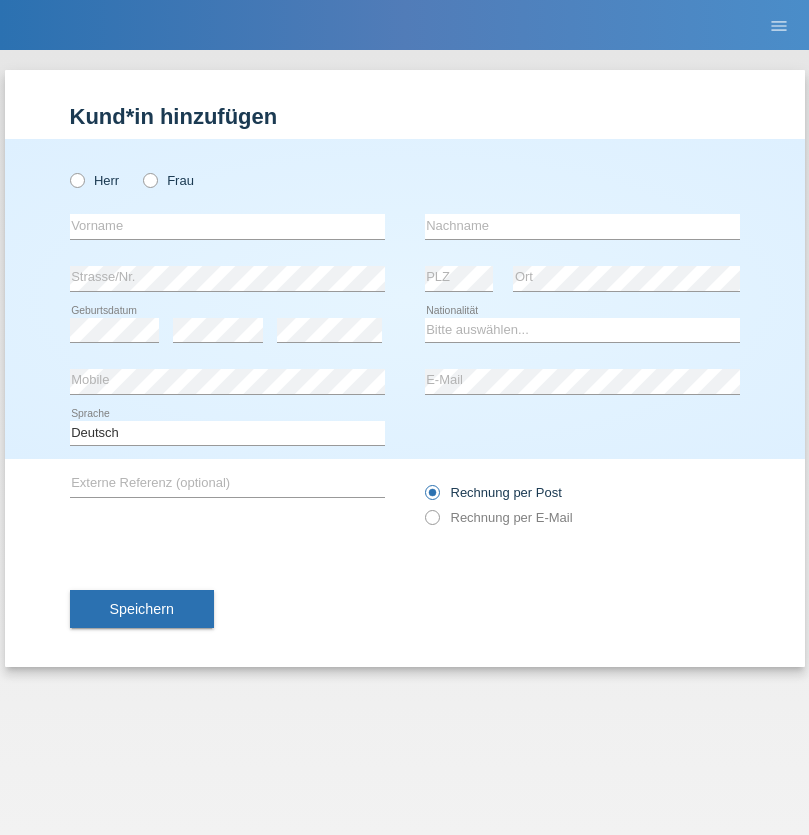 scroll, scrollTop: 0, scrollLeft: 0, axis: both 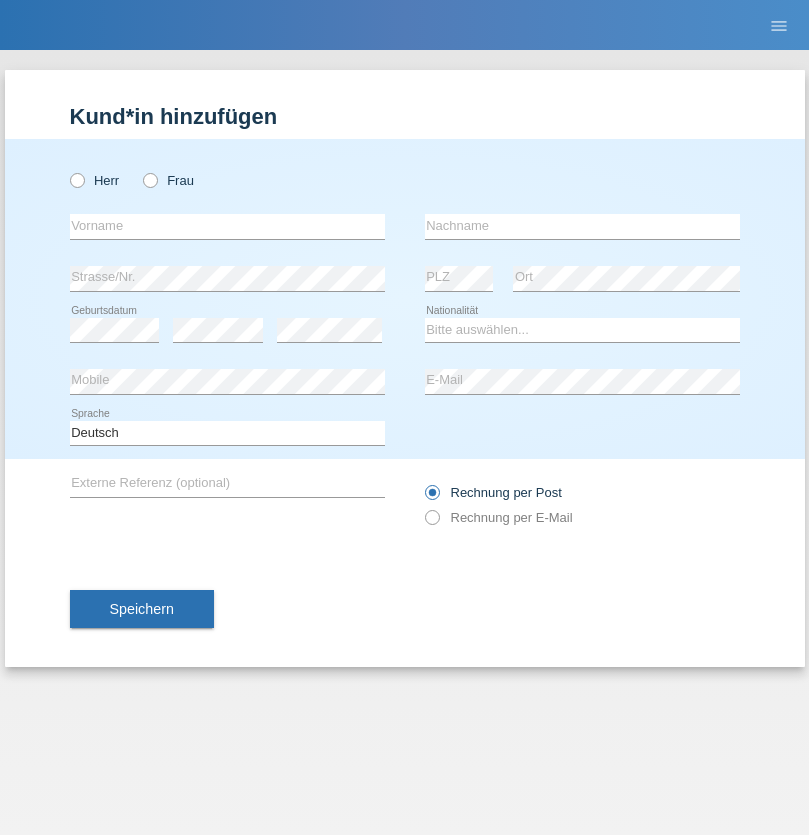 radio on "true" 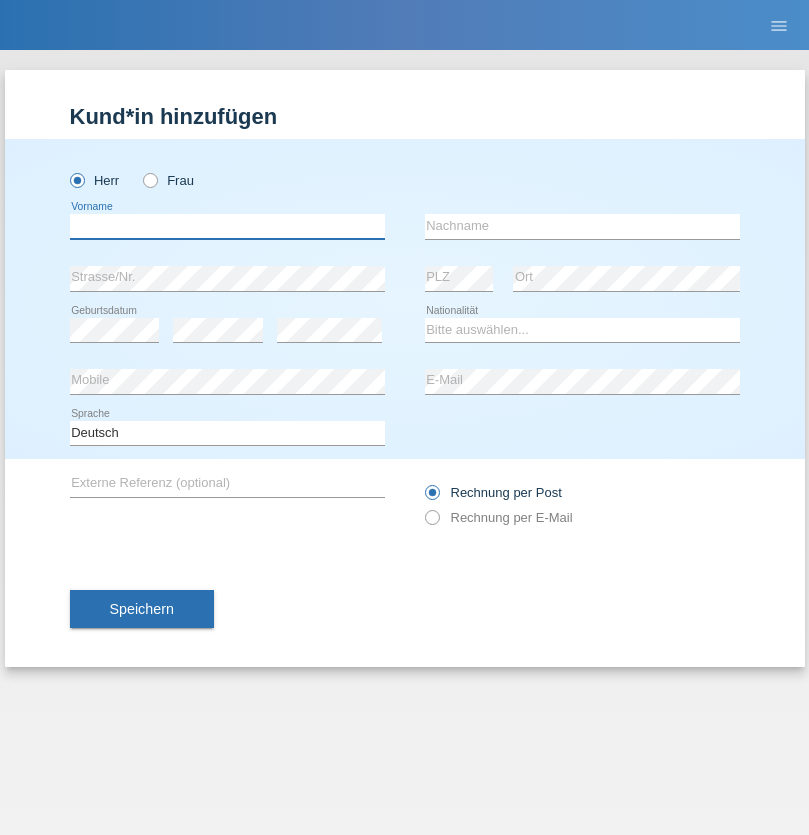 click at bounding box center [227, 226] 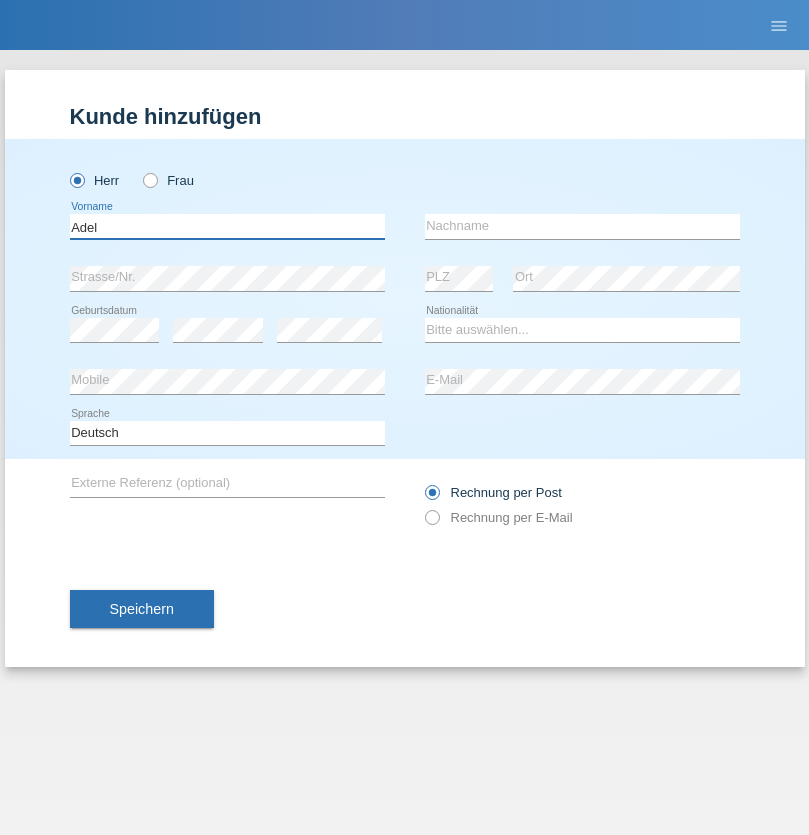 type on "Adel" 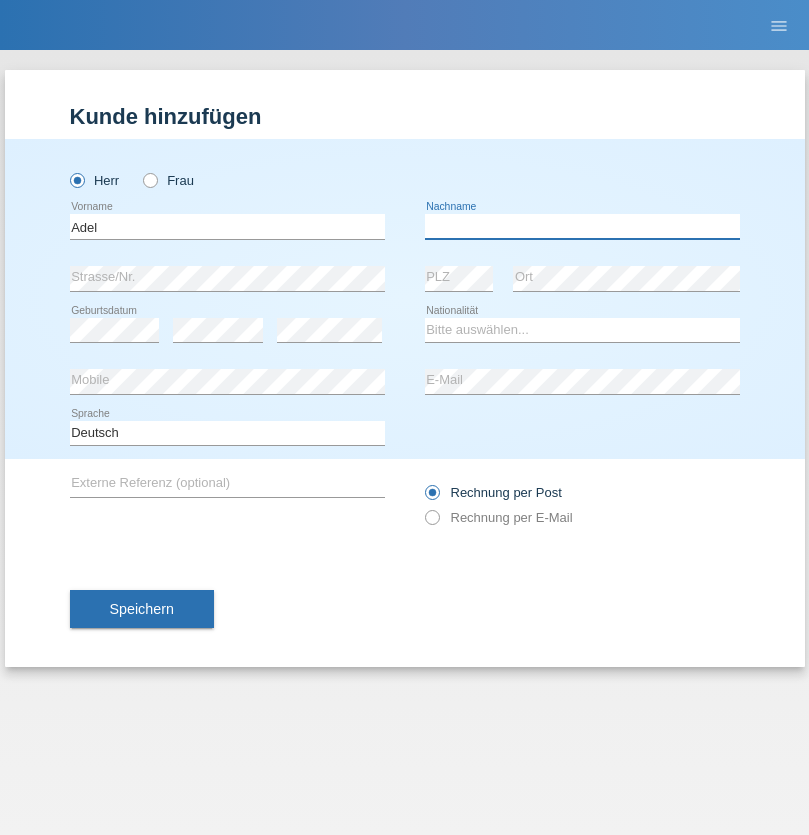 click at bounding box center [582, 226] 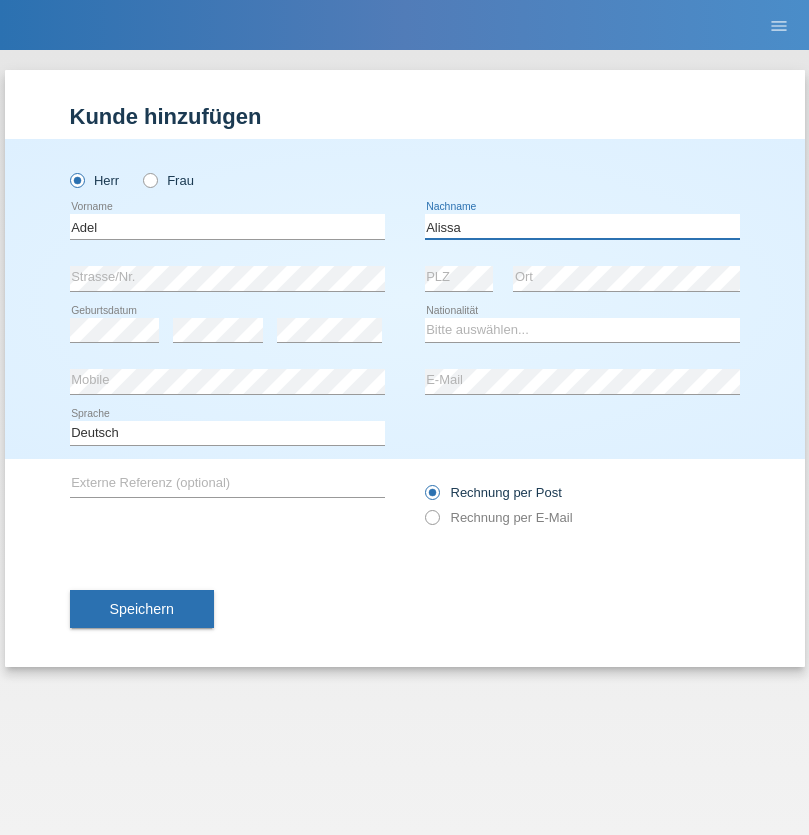 type on "Alissa" 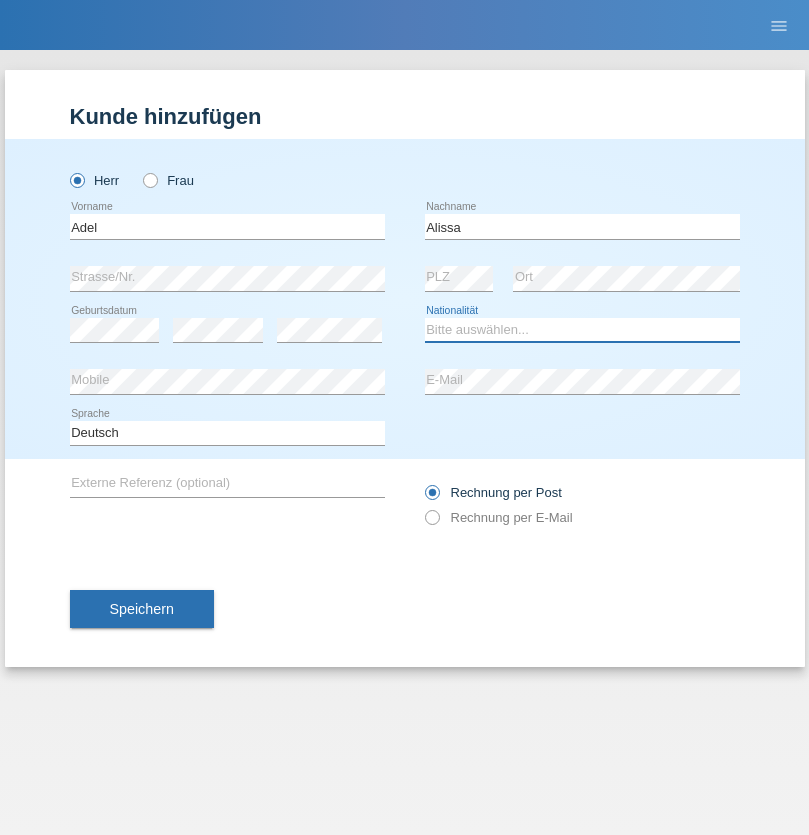 select on "SY" 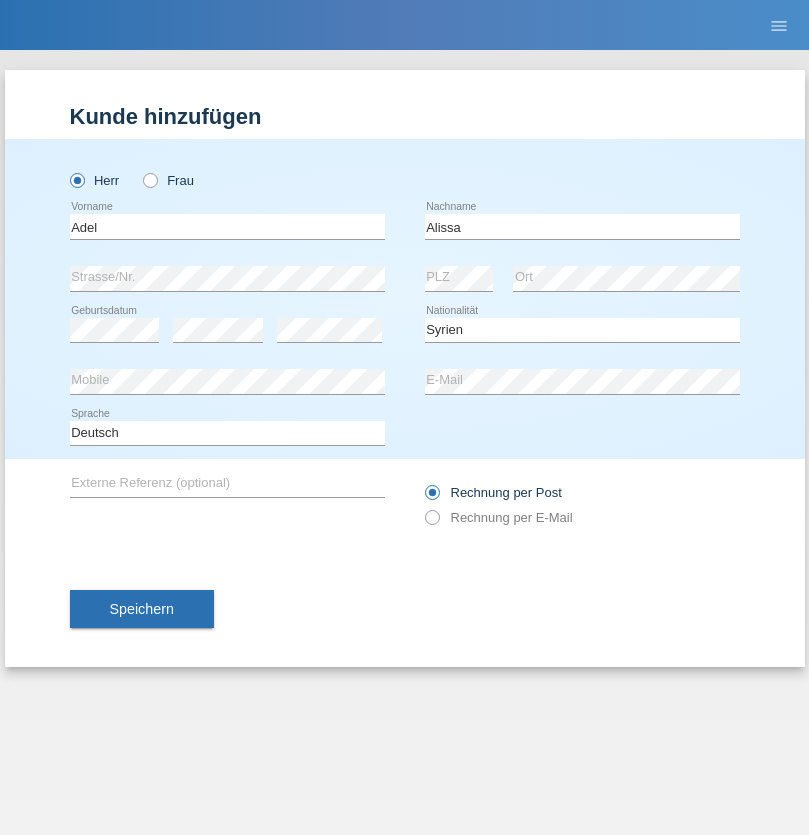 select on "C" 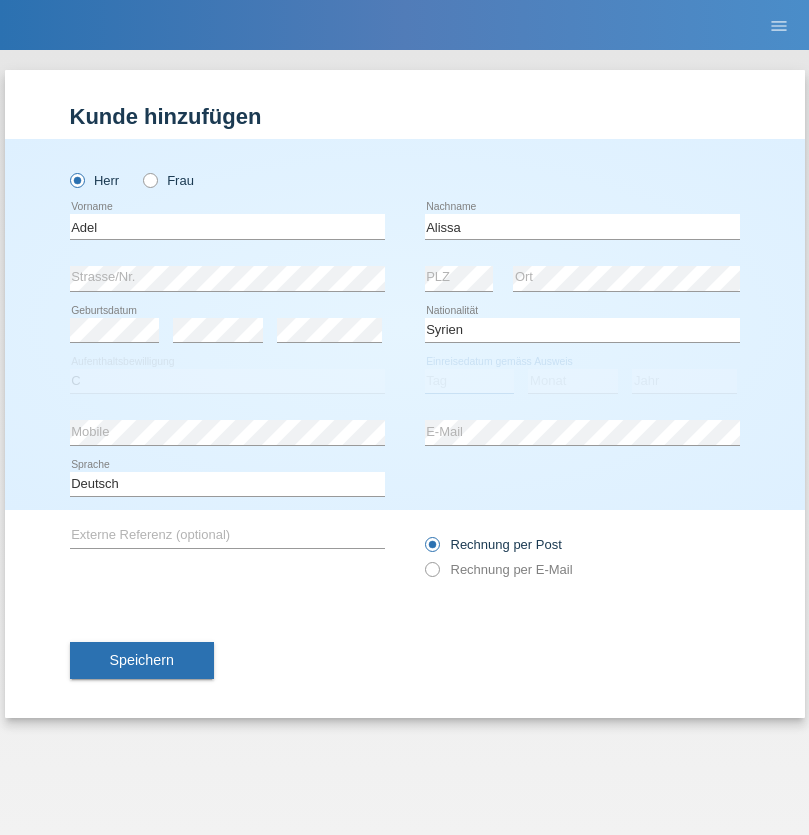 select on "20" 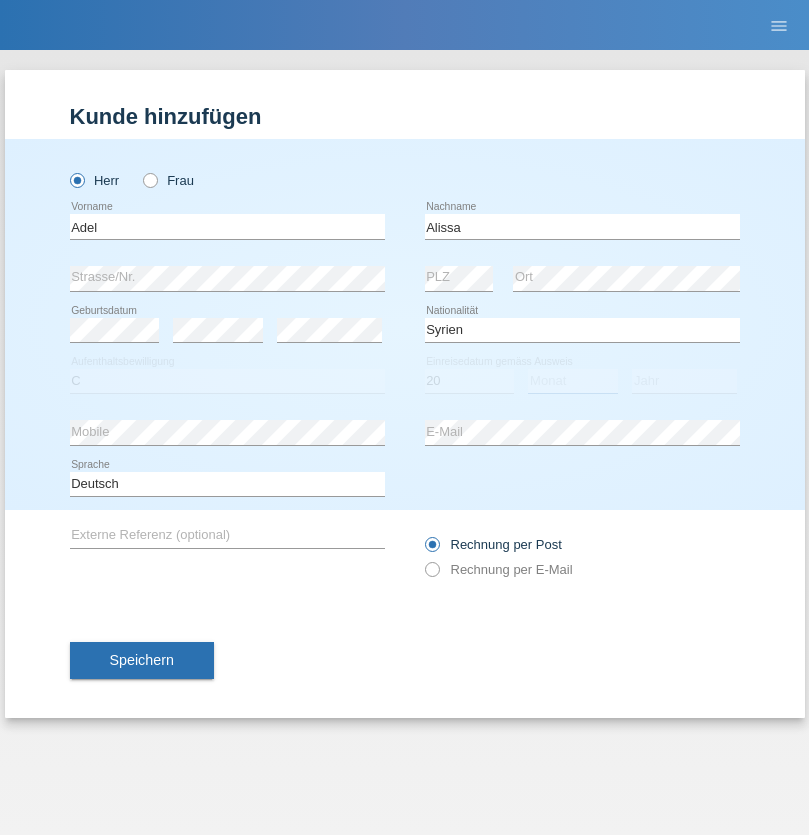 select on "09" 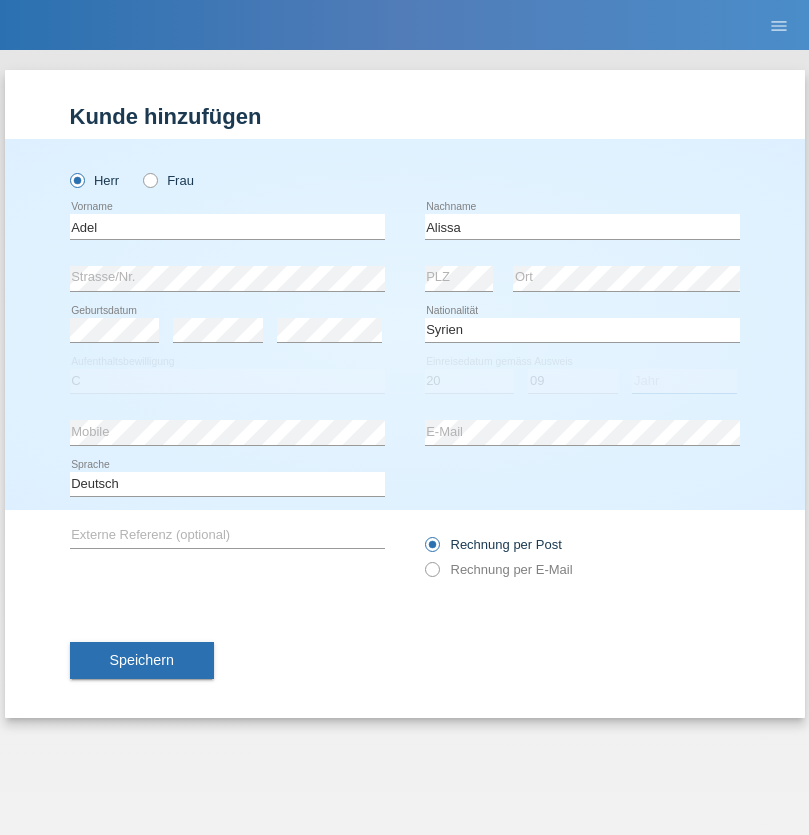 select on "2018" 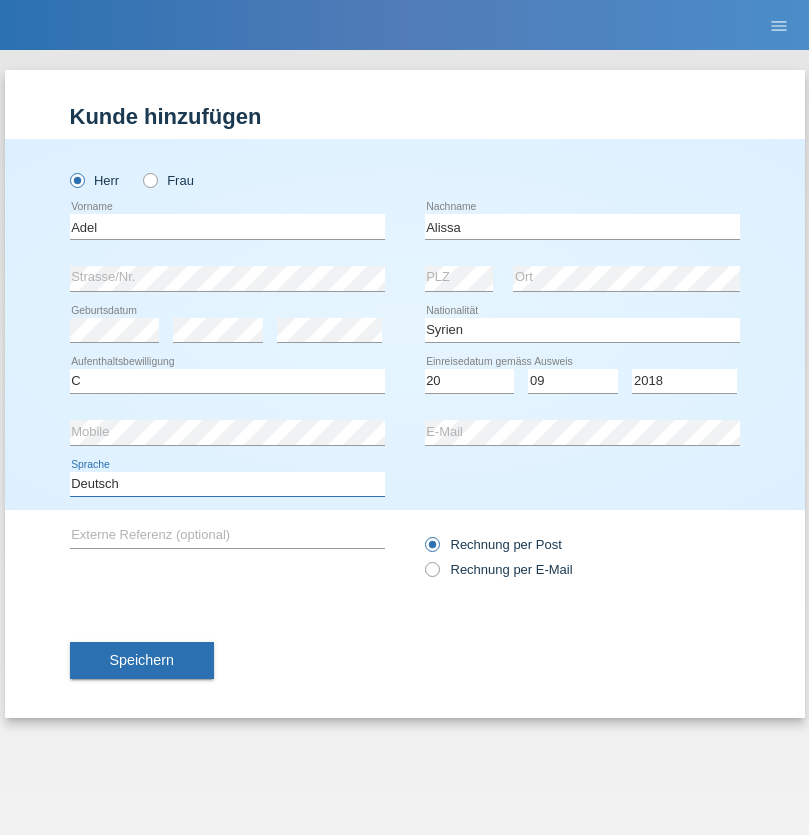 select on "en" 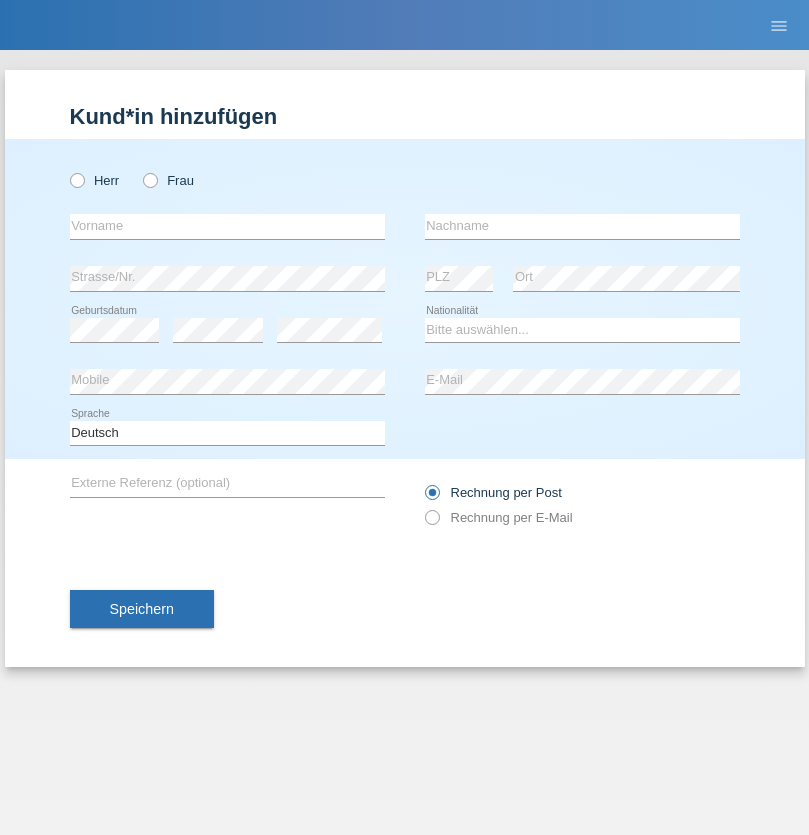 scroll, scrollTop: 0, scrollLeft: 0, axis: both 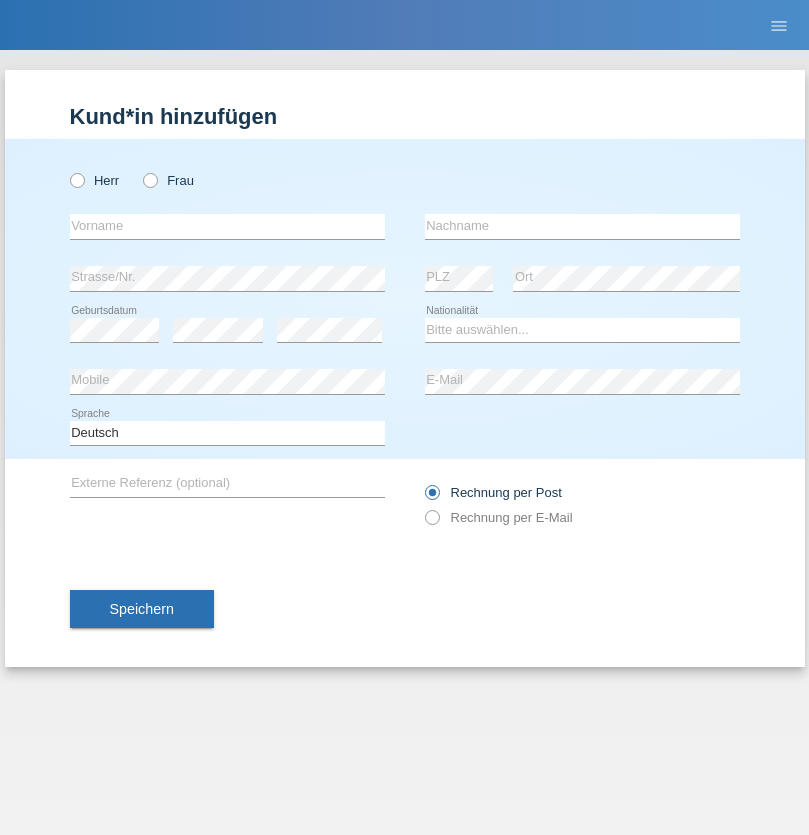radio on "true" 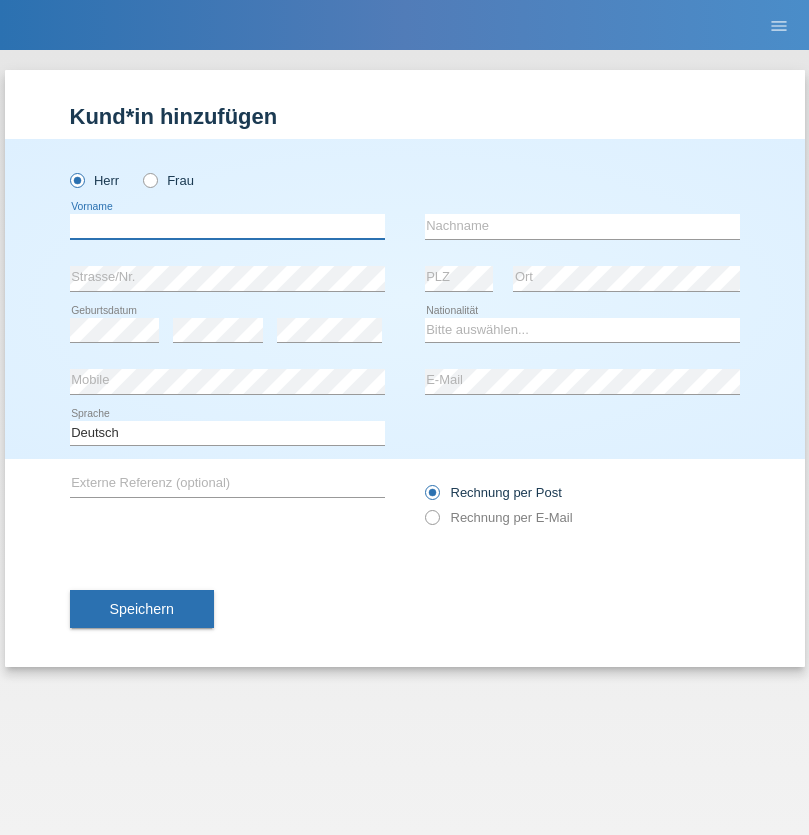 click at bounding box center (227, 226) 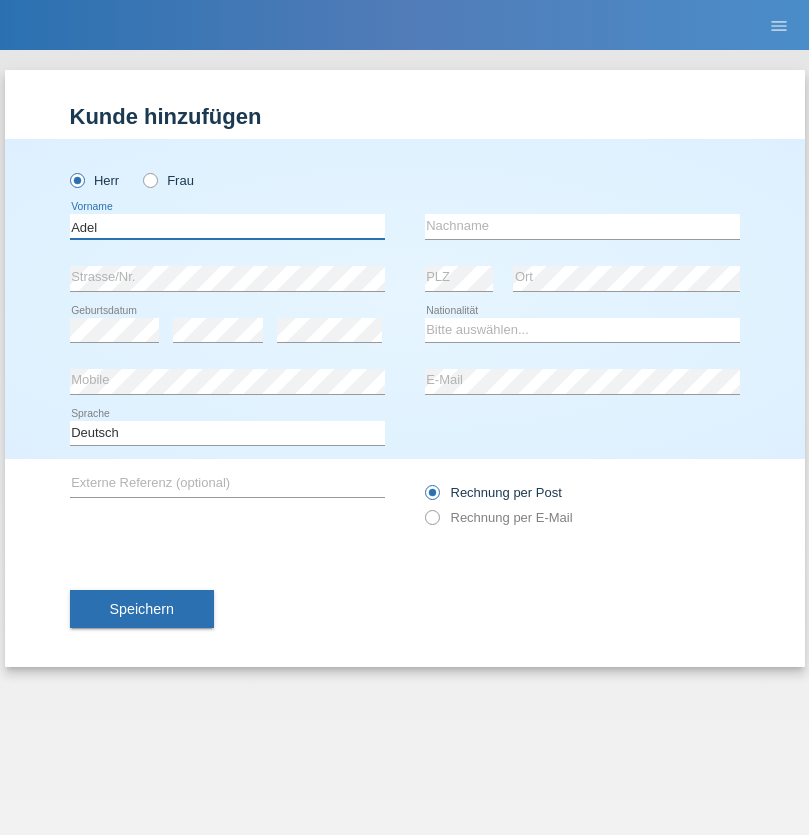 type on "Adel" 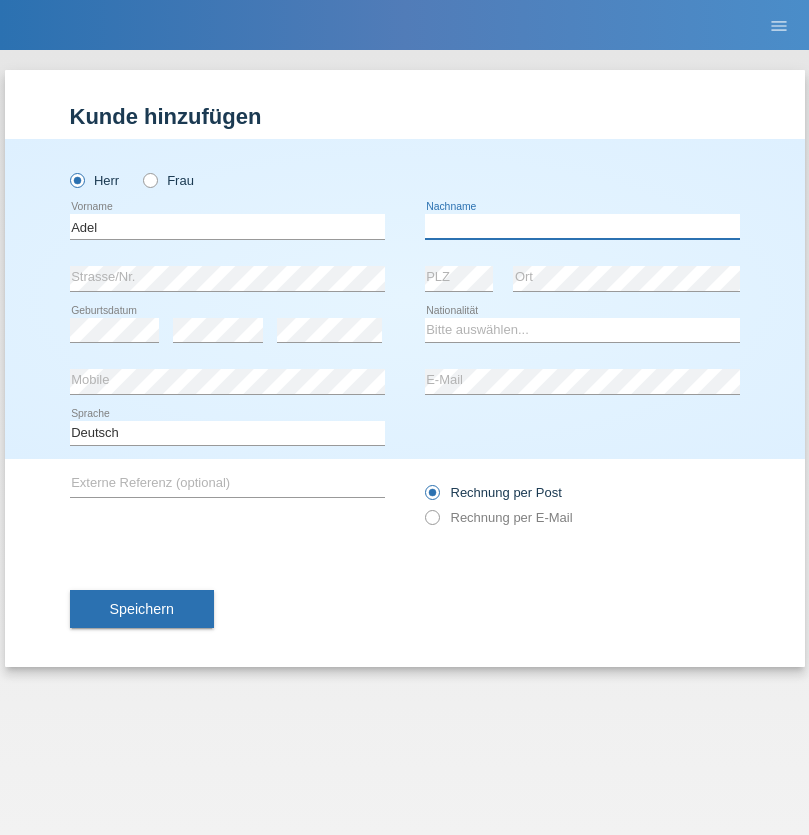 click at bounding box center [582, 226] 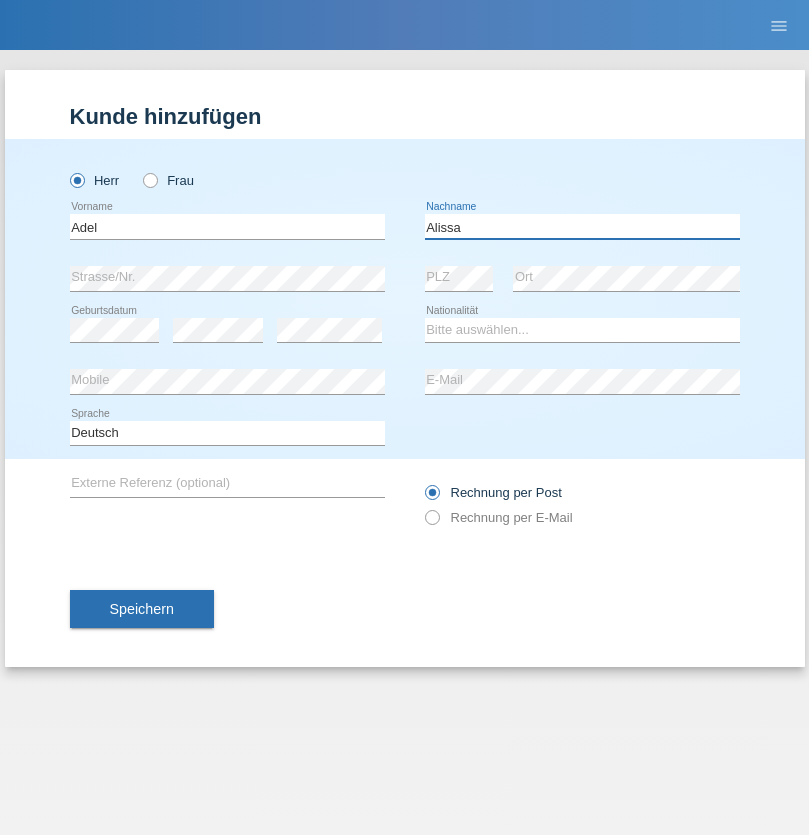 type on "Alissa" 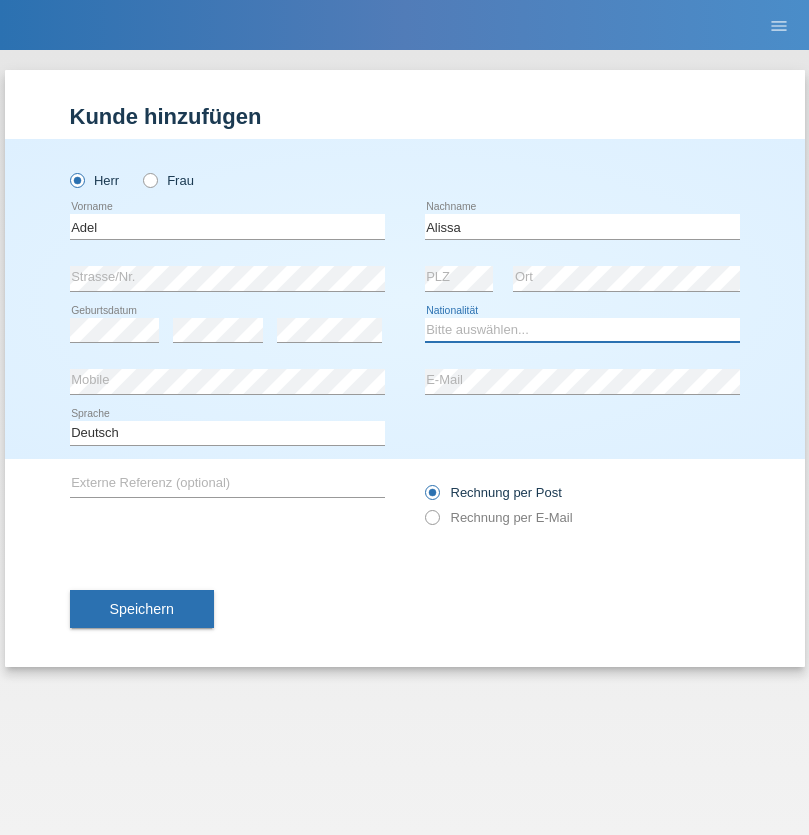 select on "SY" 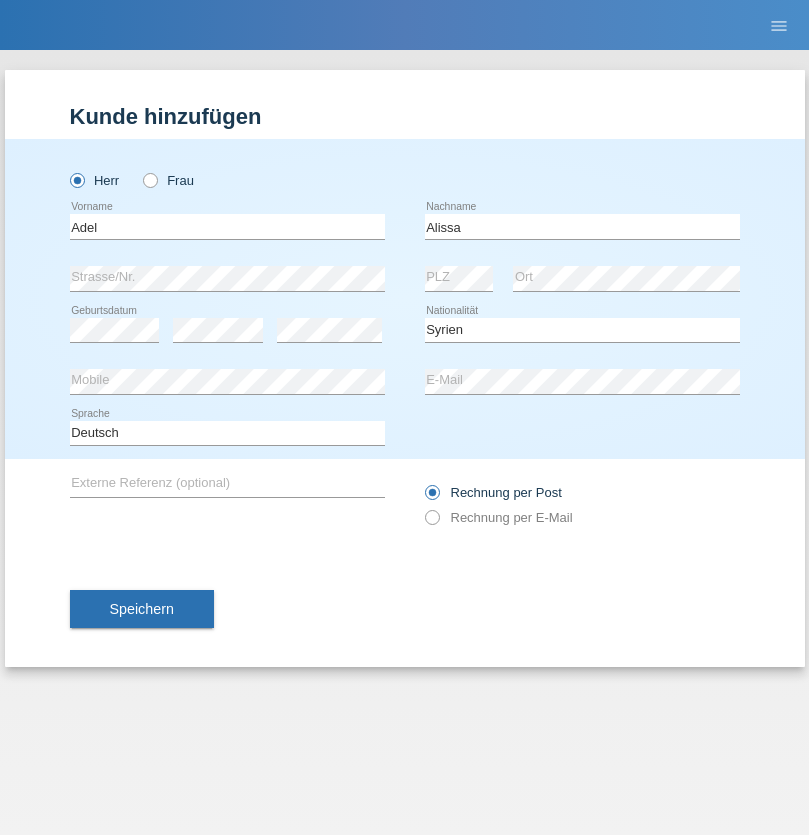 select on "C" 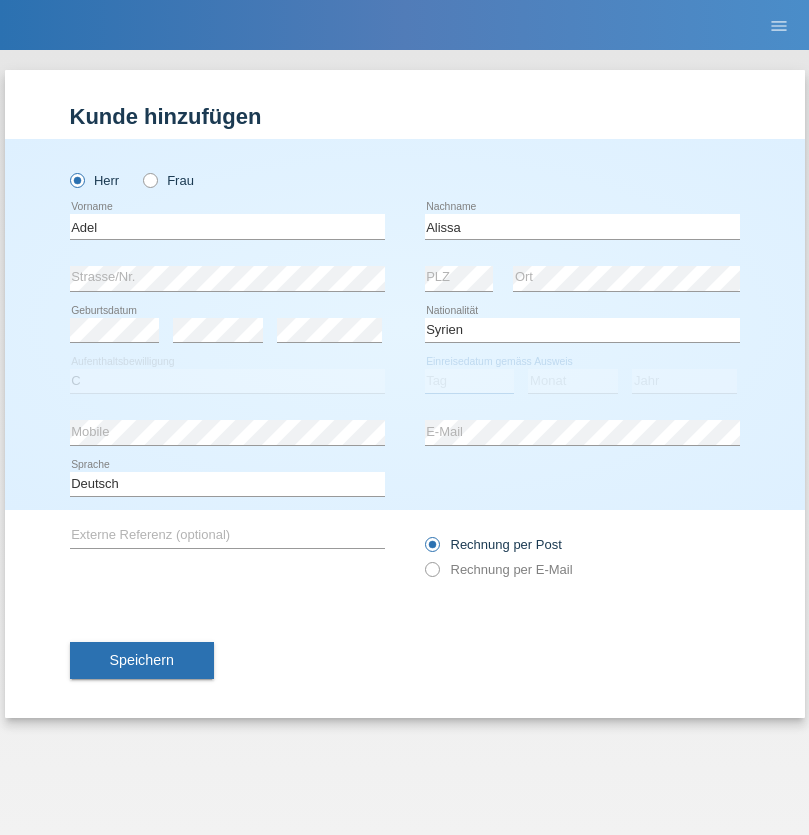 select on "20" 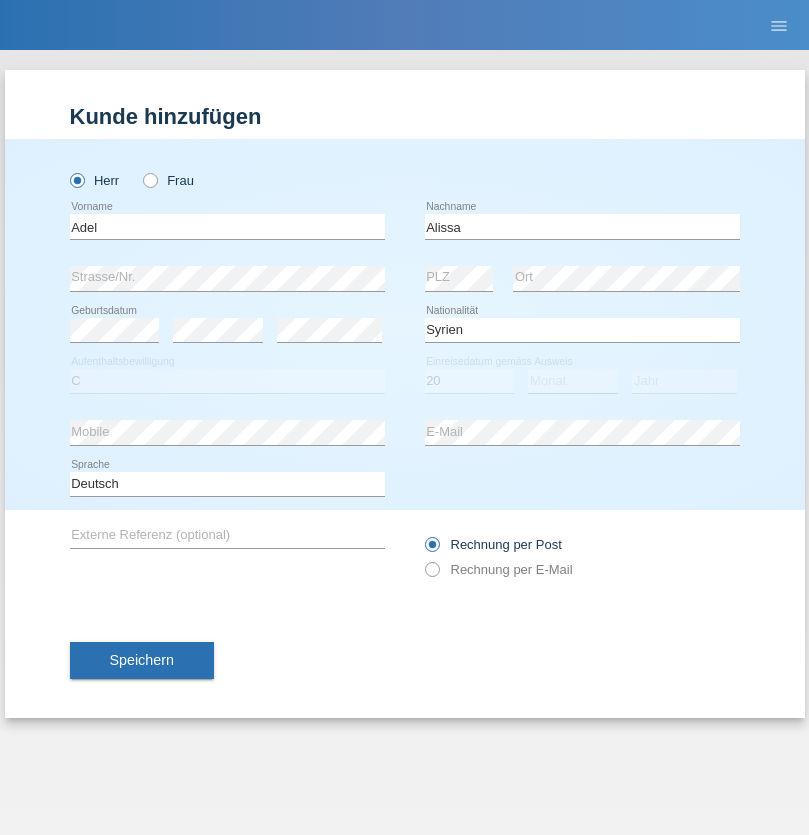 select on "09" 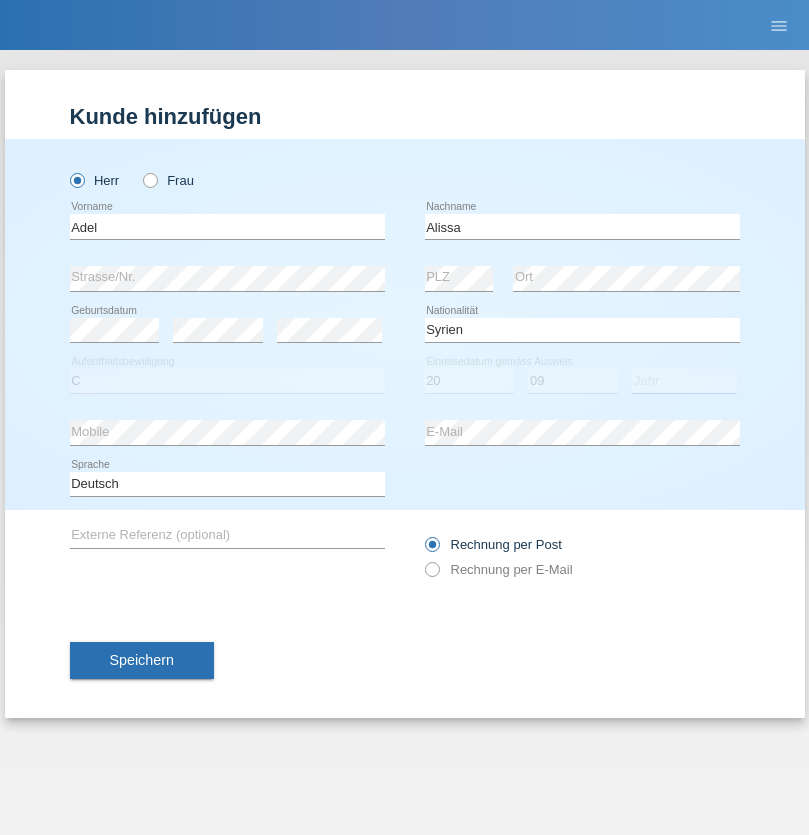 select on "2018" 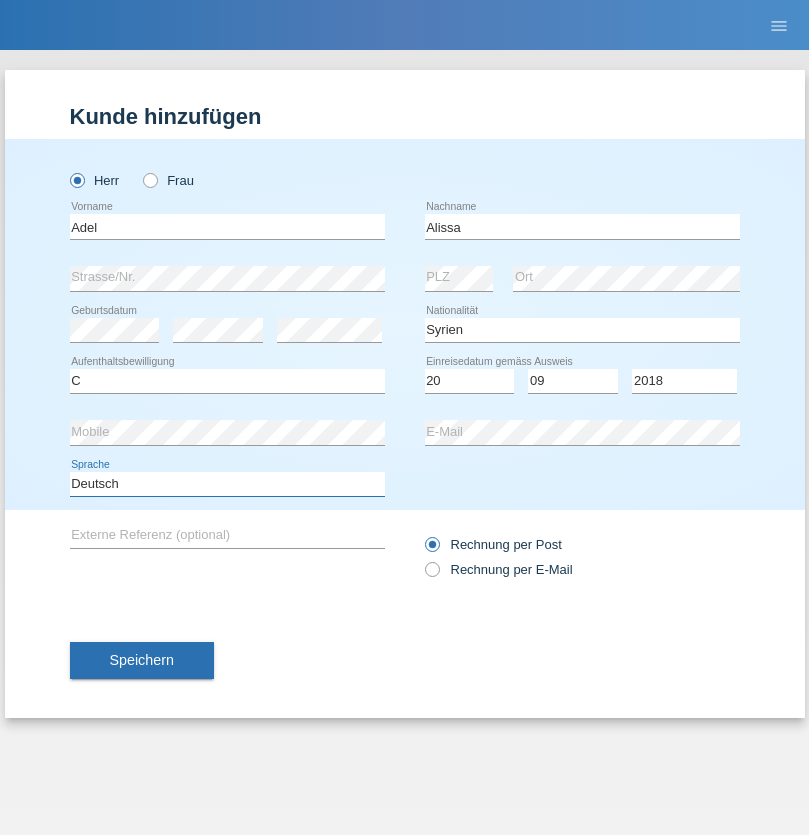 select on "en" 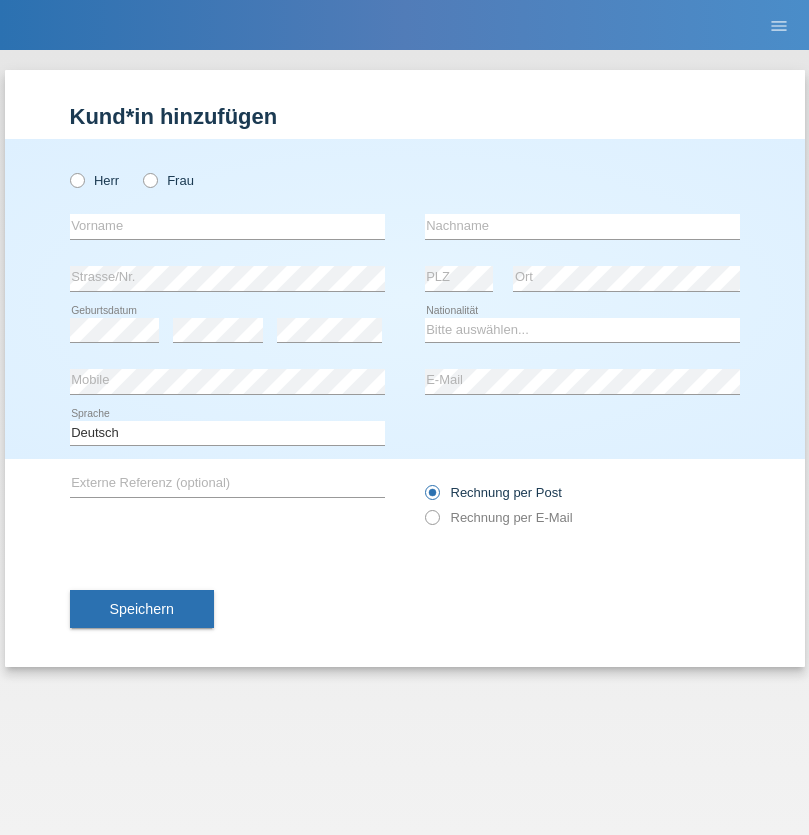 scroll, scrollTop: 0, scrollLeft: 0, axis: both 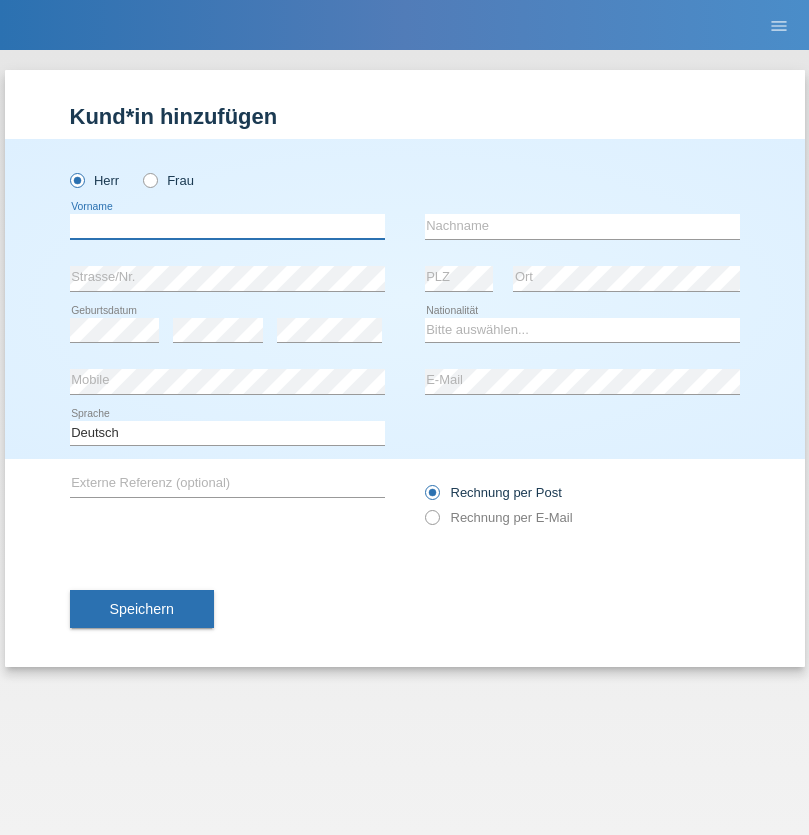 click at bounding box center (227, 226) 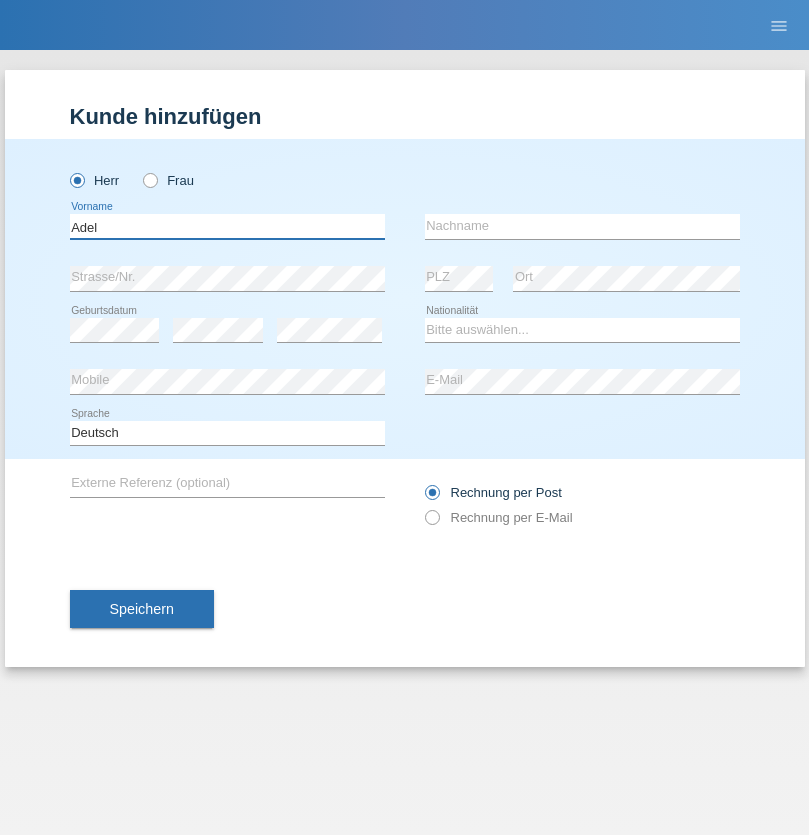 type on "Adel" 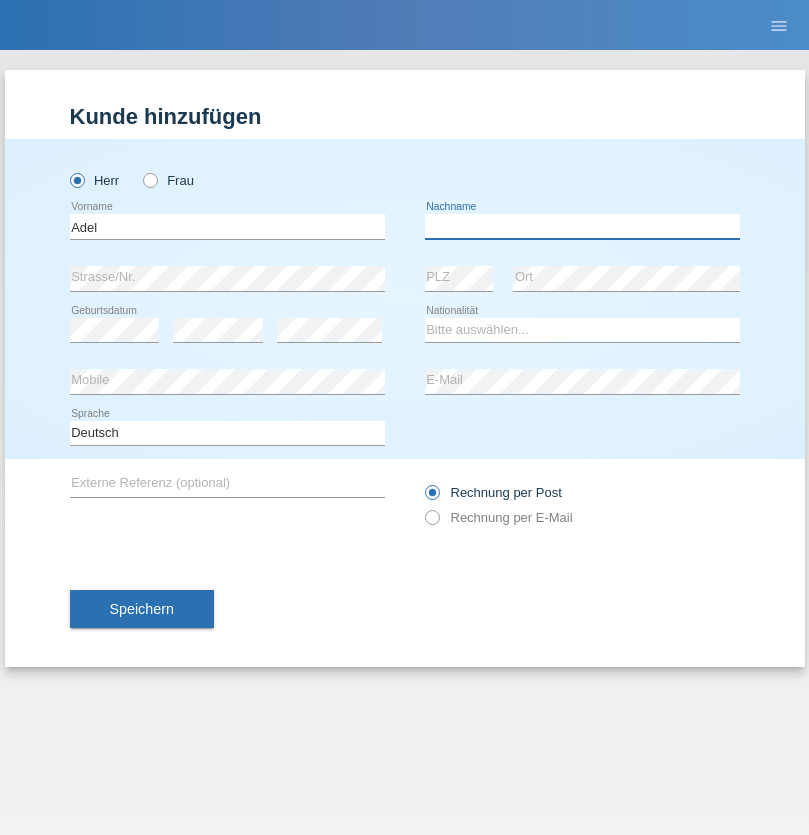 click at bounding box center (582, 226) 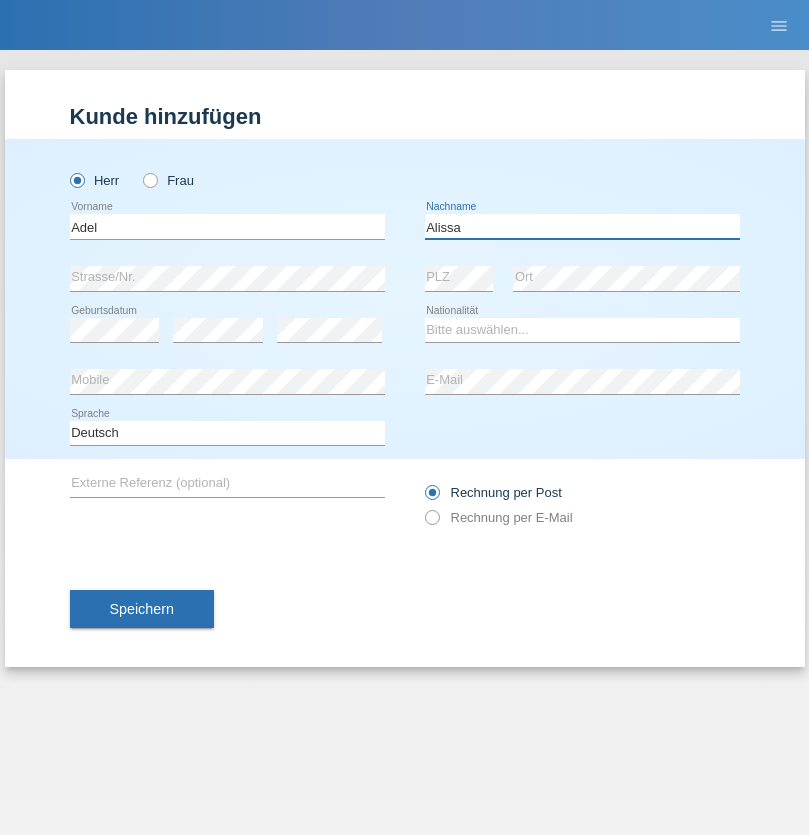 type on "Alissa" 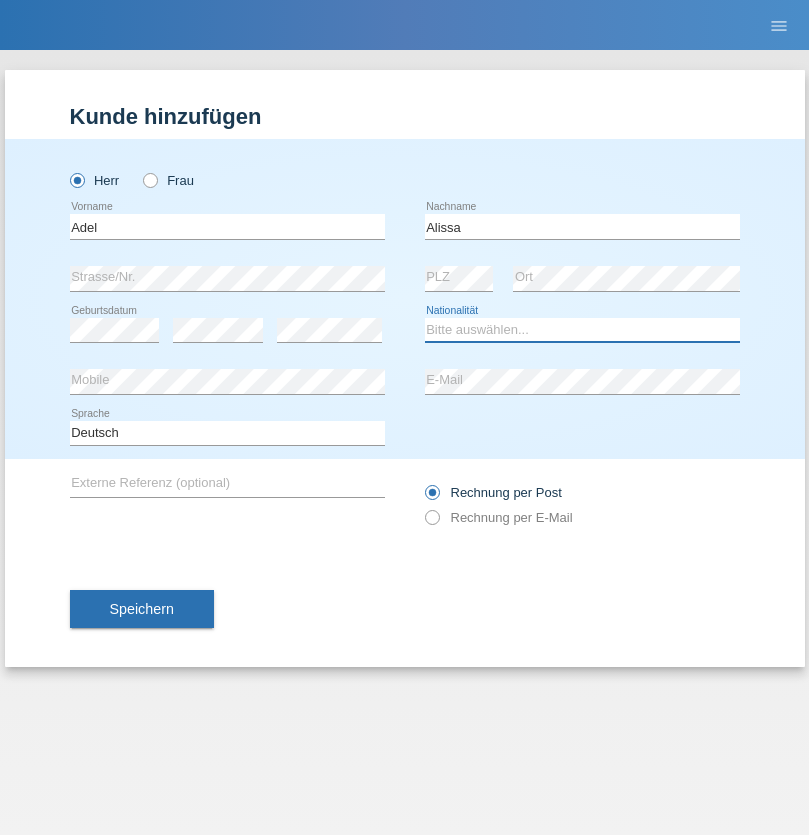 select on "SY" 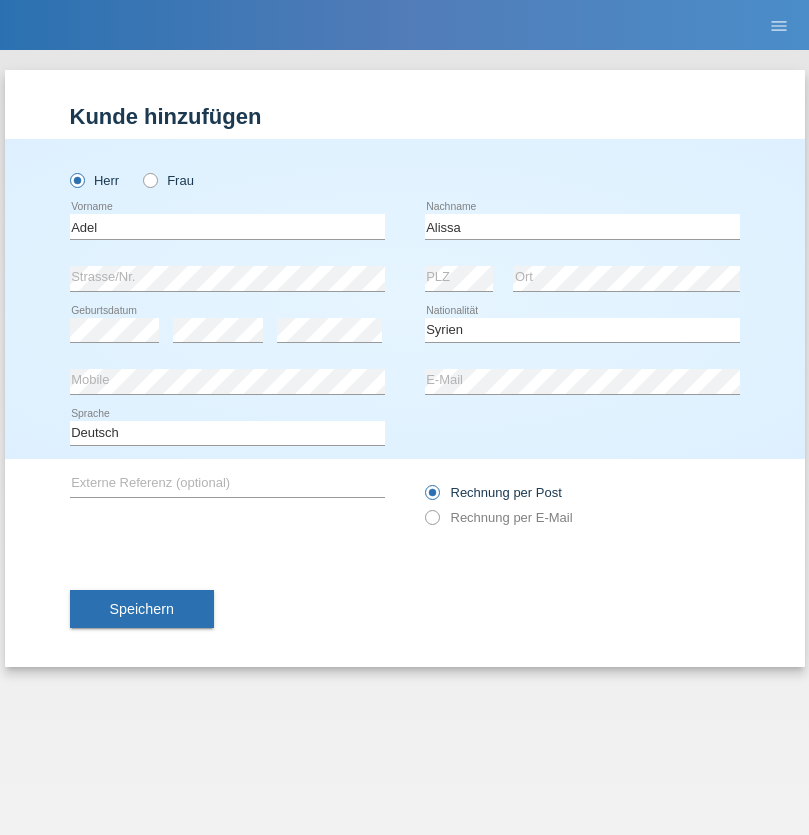 select on "C" 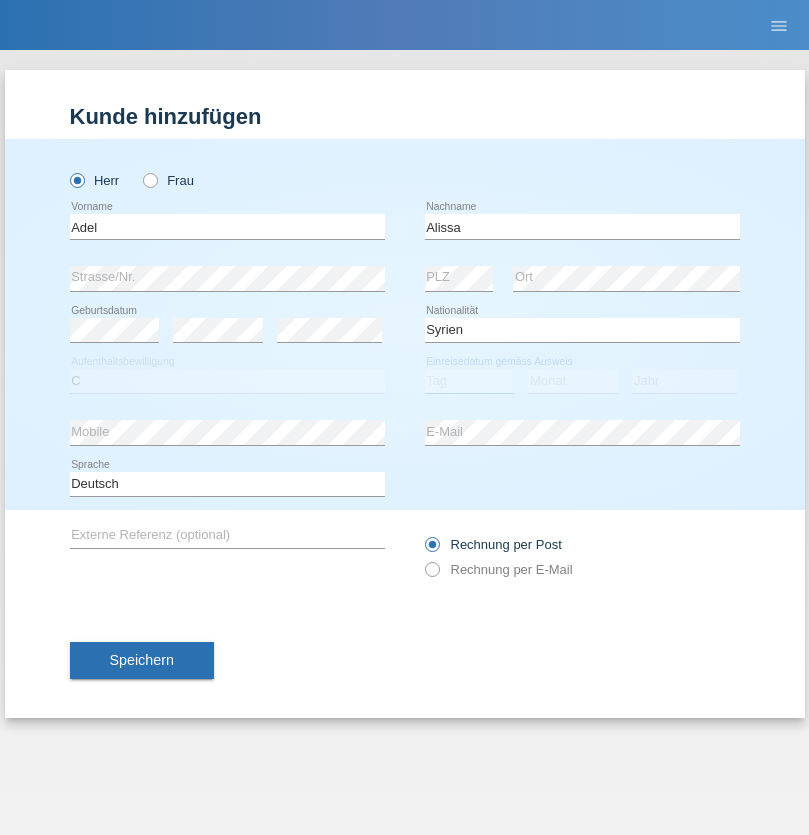 select on "20" 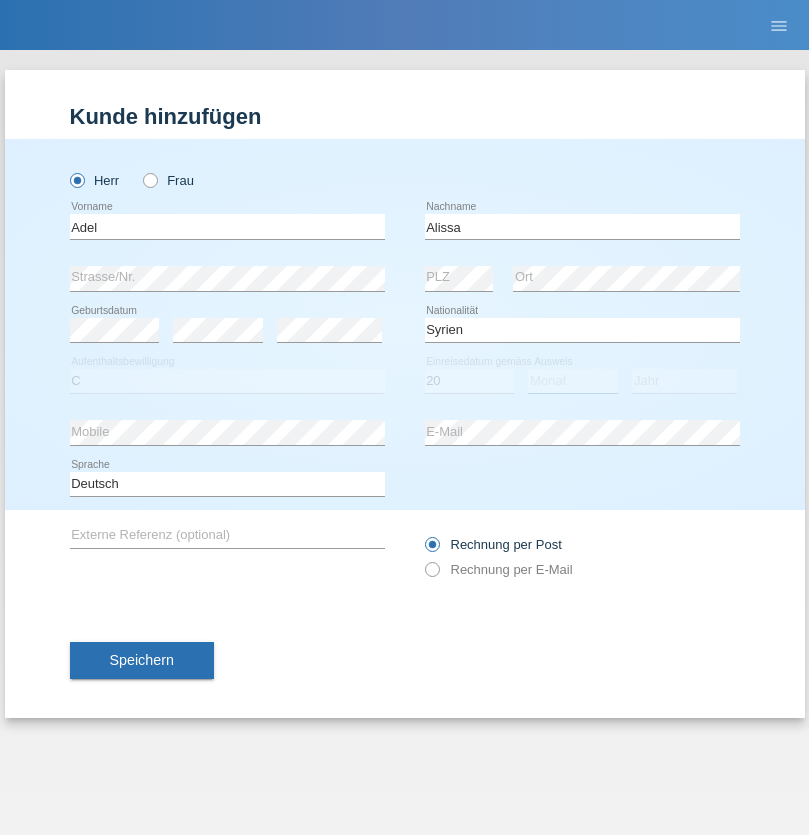 select on "09" 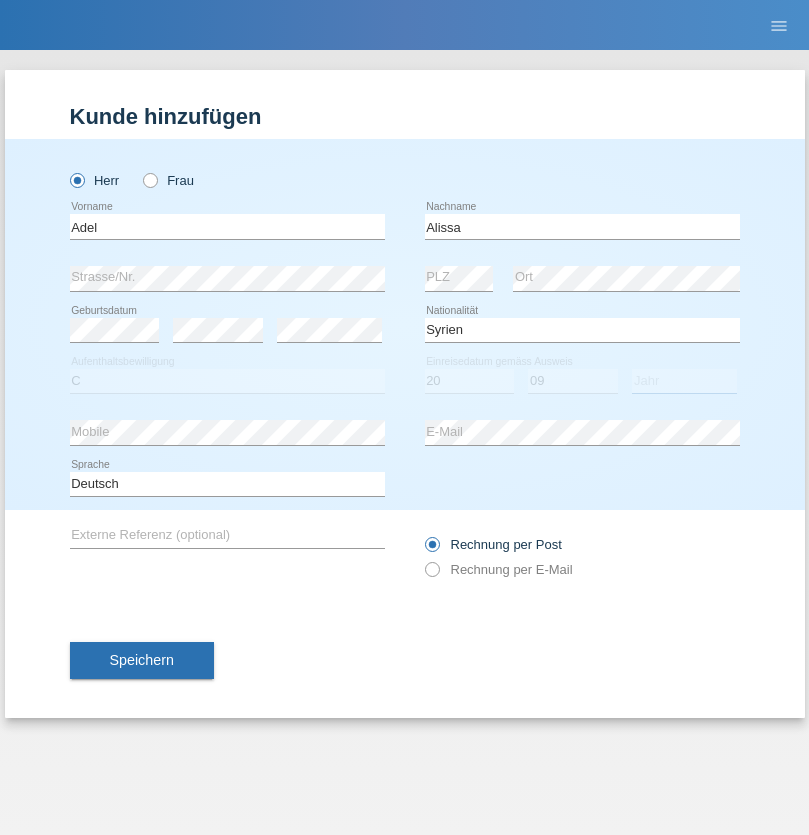 select on "2018" 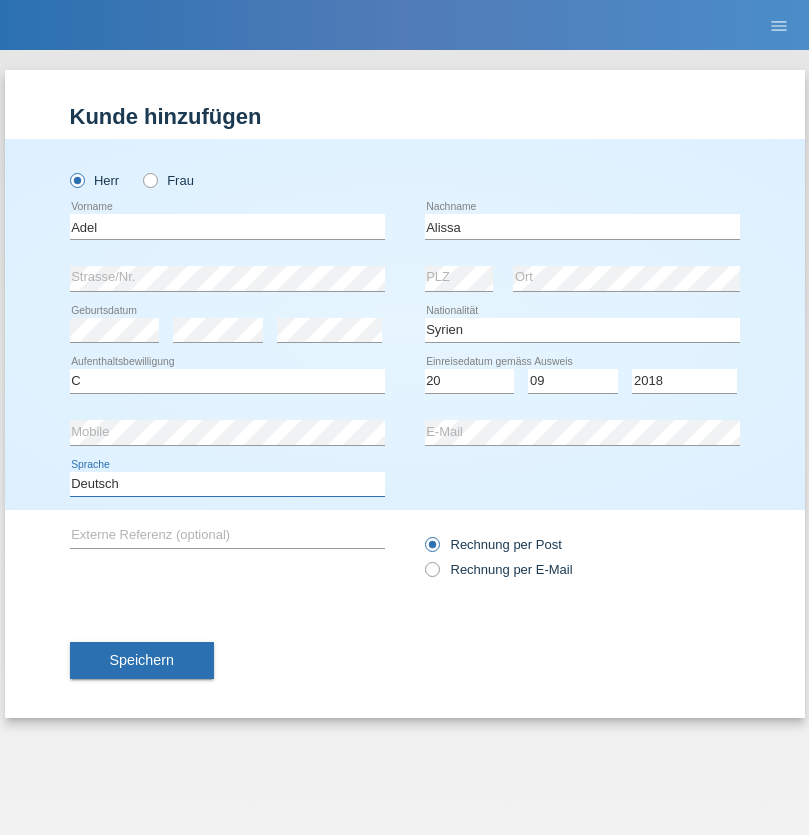 select on "en" 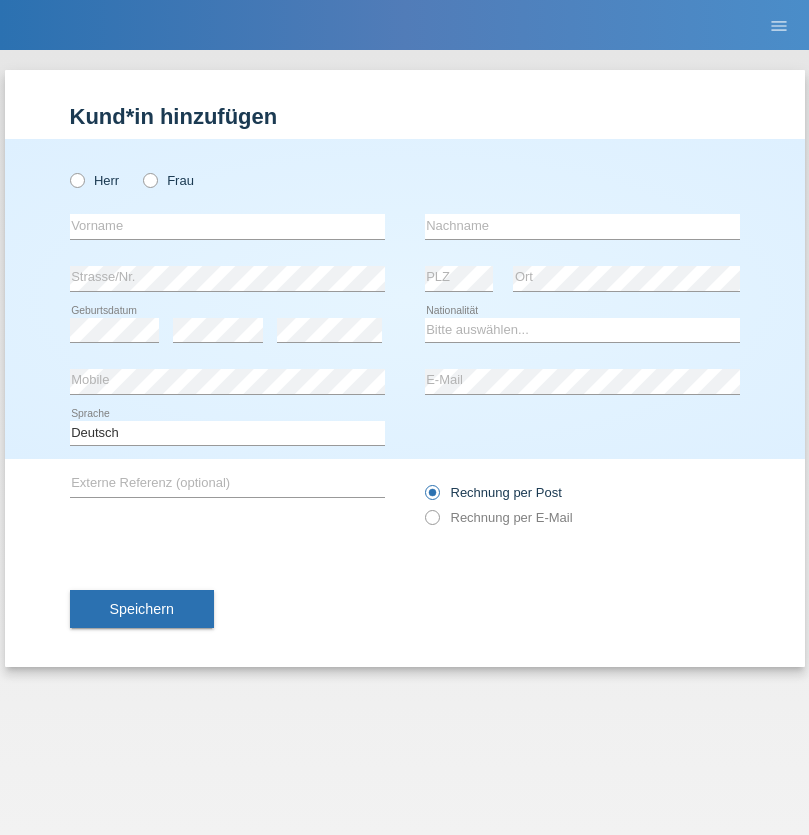 scroll, scrollTop: 0, scrollLeft: 0, axis: both 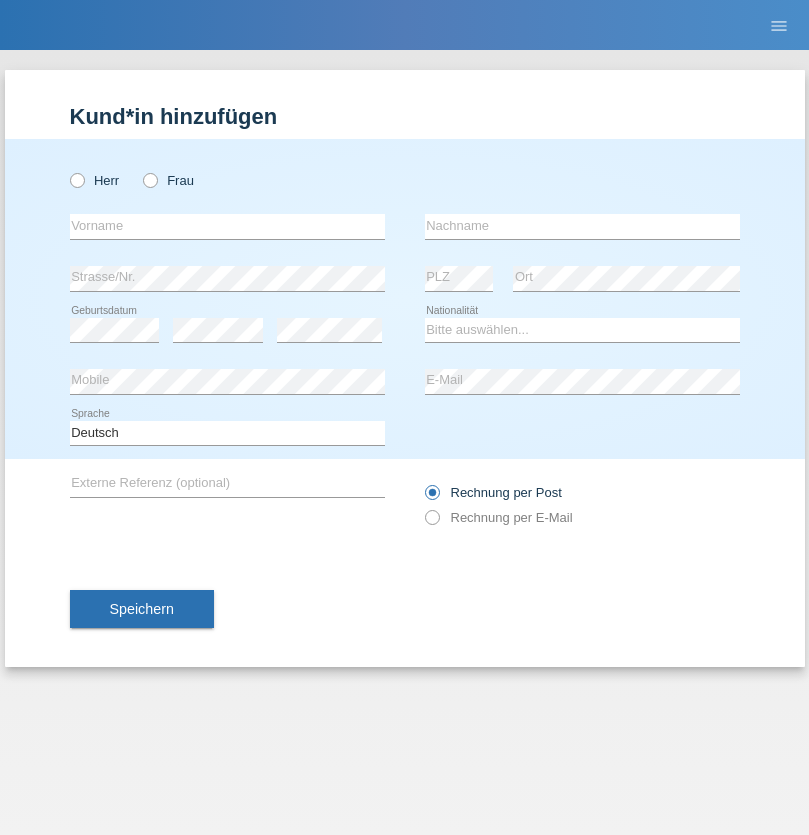 radio on "true" 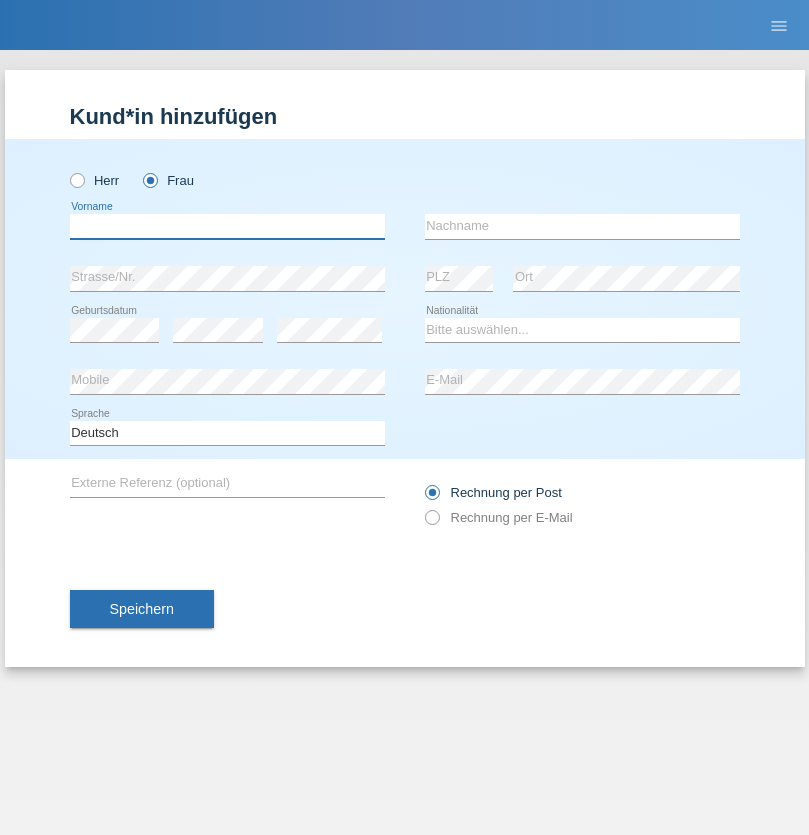 click at bounding box center [227, 226] 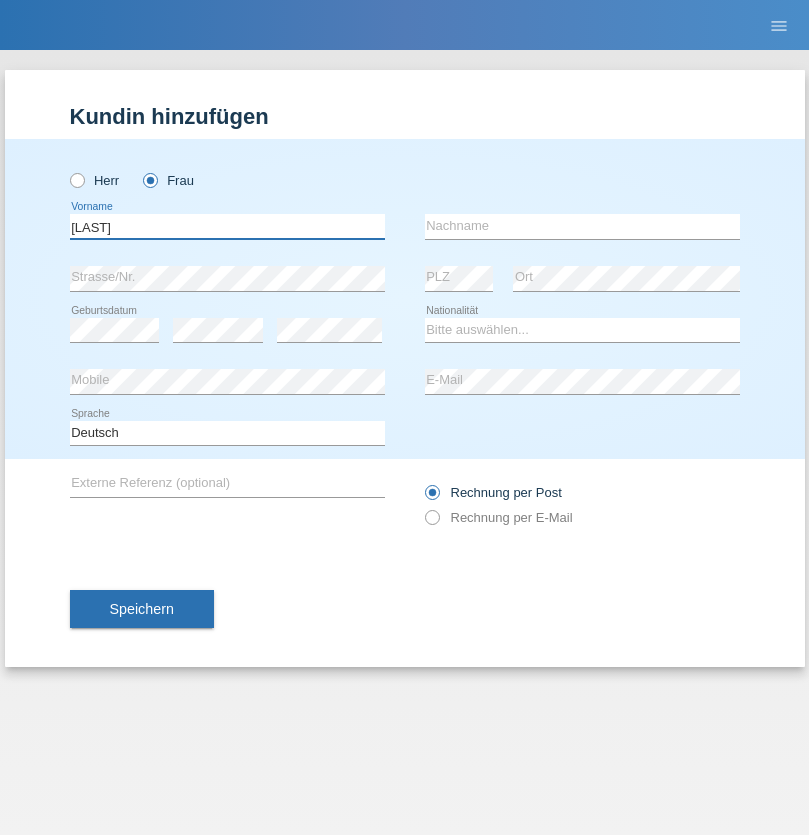 type on "[LAST]" 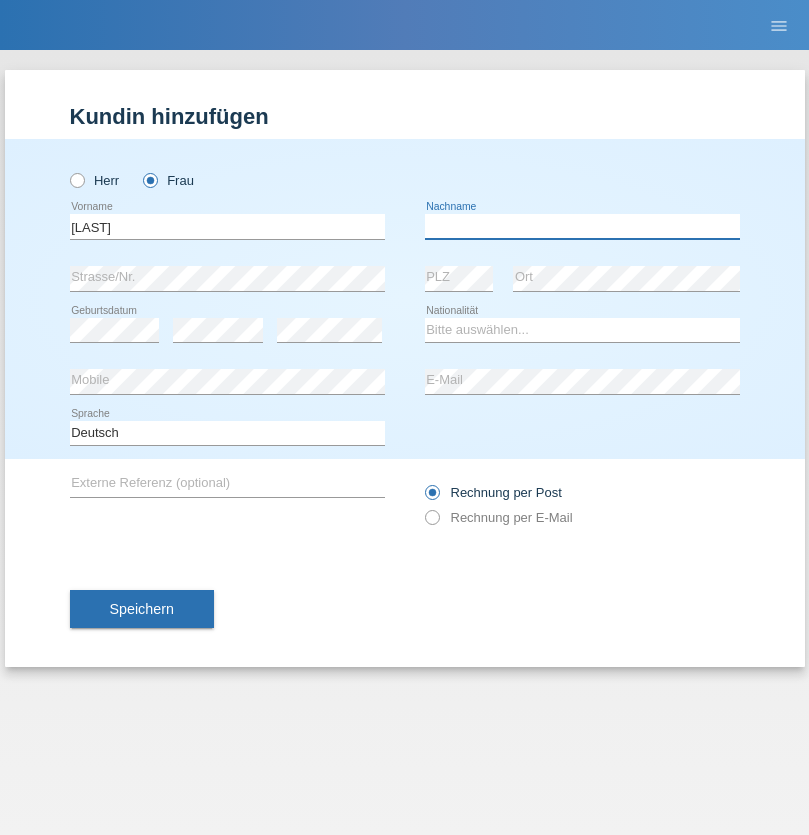 click at bounding box center (582, 226) 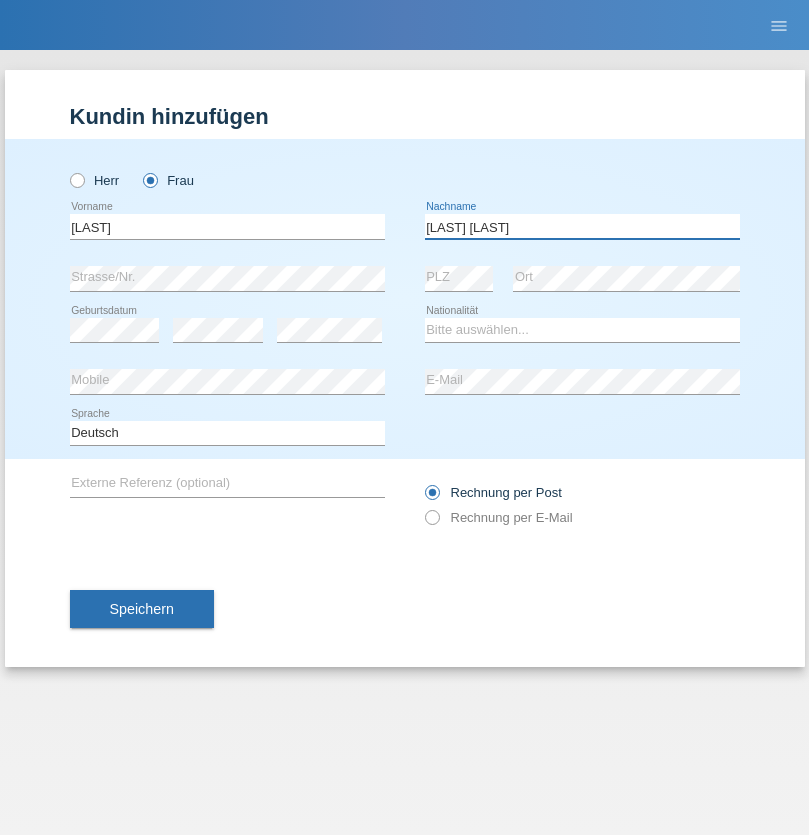type on "[LAST] [LAST]" 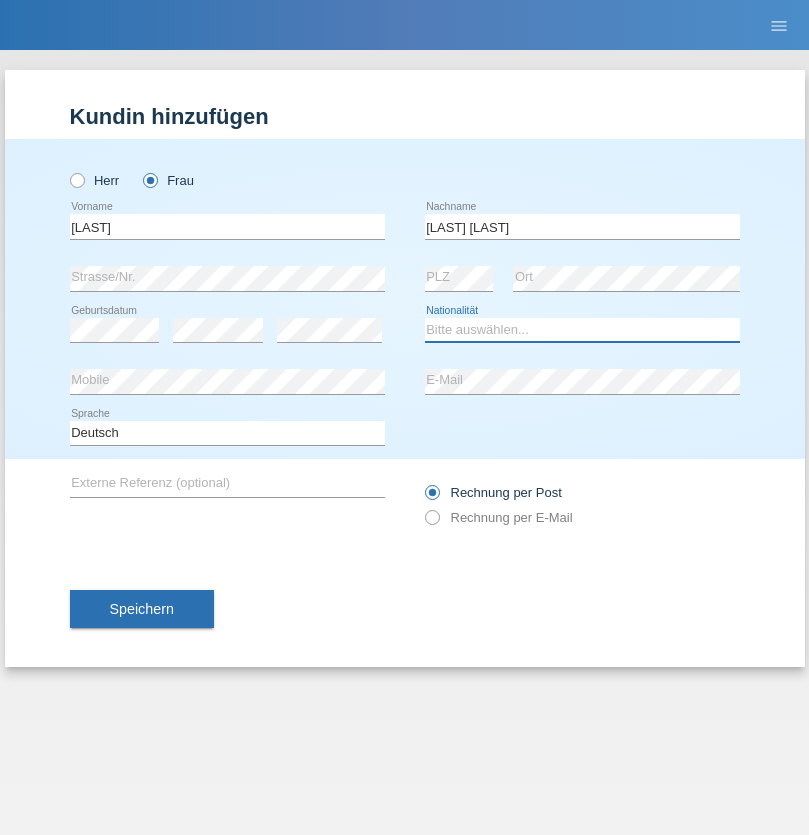 select on "DE" 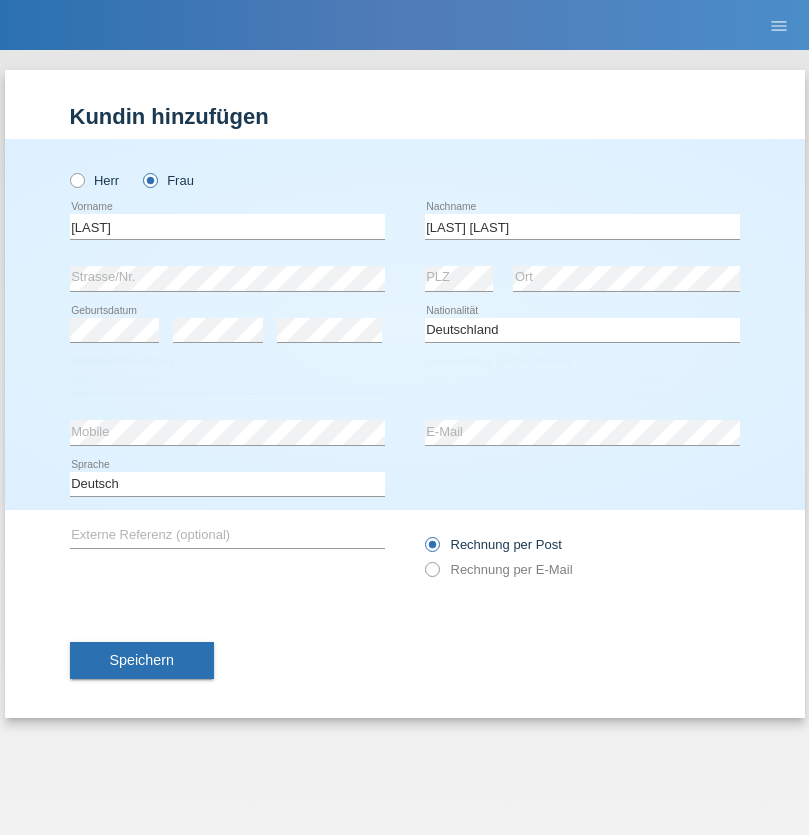 select on "C" 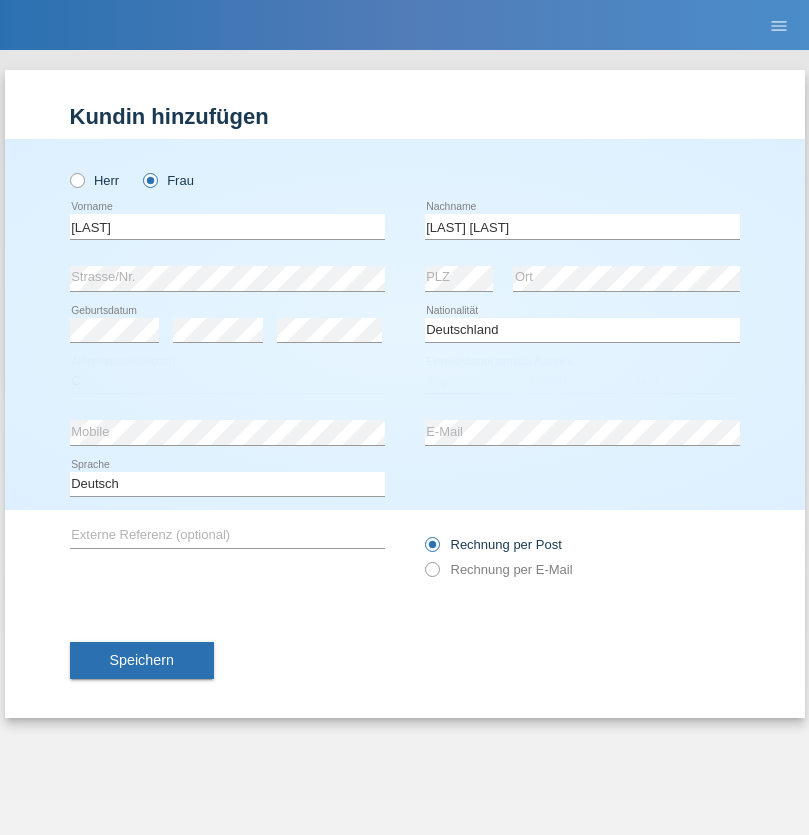 select on "01" 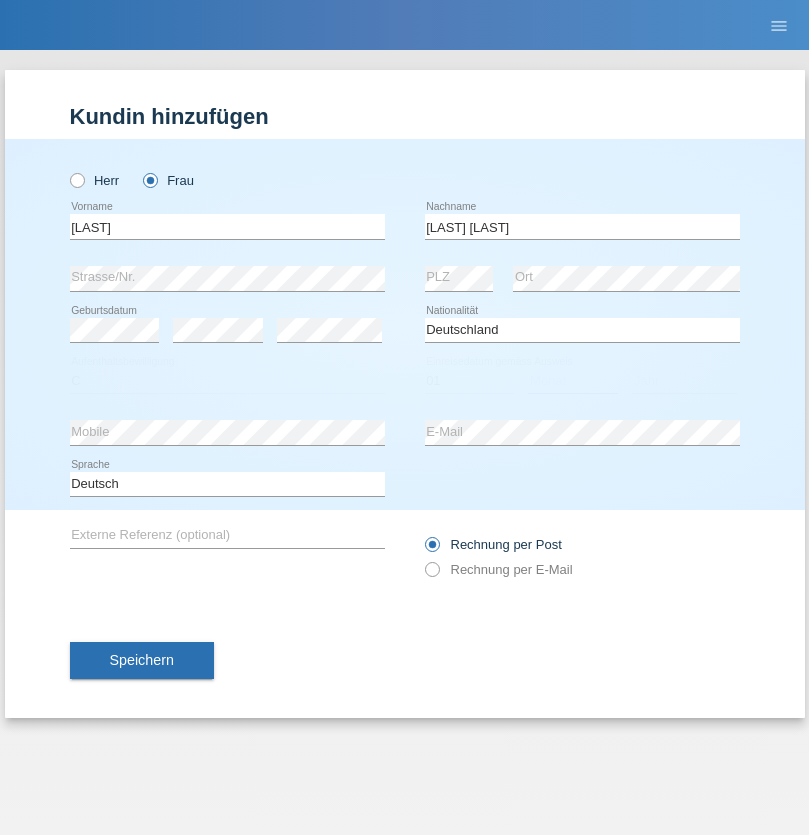 select on "11" 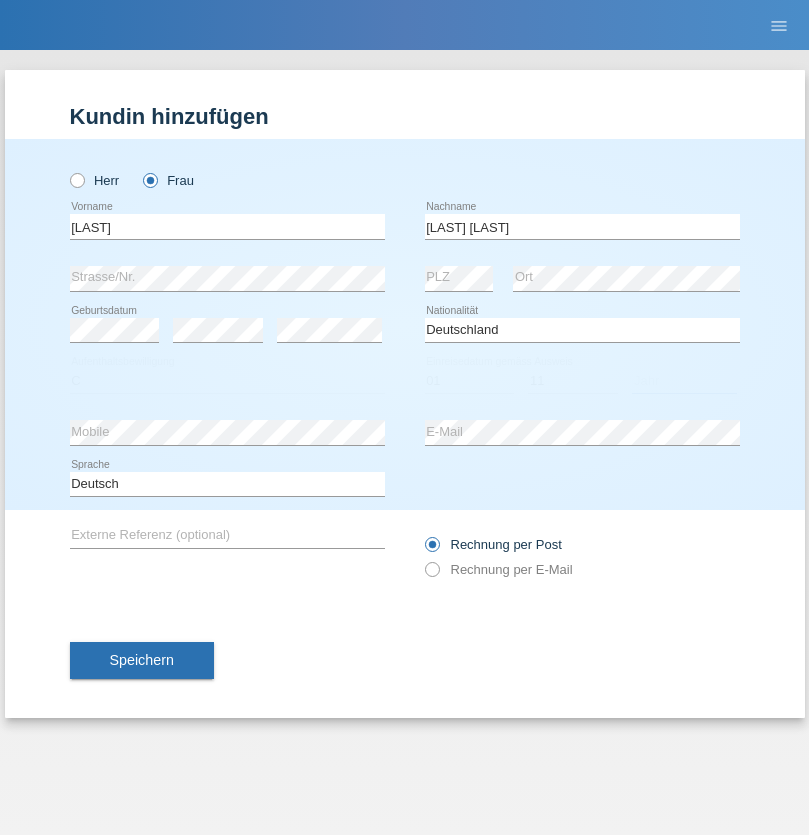 select on "2021" 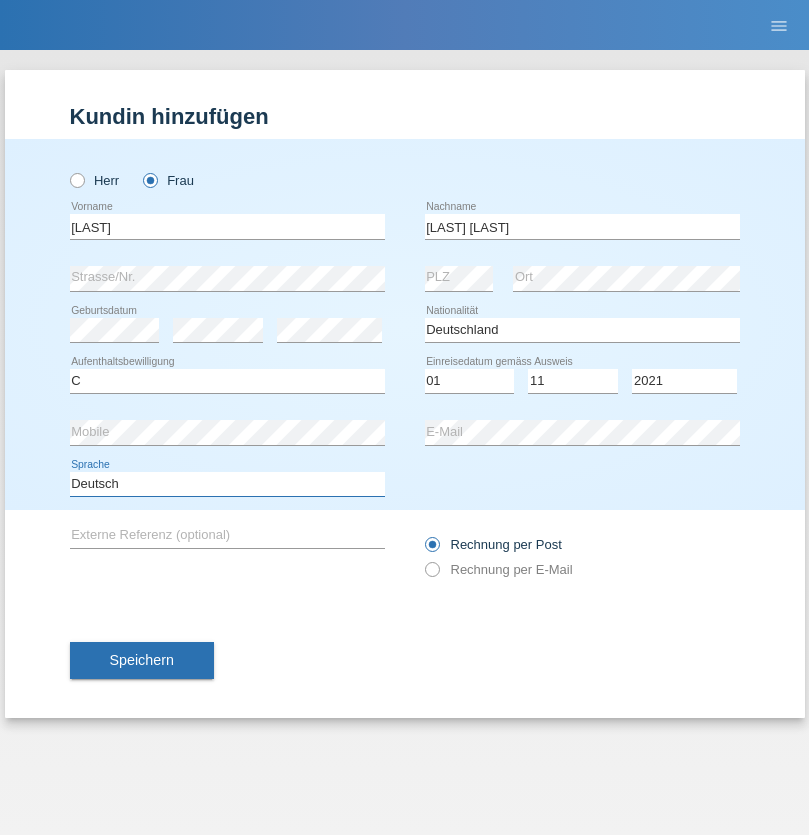 select on "en" 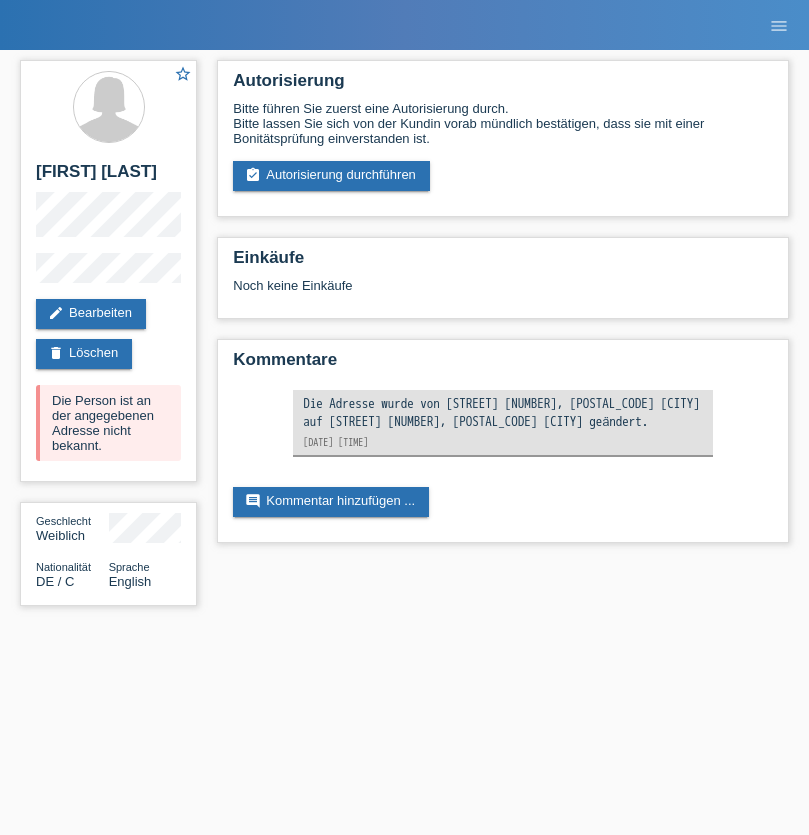 scroll, scrollTop: 0, scrollLeft: 0, axis: both 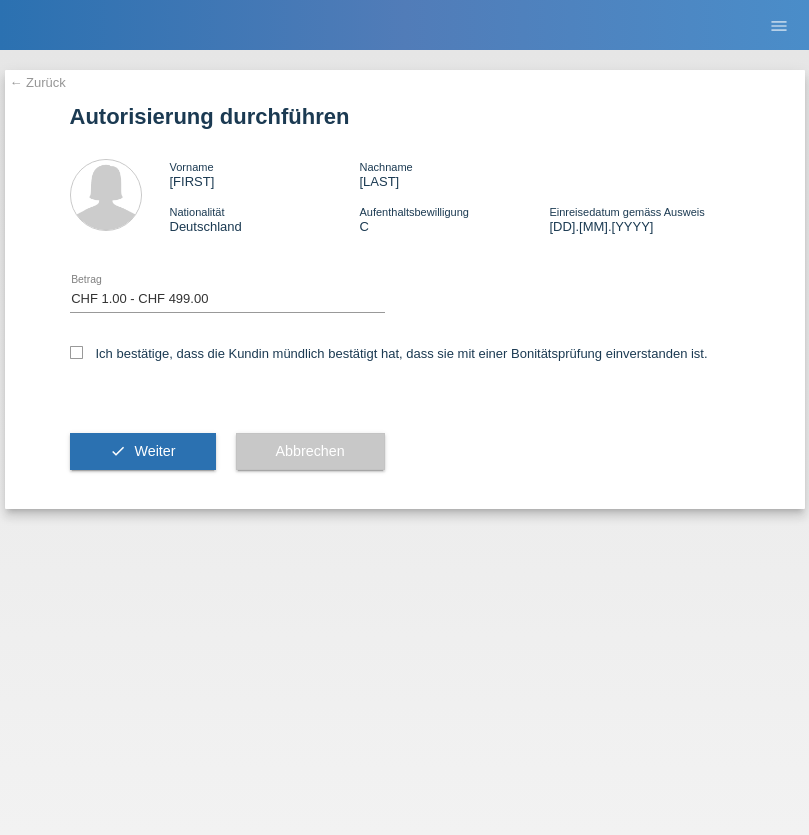 select on "1" 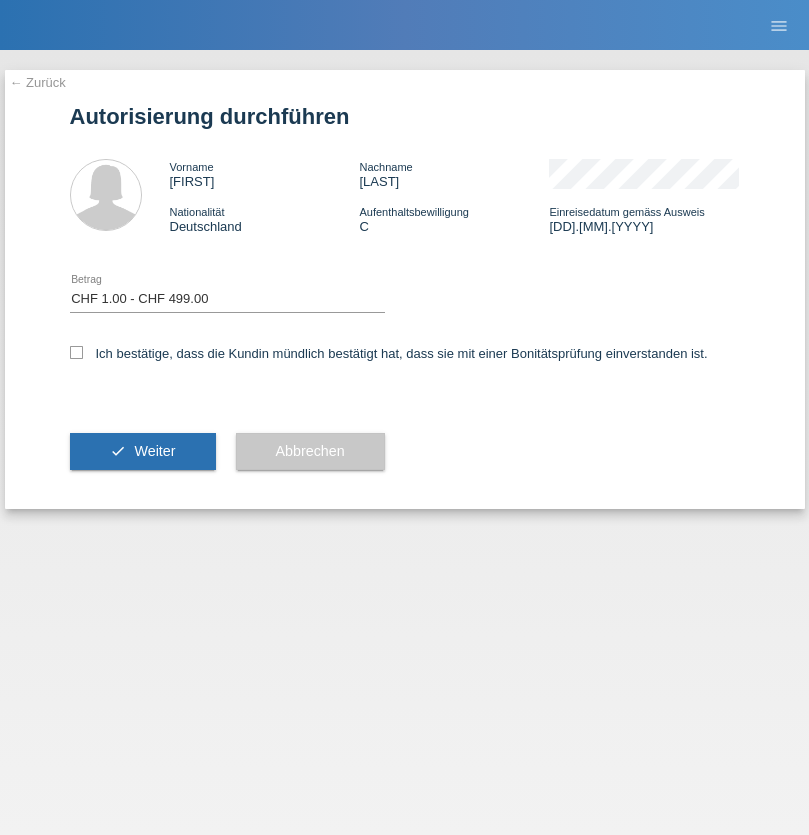 scroll, scrollTop: 0, scrollLeft: 0, axis: both 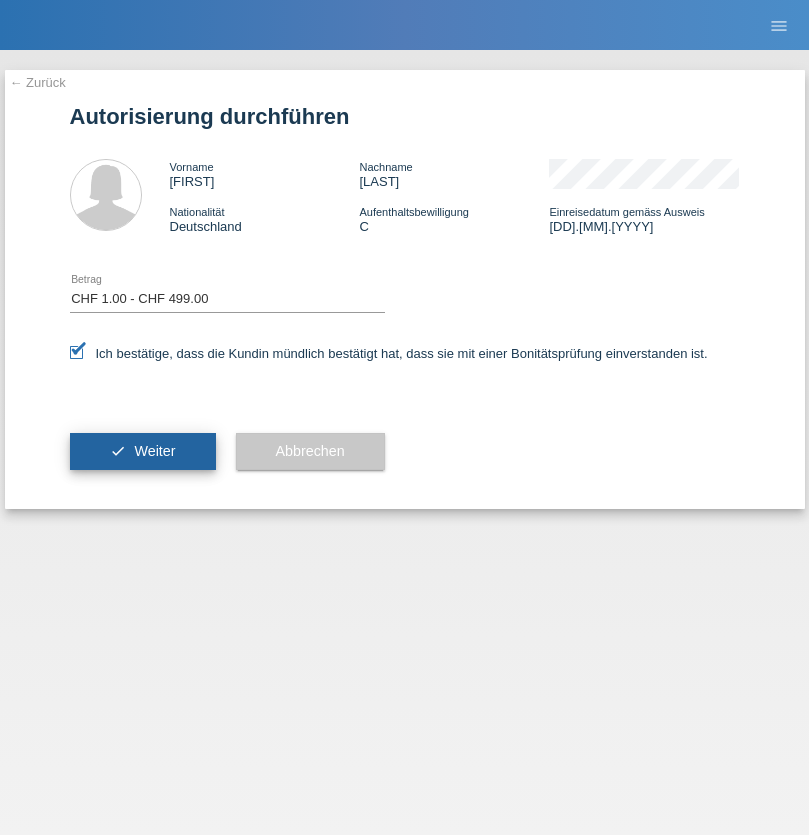 click on "Weiter" at bounding box center [154, 451] 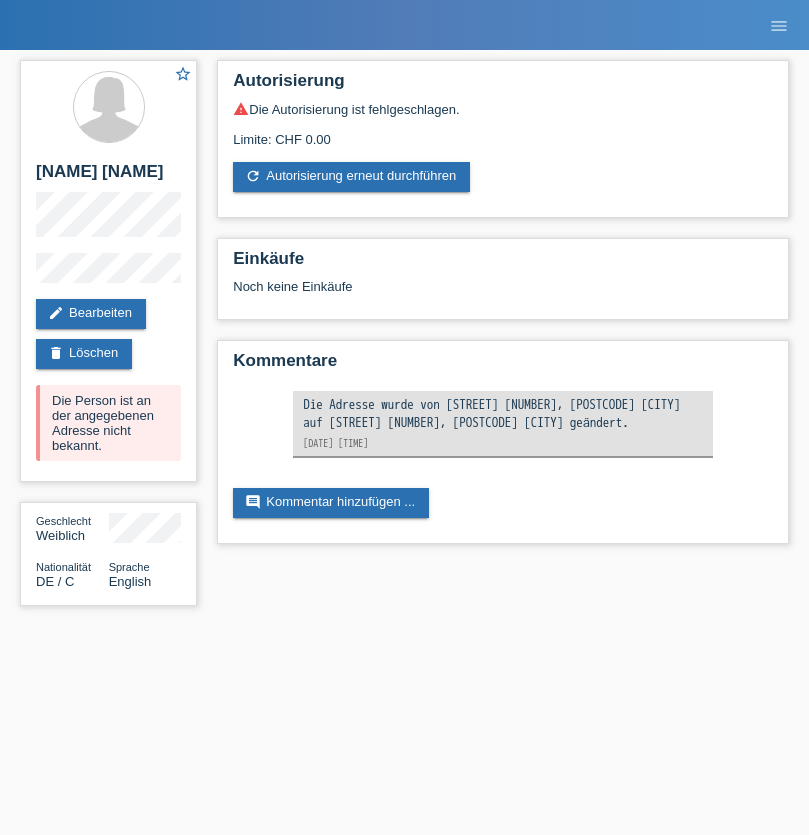 scroll, scrollTop: 0, scrollLeft: 0, axis: both 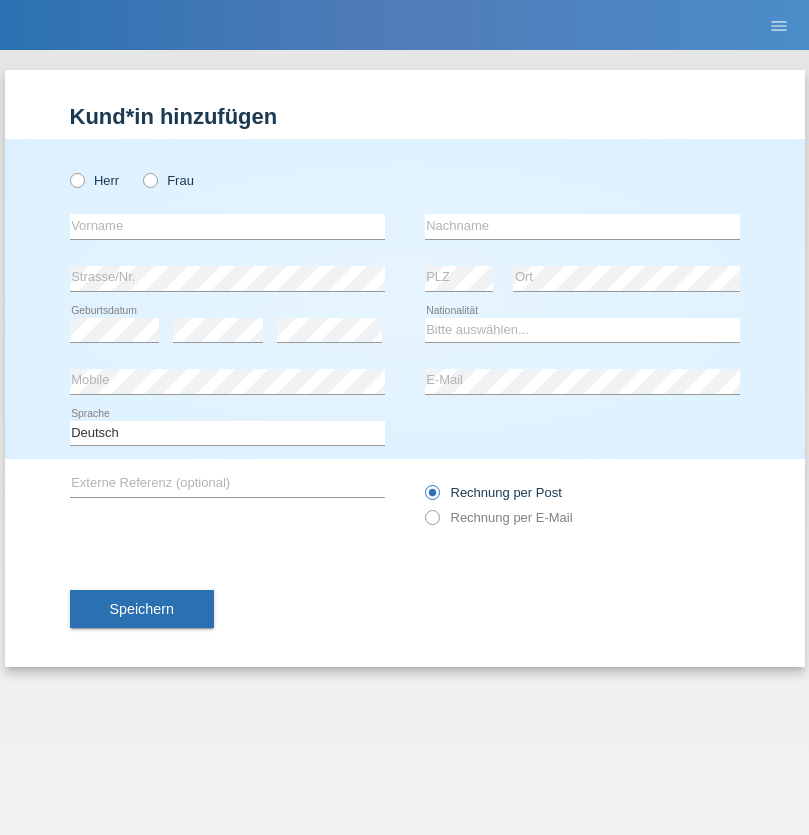 radio on "true" 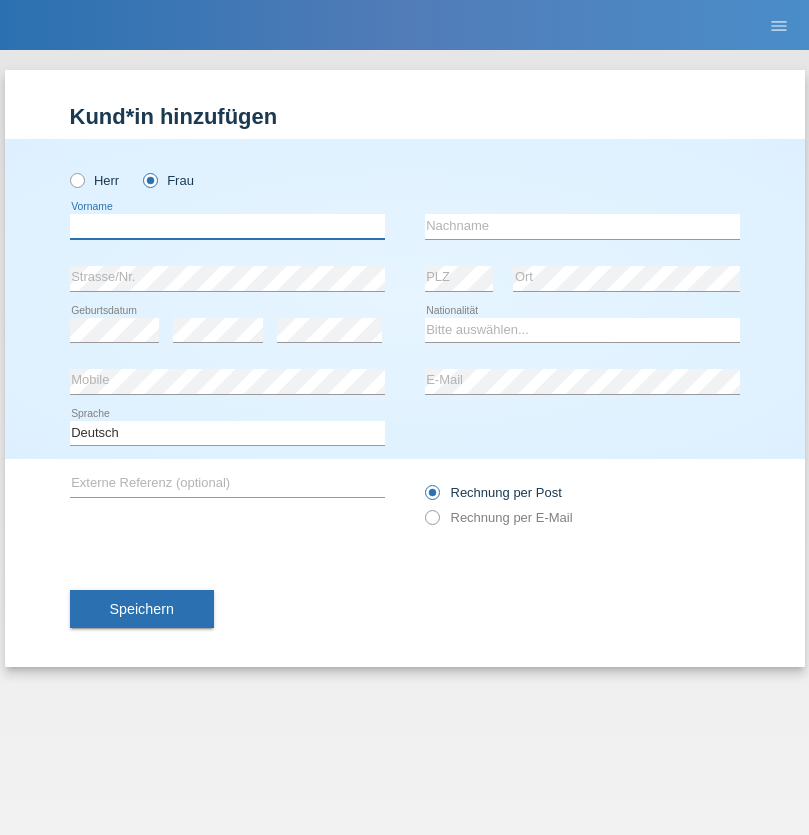 click at bounding box center [227, 226] 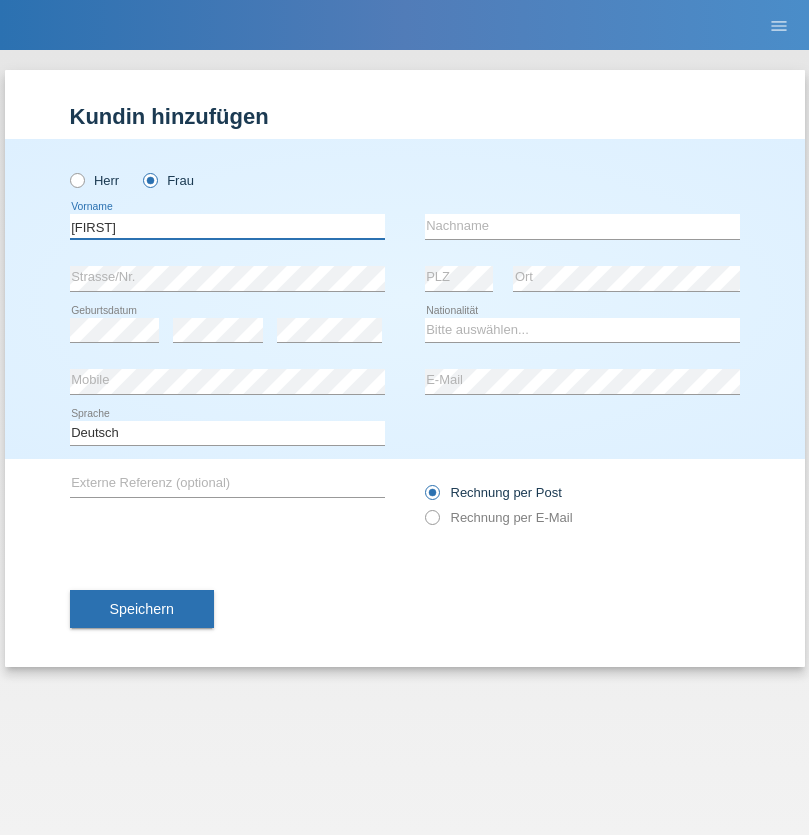type on "[FIRST]" 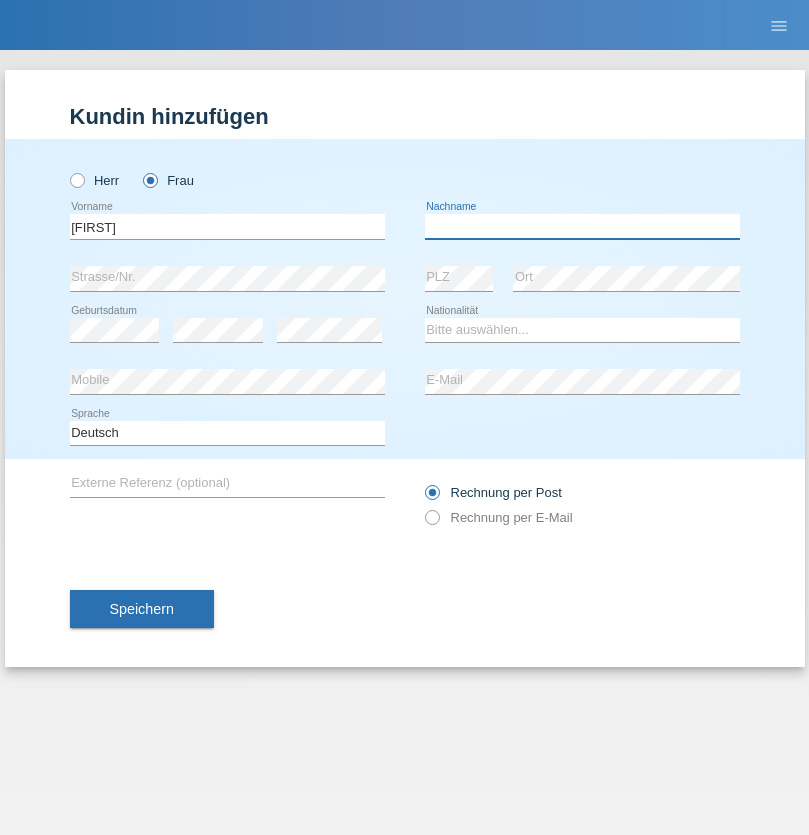 click at bounding box center (582, 226) 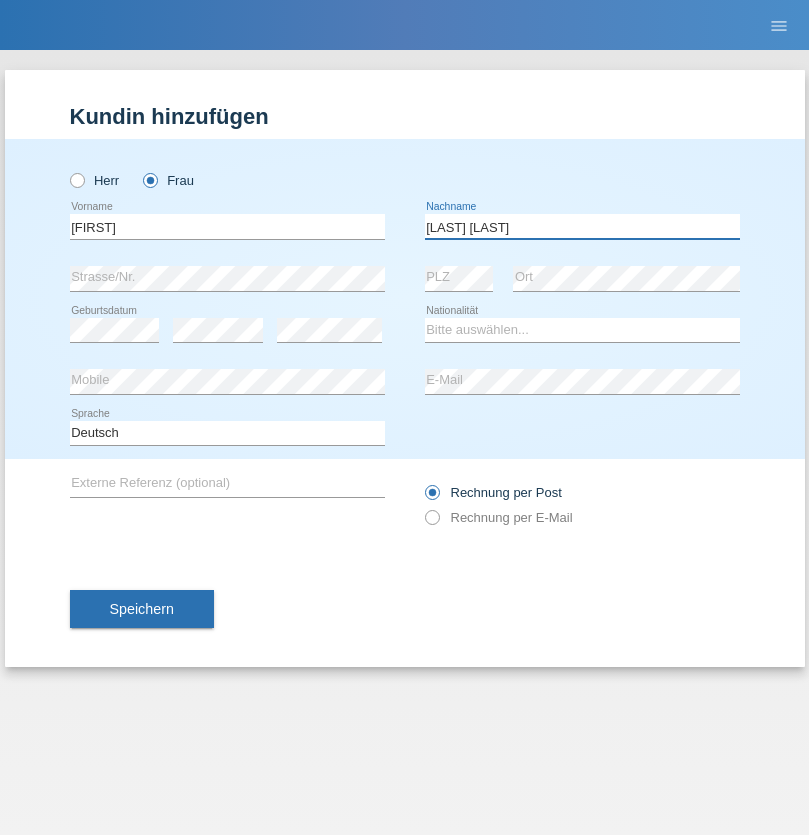 type on "[LAST] [LAST]" 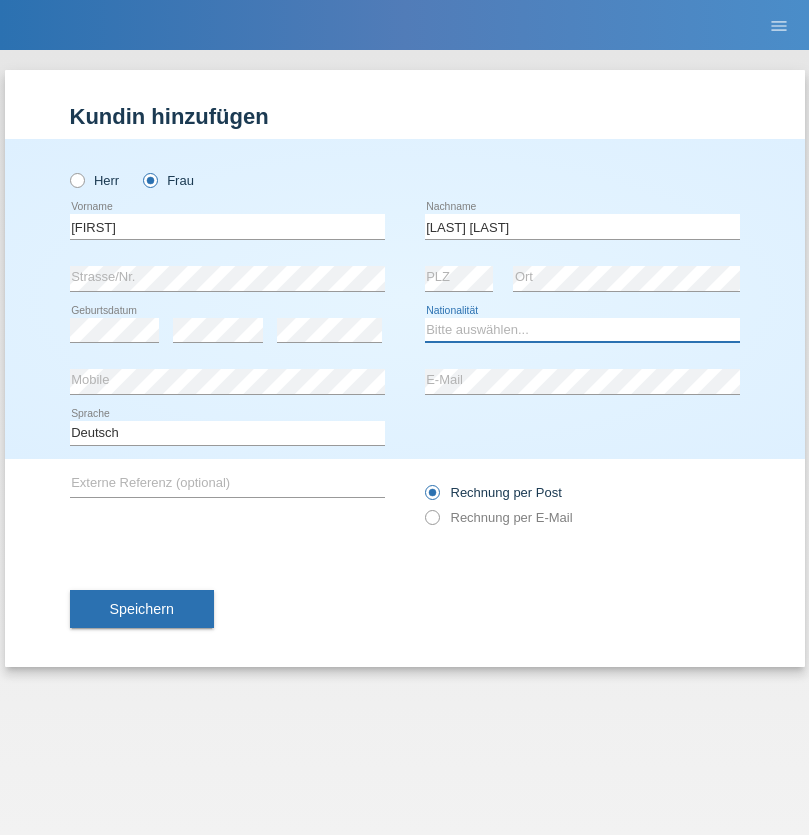 select on "DE" 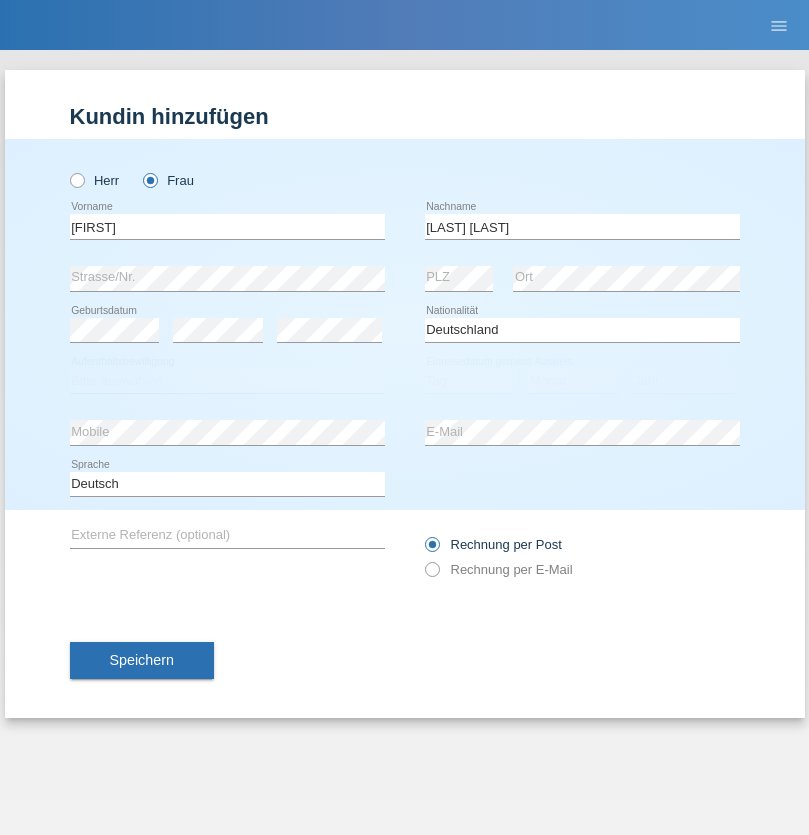 select on "C" 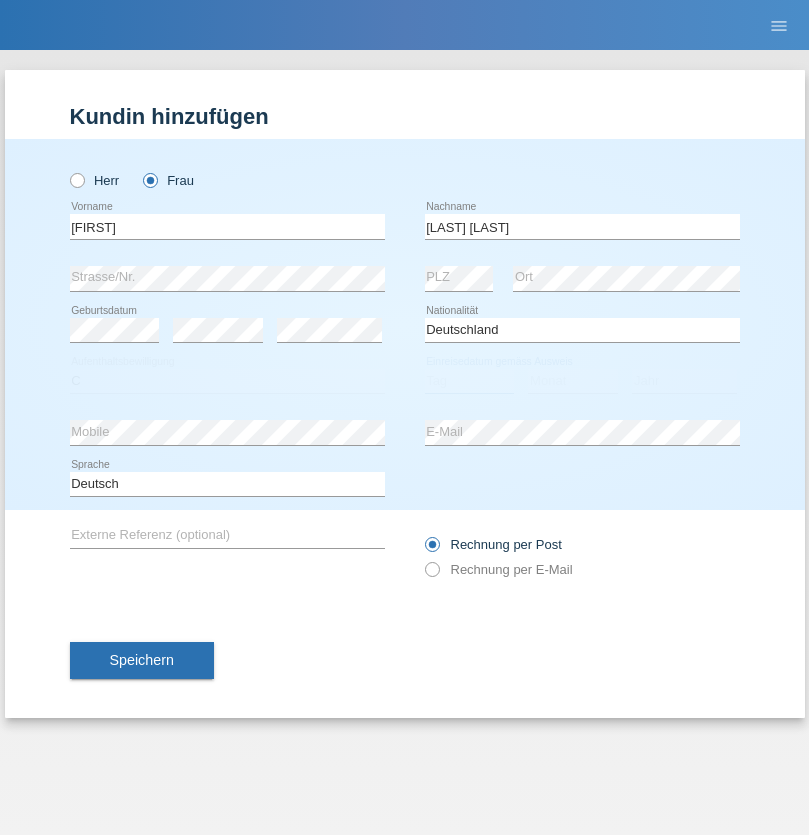 select on "01" 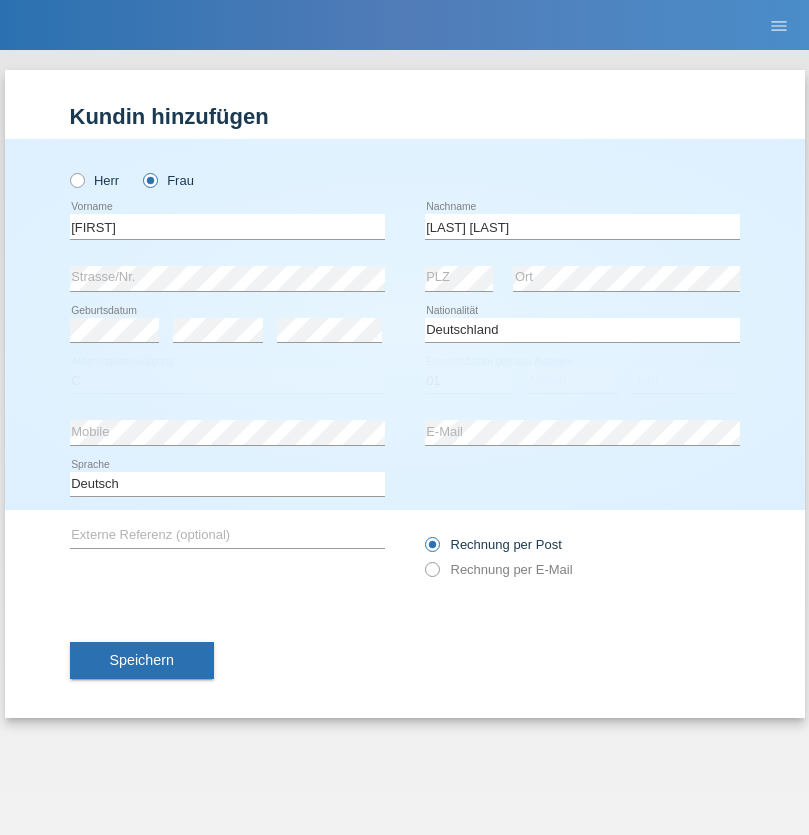 select on "11" 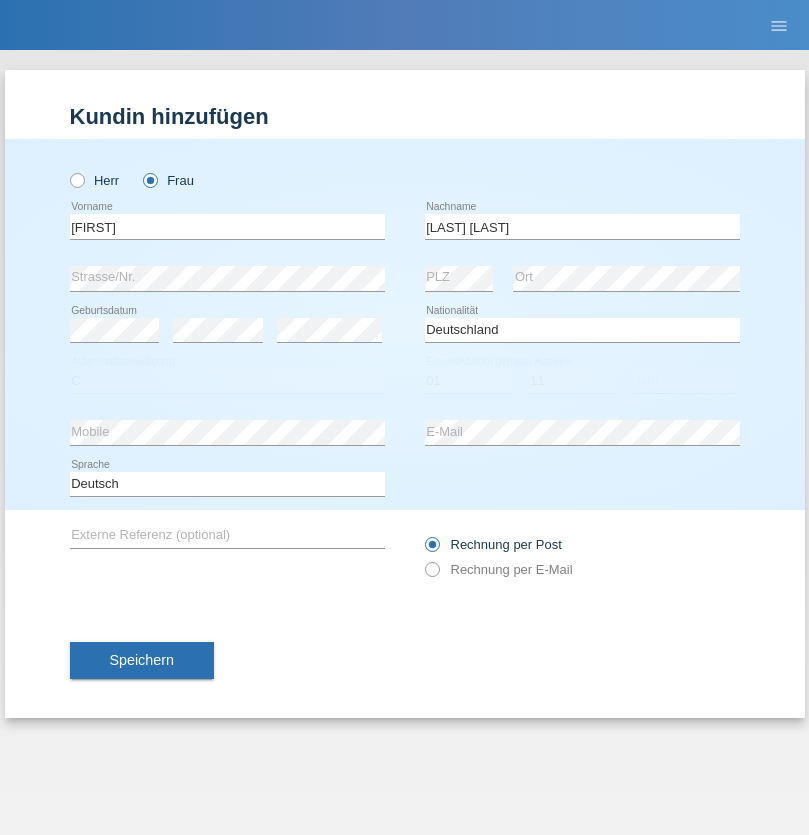 select on "2021" 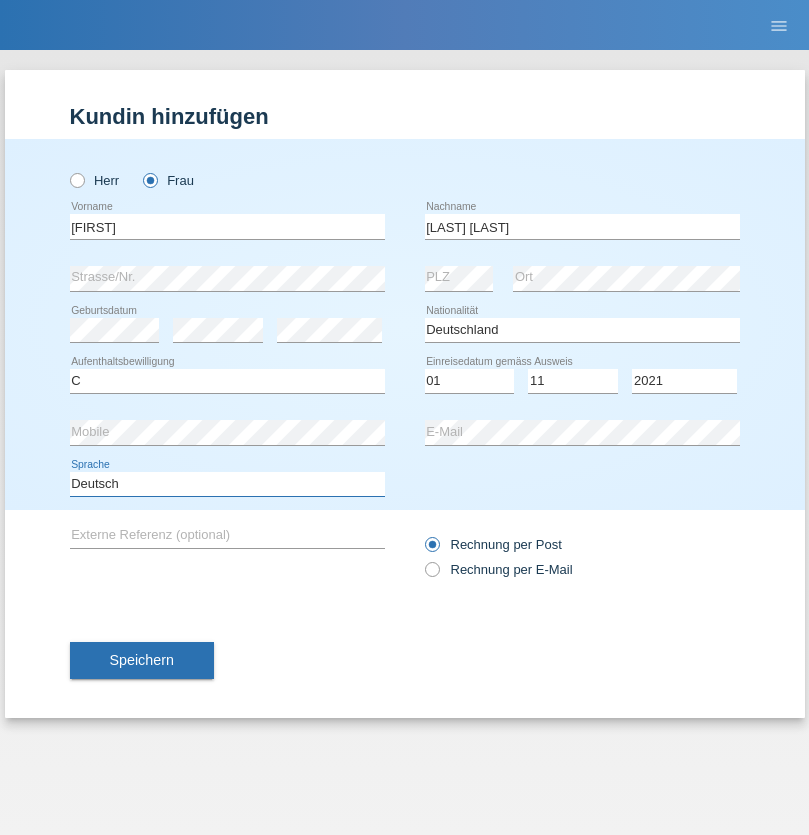 select on "en" 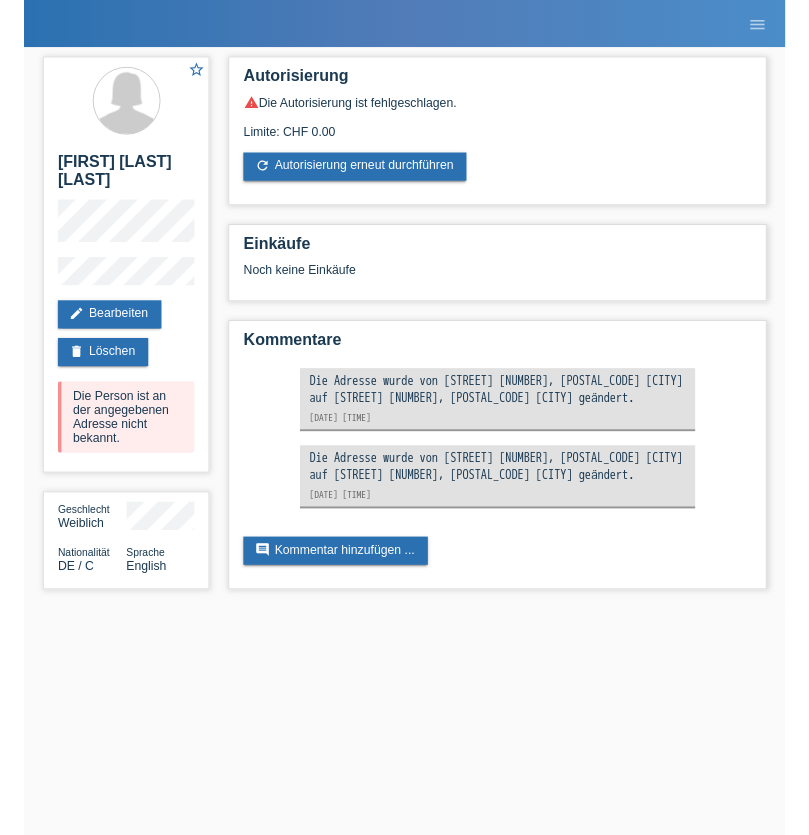 scroll, scrollTop: 0, scrollLeft: 0, axis: both 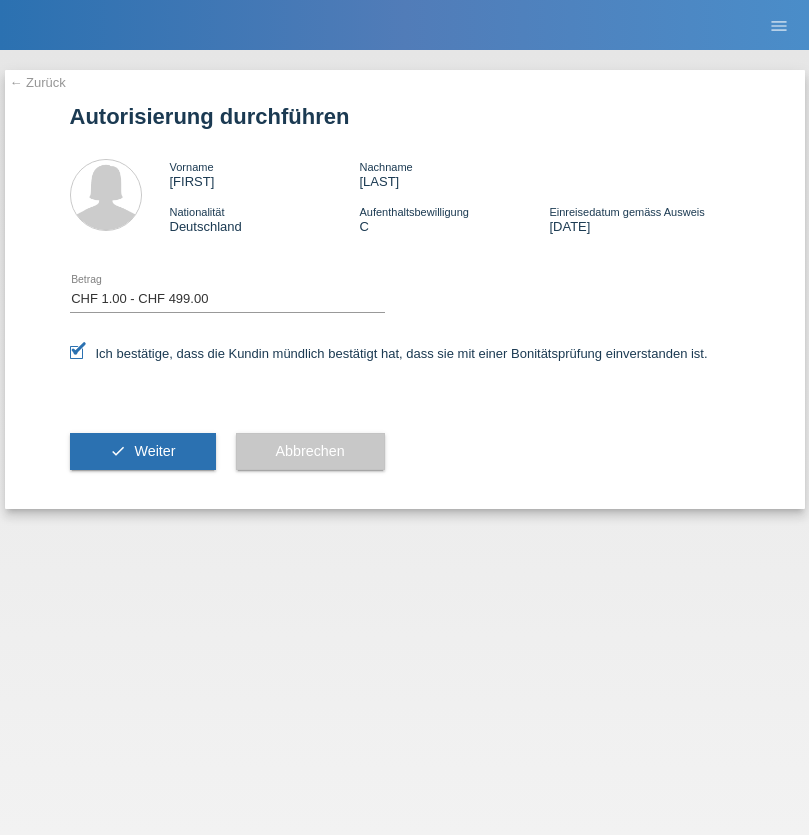 select on "1" 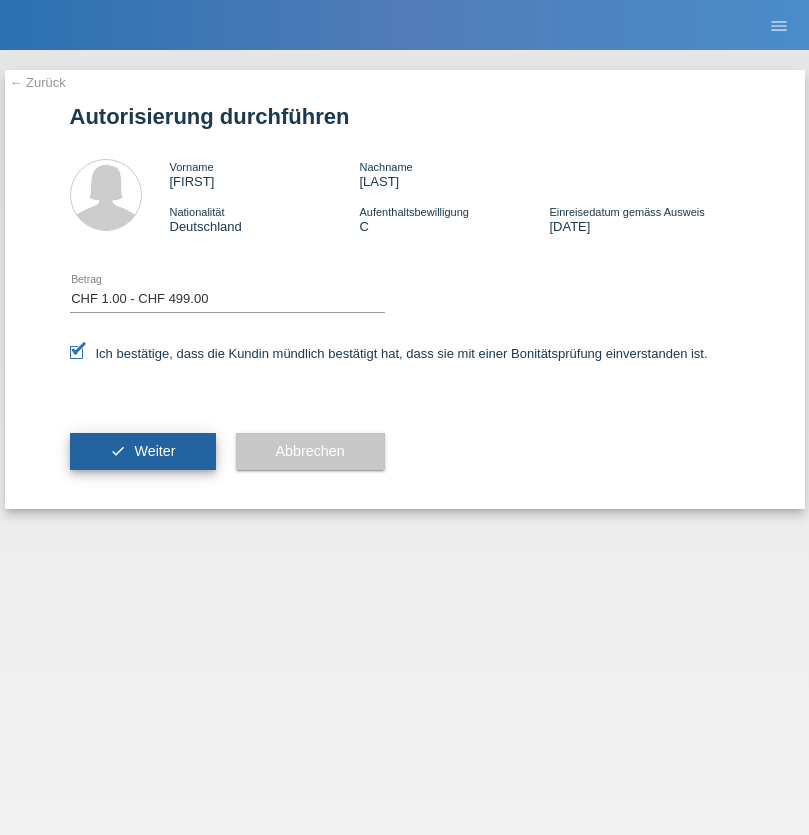 click on "Weiter" at bounding box center [154, 451] 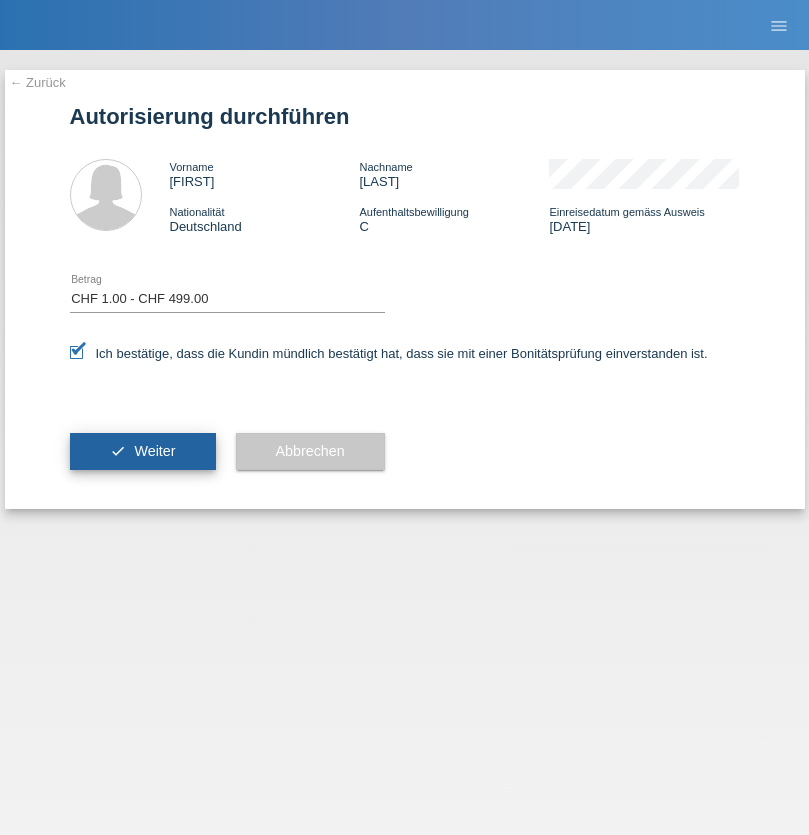 scroll, scrollTop: 0, scrollLeft: 0, axis: both 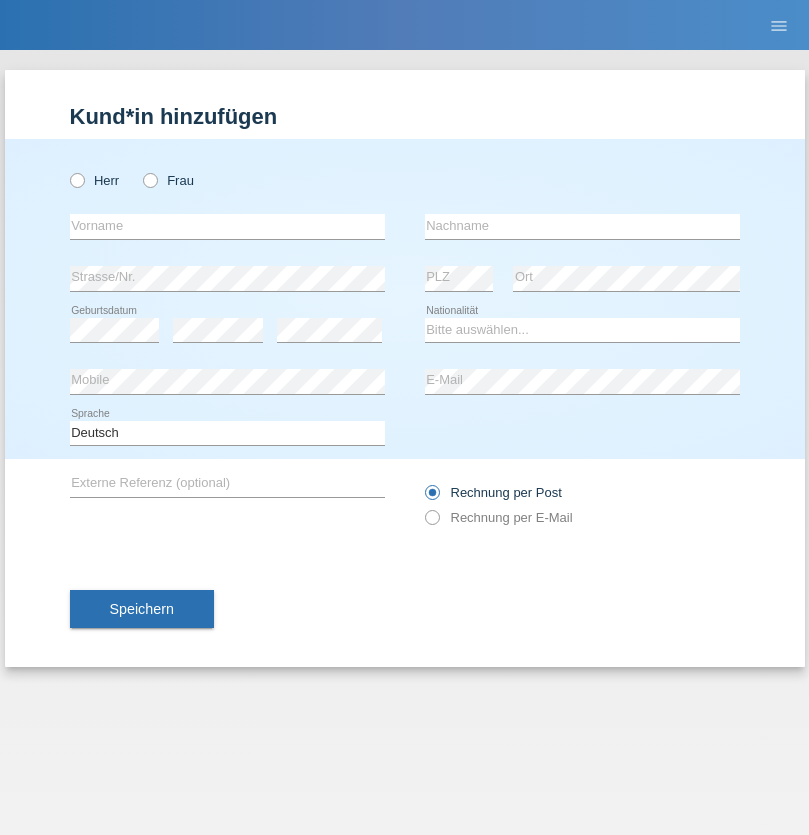 radio on "true" 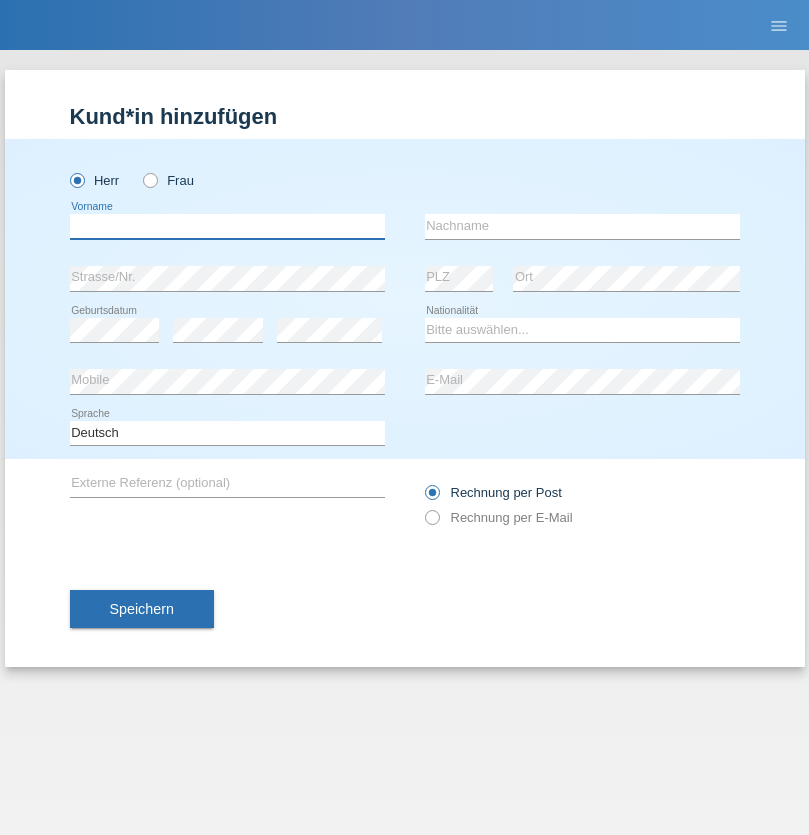 click at bounding box center (227, 226) 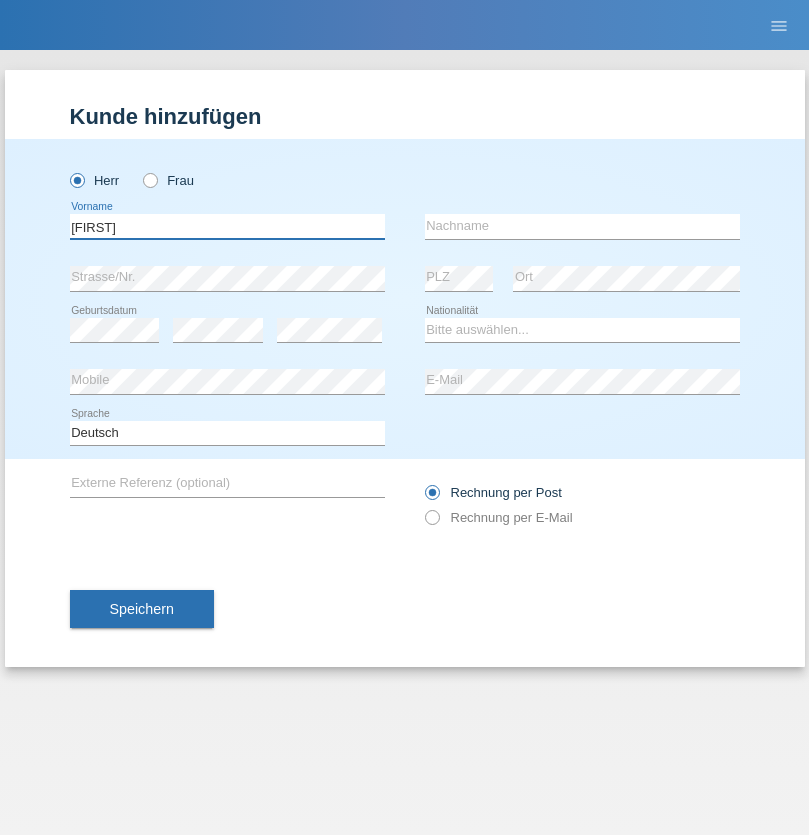 type on "[FIRST]" 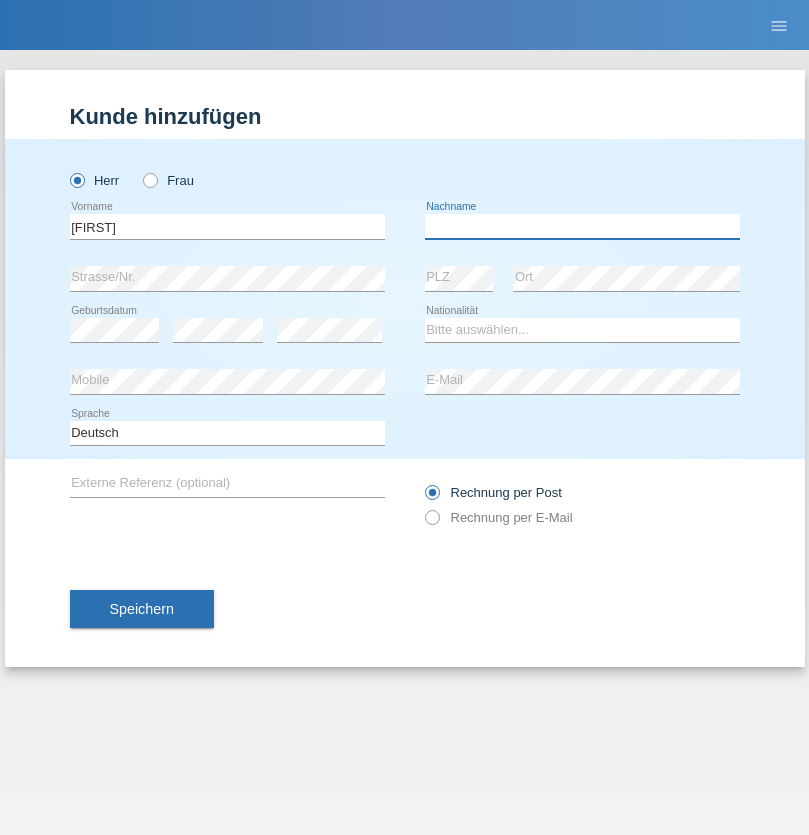 click at bounding box center [582, 226] 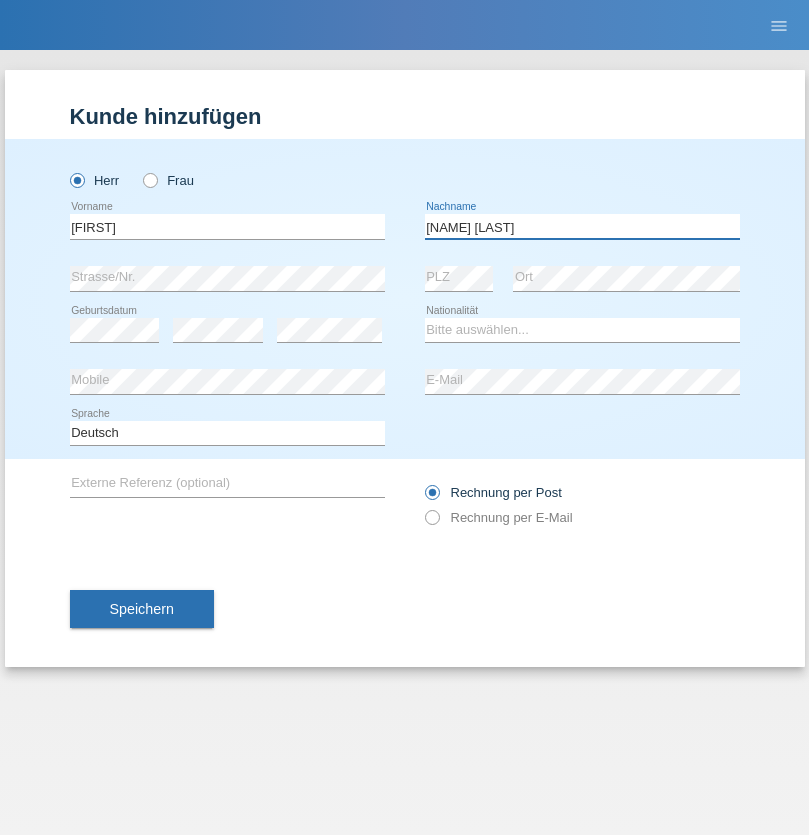 type on "[NAME] [LAST]" 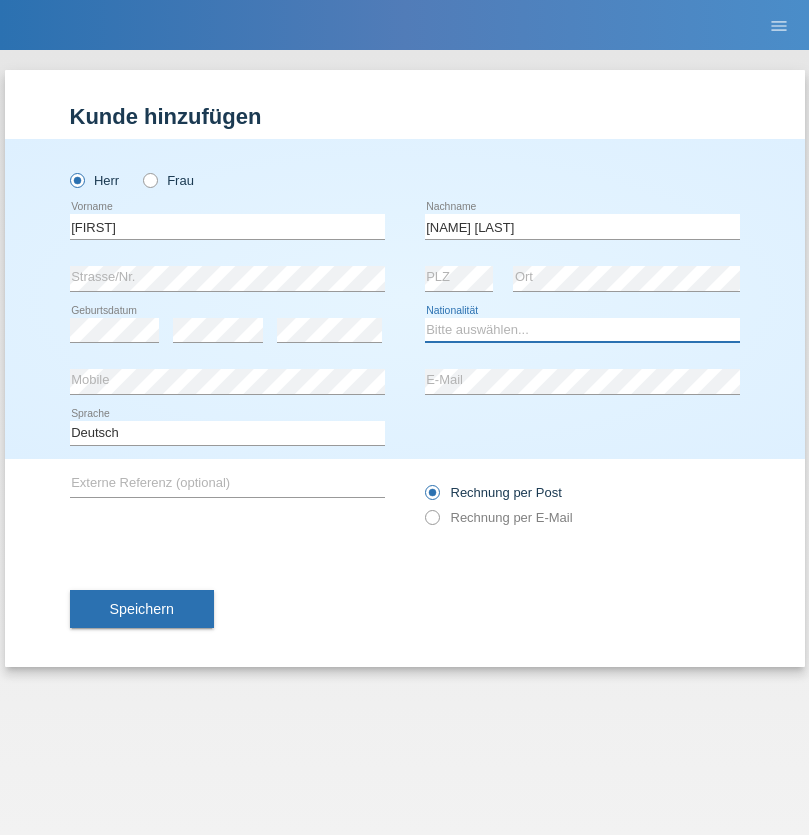 select on "CH" 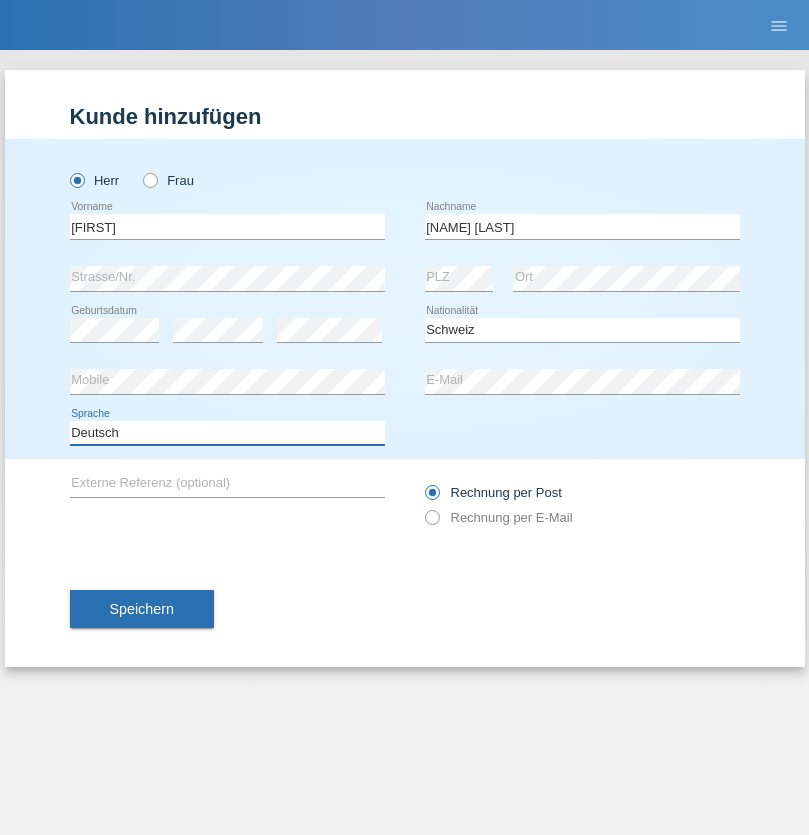 select on "en" 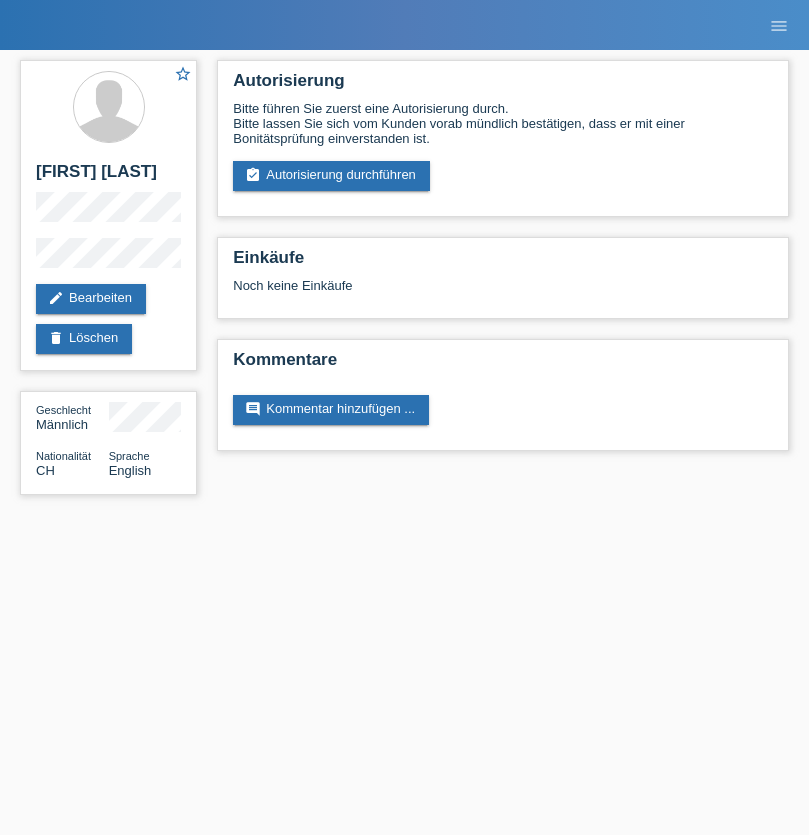 scroll, scrollTop: 0, scrollLeft: 0, axis: both 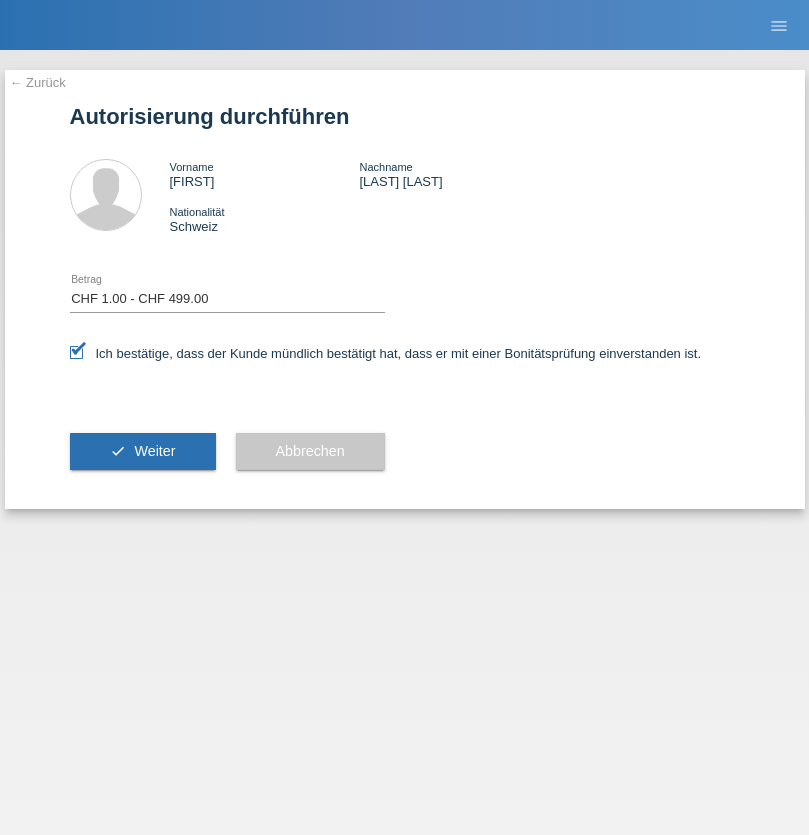select on "1" 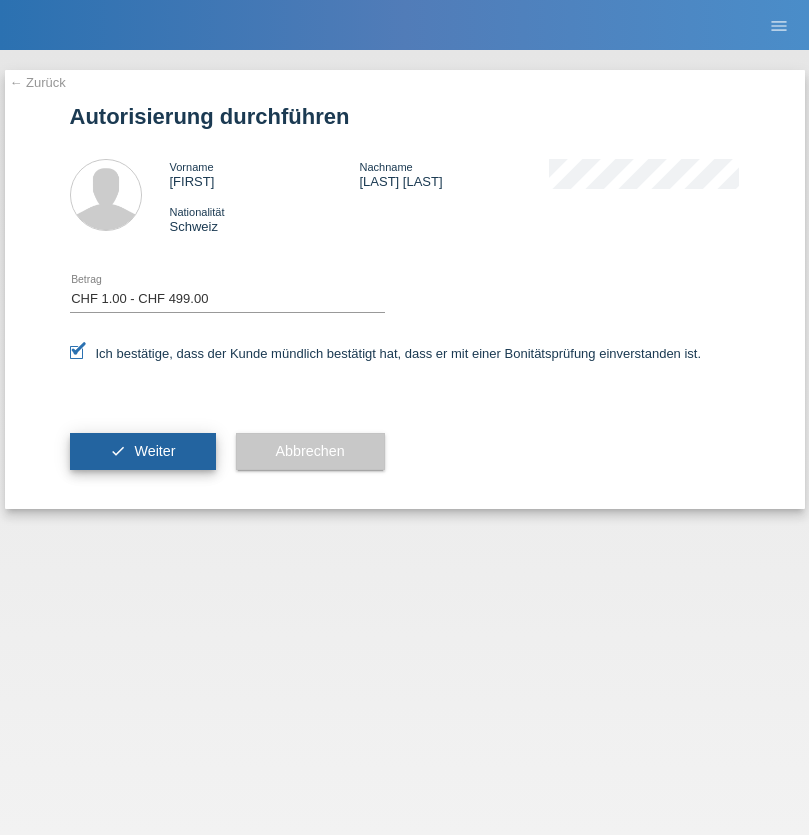 click on "Weiter" at bounding box center [154, 451] 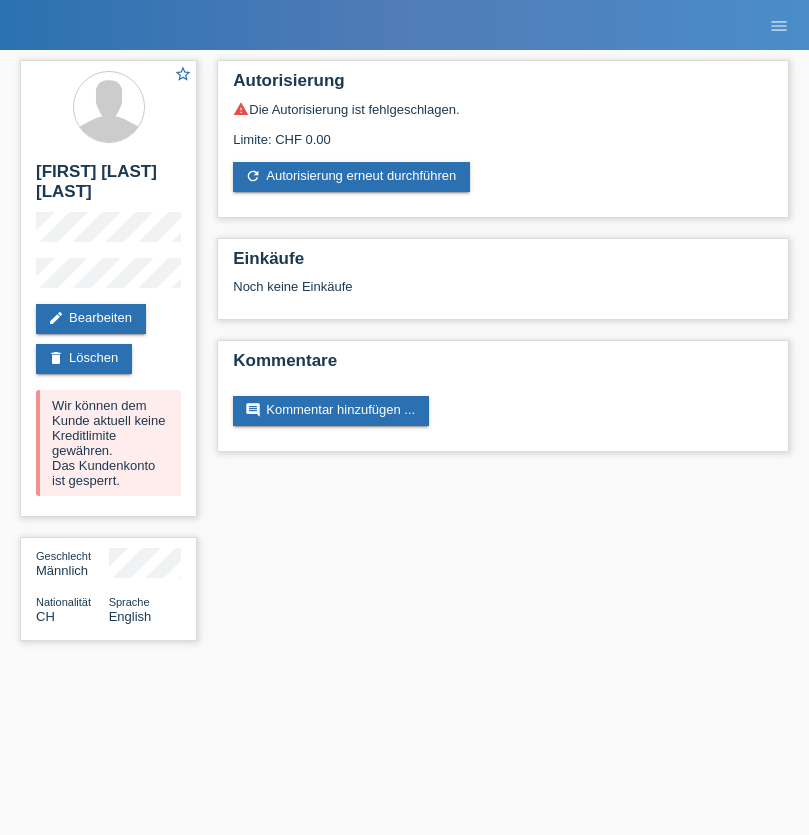 scroll, scrollTop: 0, scrollLeft: 0, axis: both 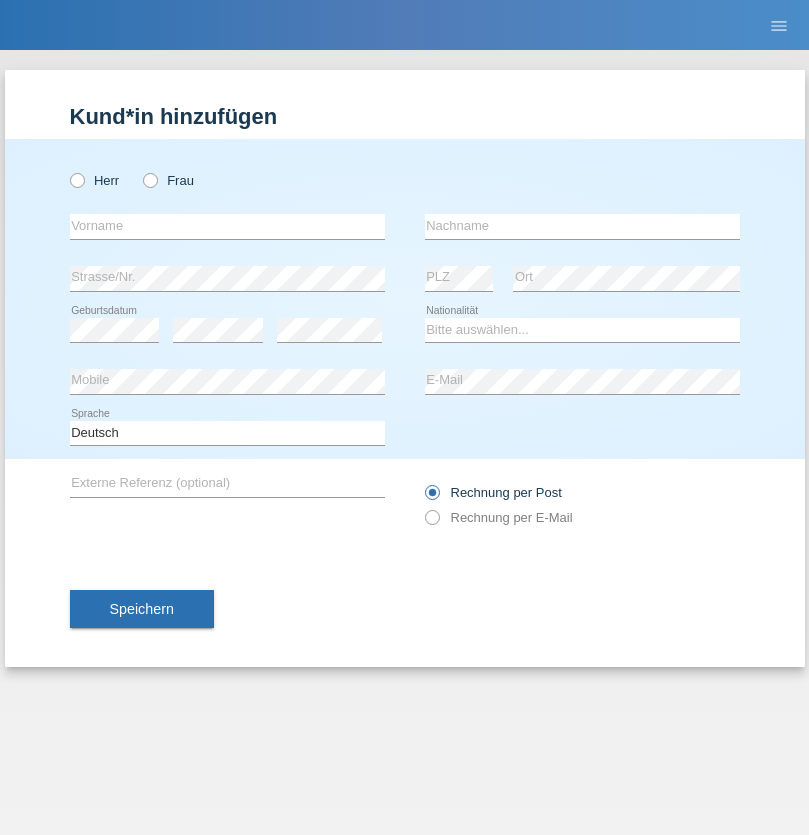 radio on "true" 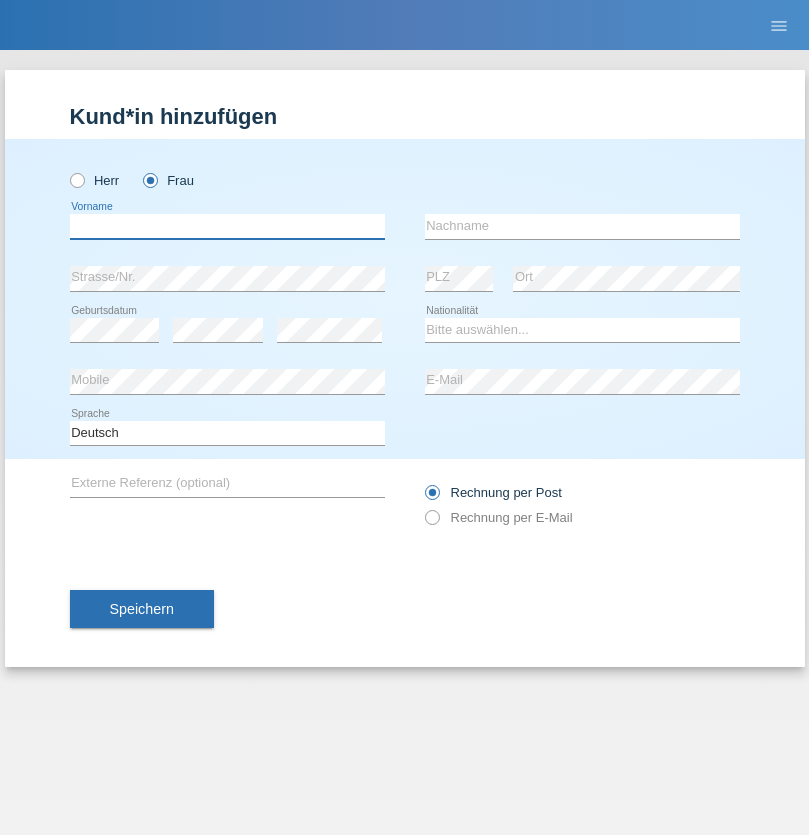 click at bounding box center (227, 226) 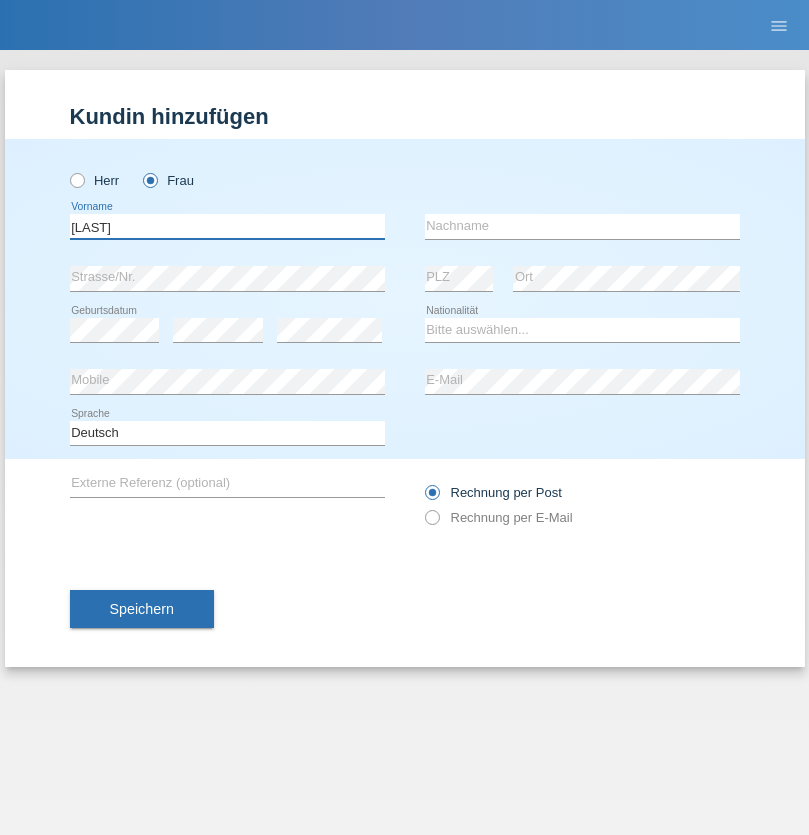 type on "[FIRST]" 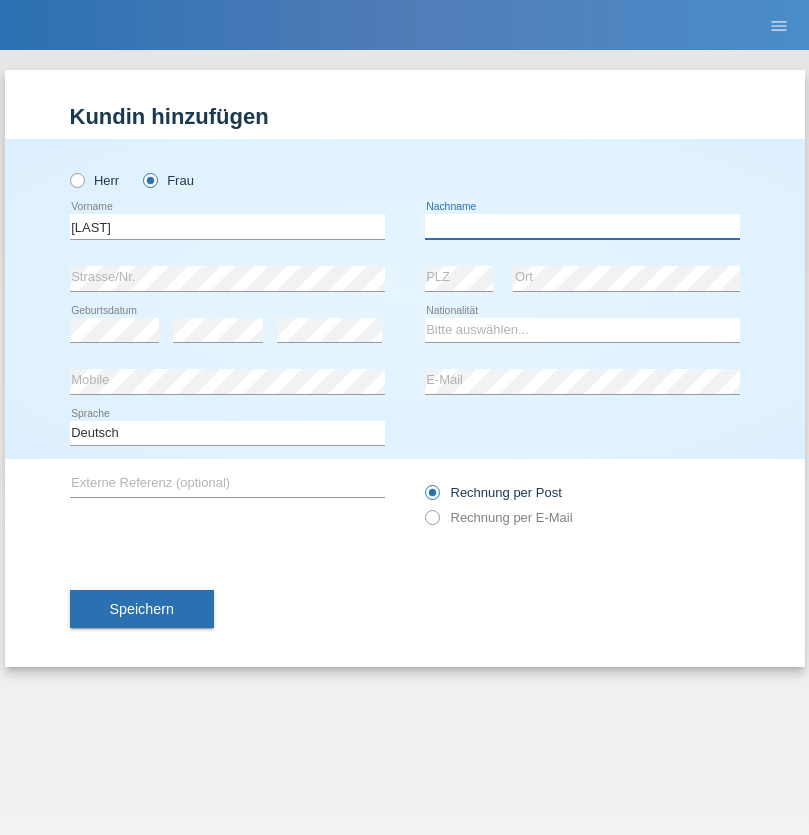 click at bounding box center [582, 226] 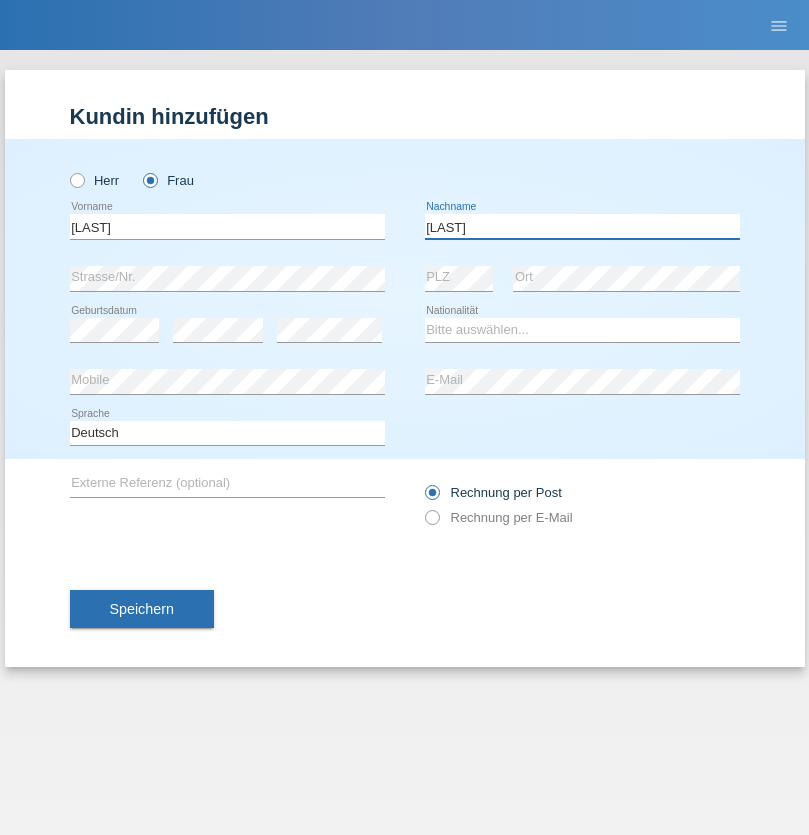 type on "[LAST]" 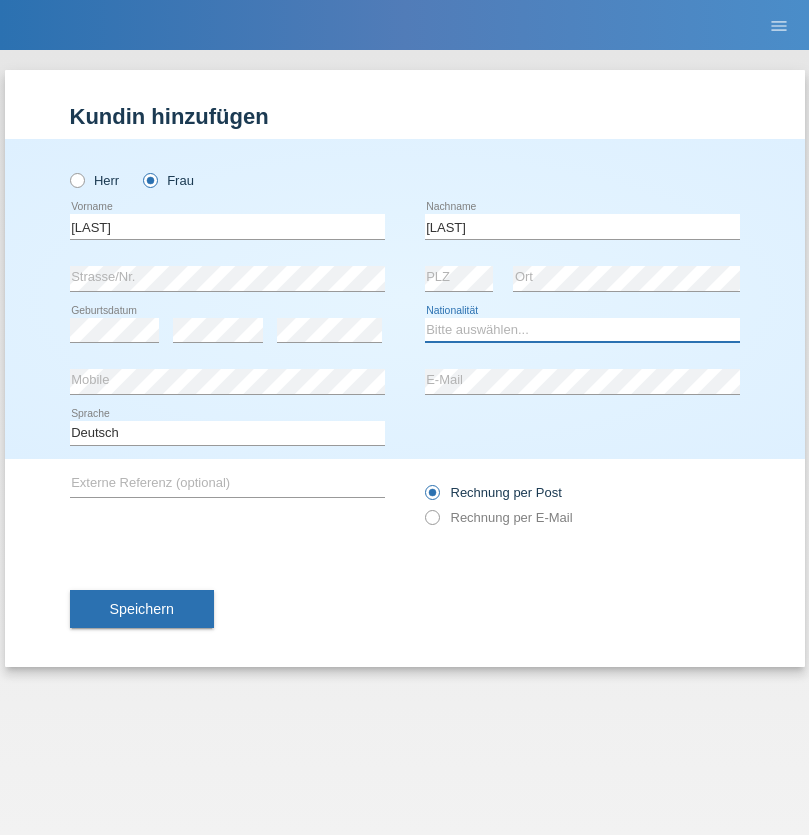 select on "IR" 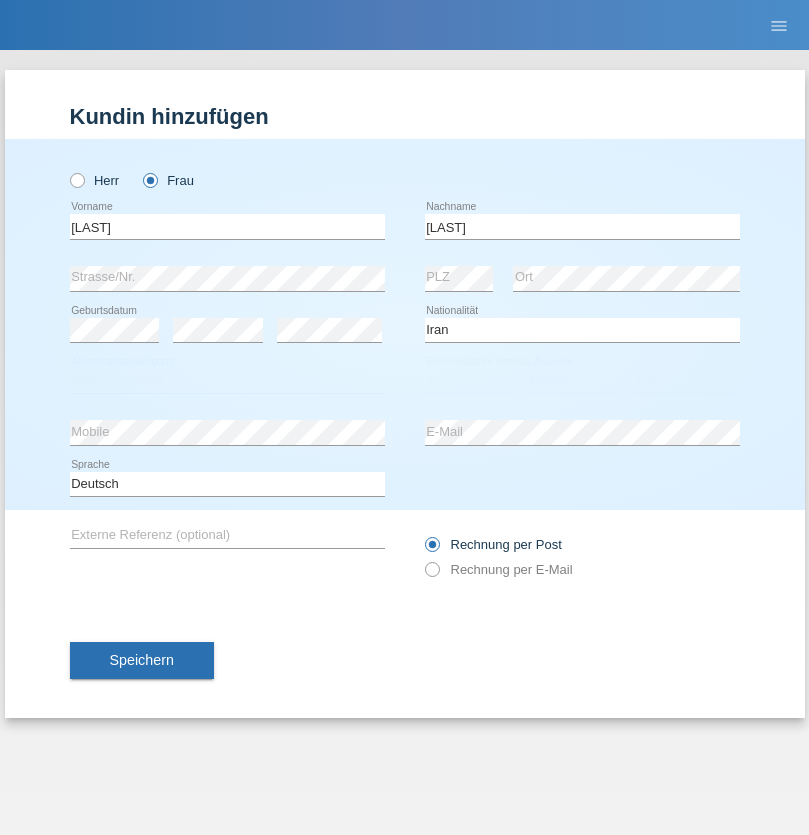 select on "C" 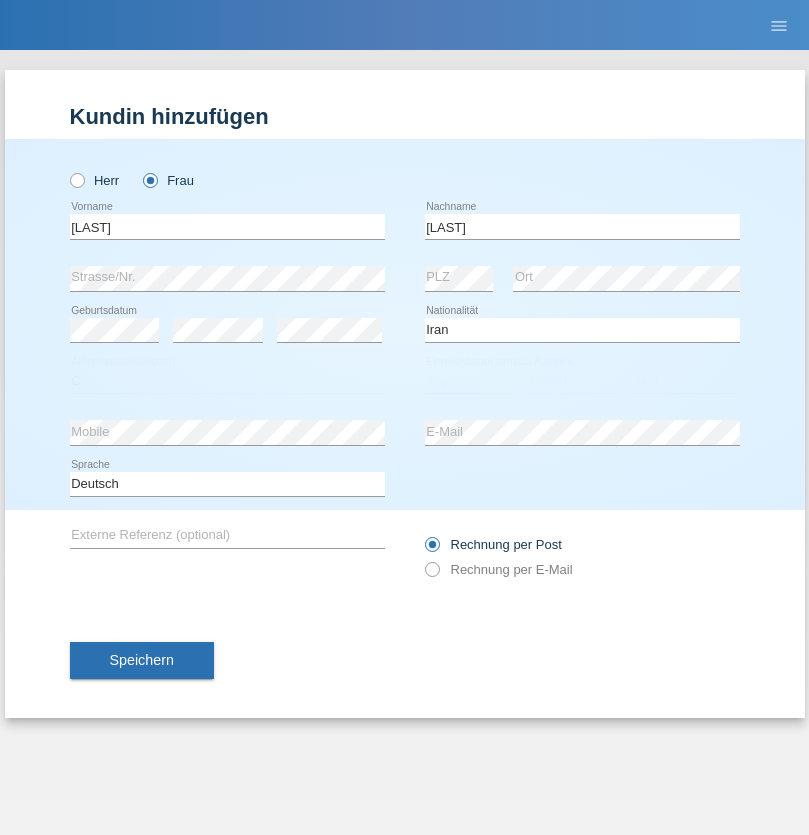 select on "09" 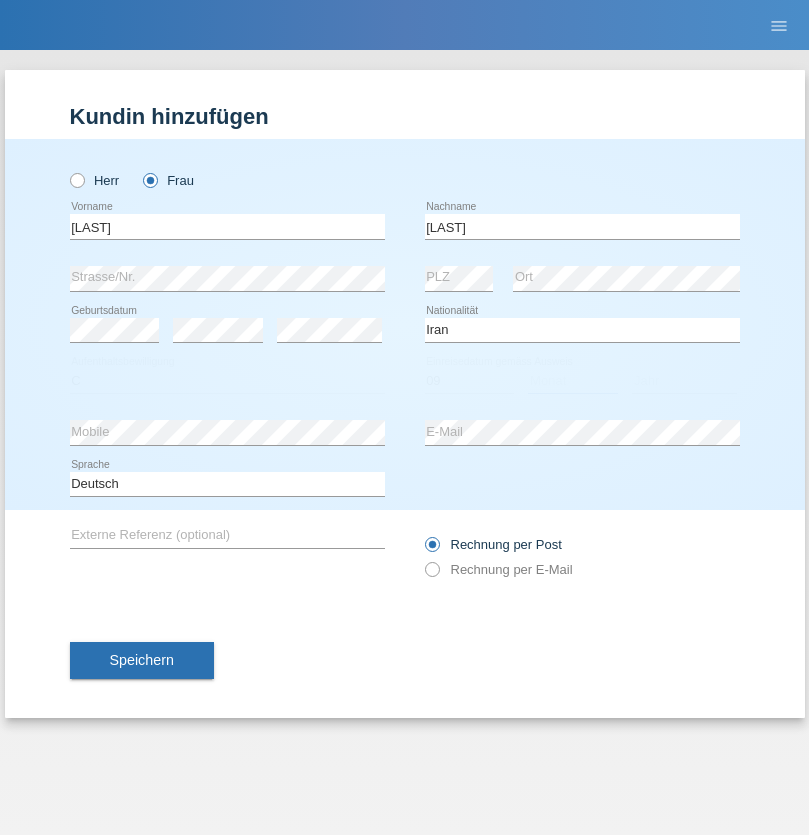 select on "09" 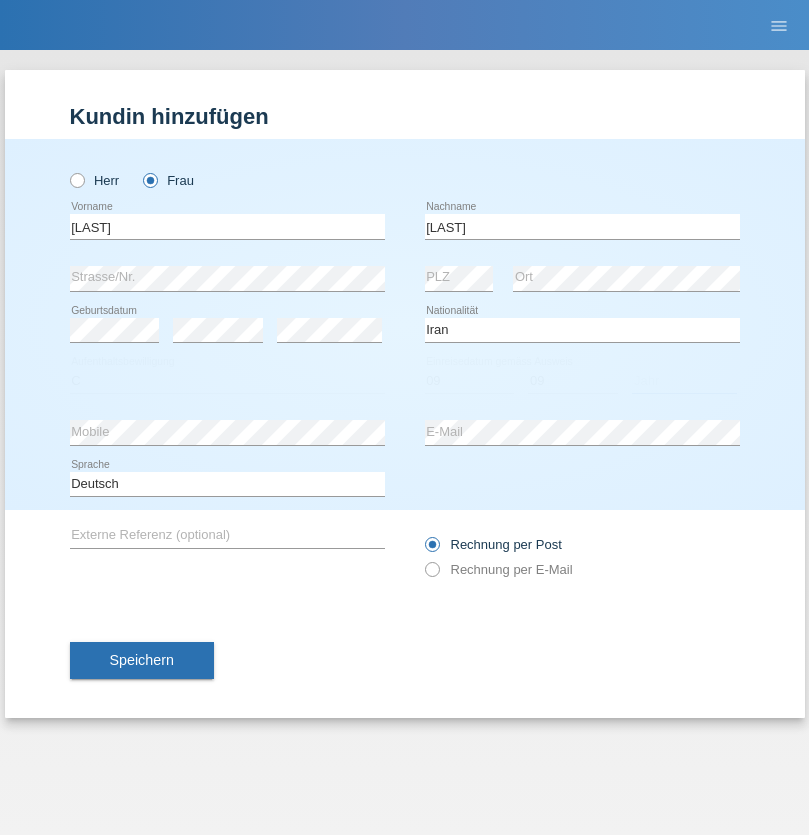 select on "2020" 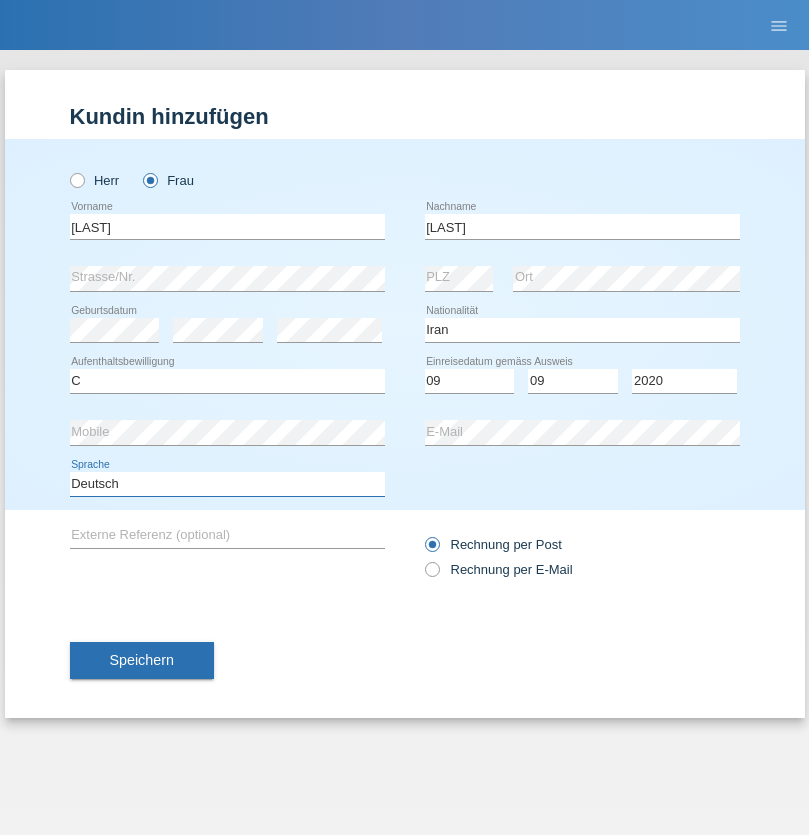 select on "en" 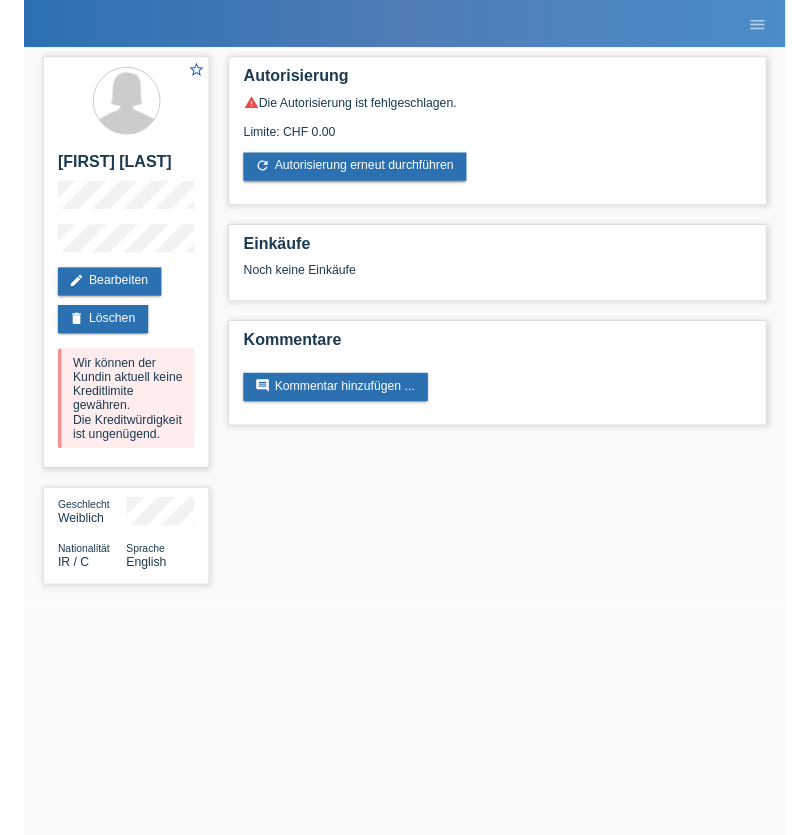 scroll, scrollTop: 0, scrollLeft: 0, axis: both 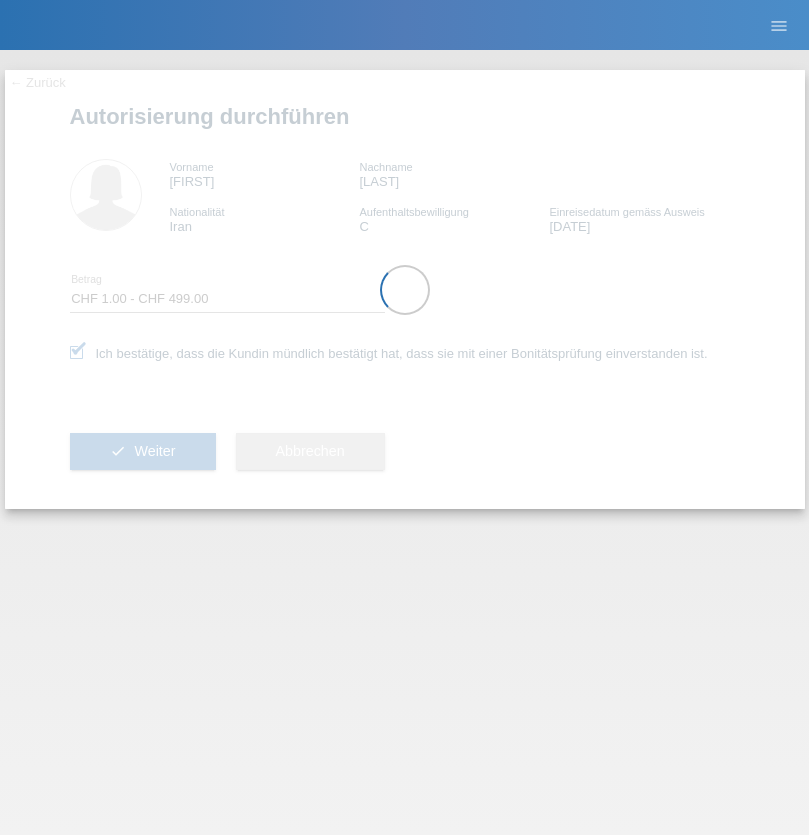 select on "1" 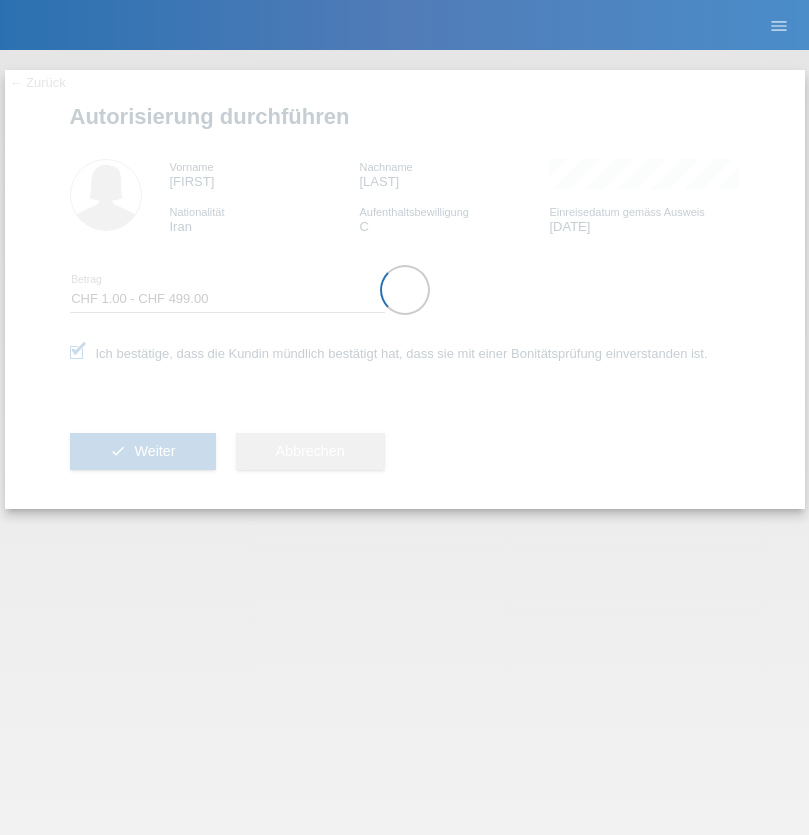 scroll, scrollTop: 0, scrollLeft: 0, axis: both 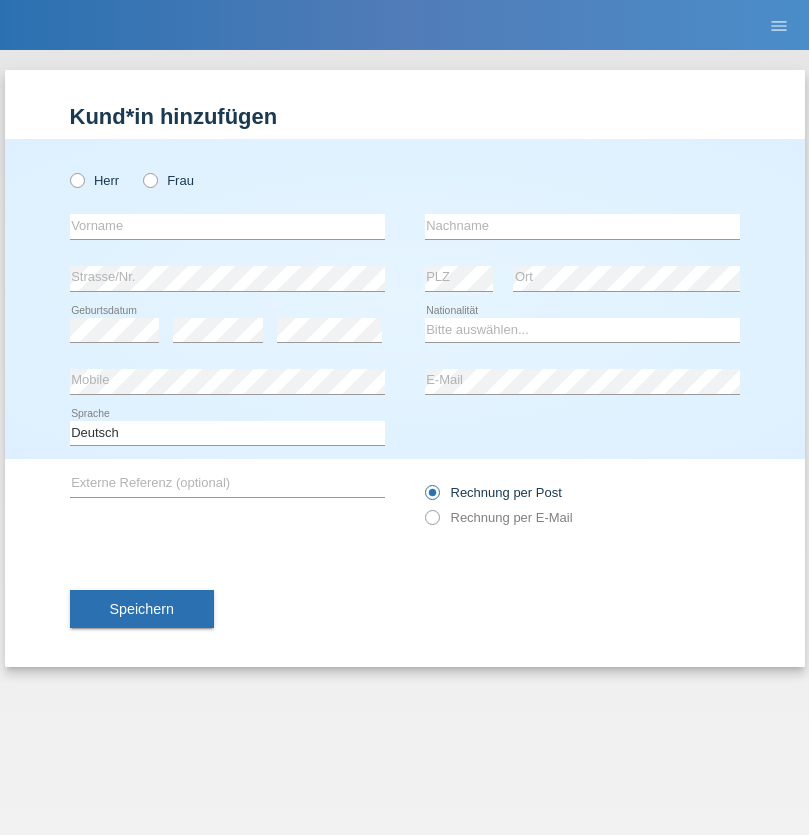 radio on "true" 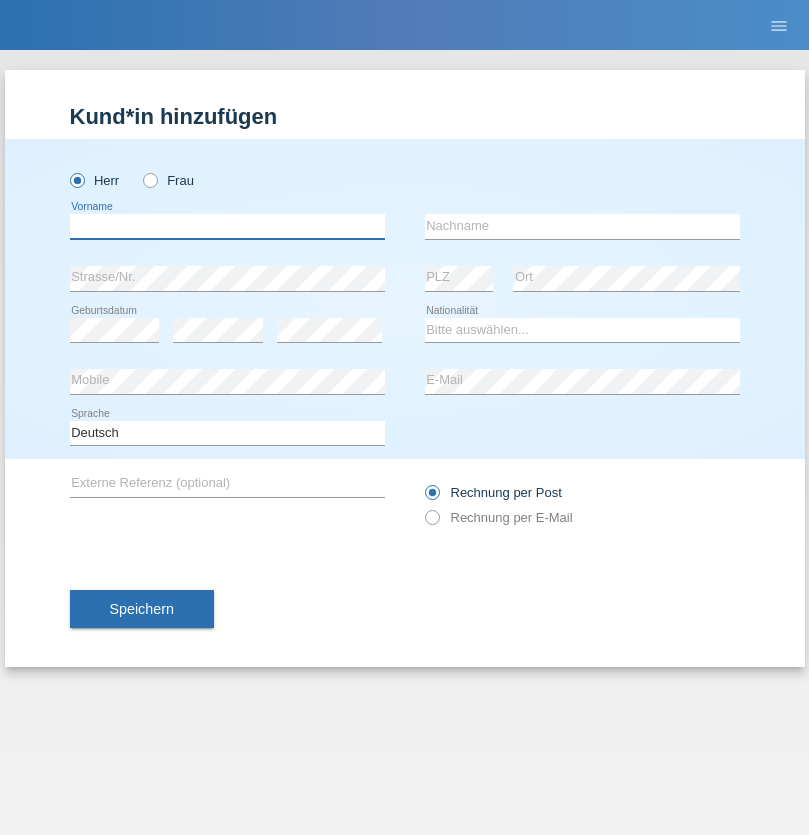 click at bounding box center [227, 226] 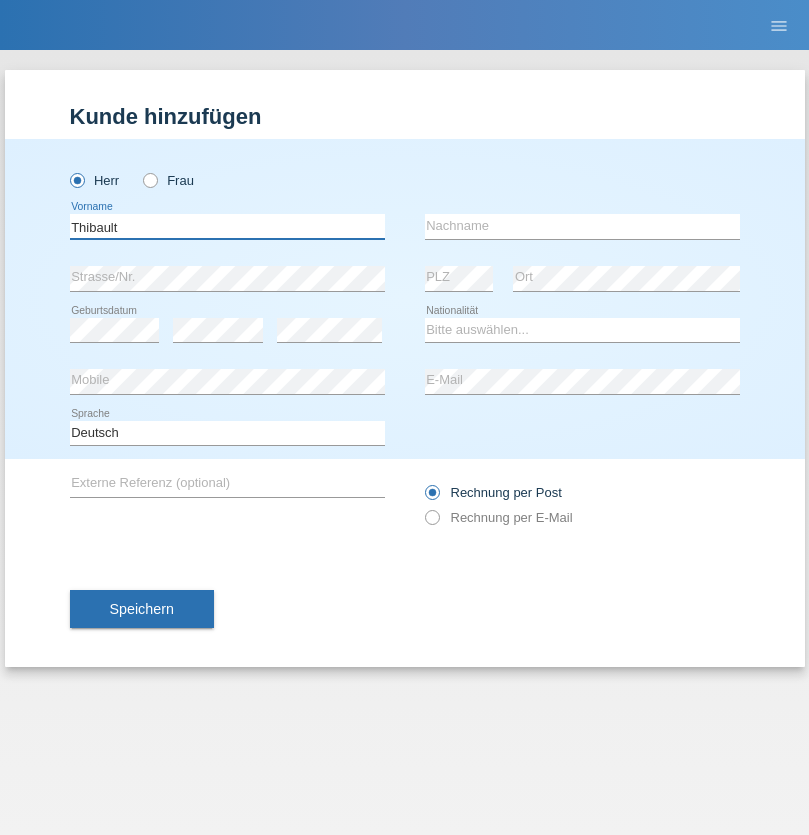 type on "Thibault" 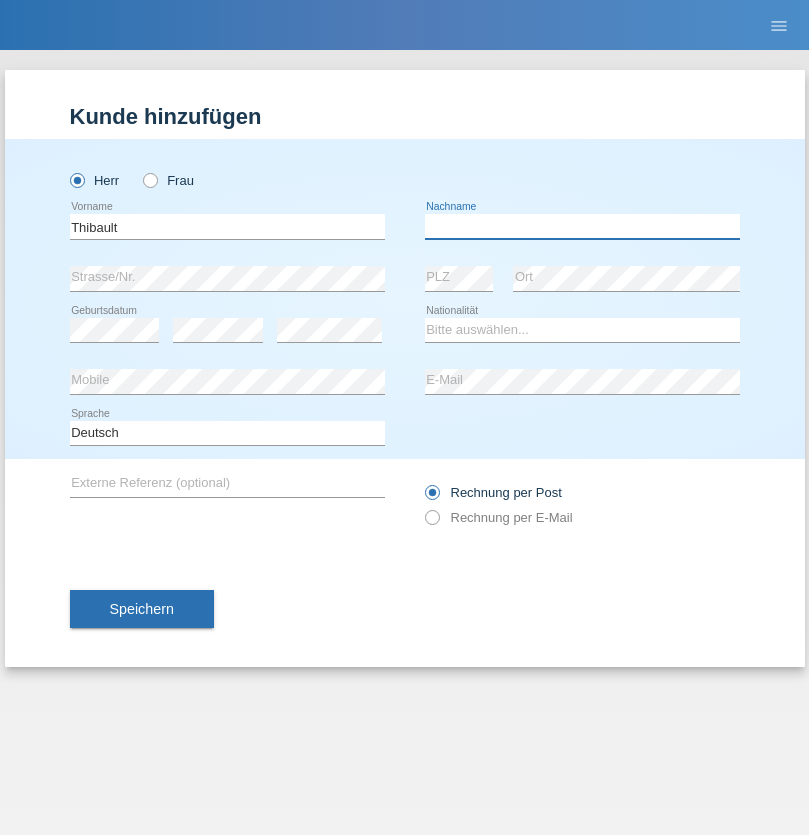click at bounding box center [582, 226] 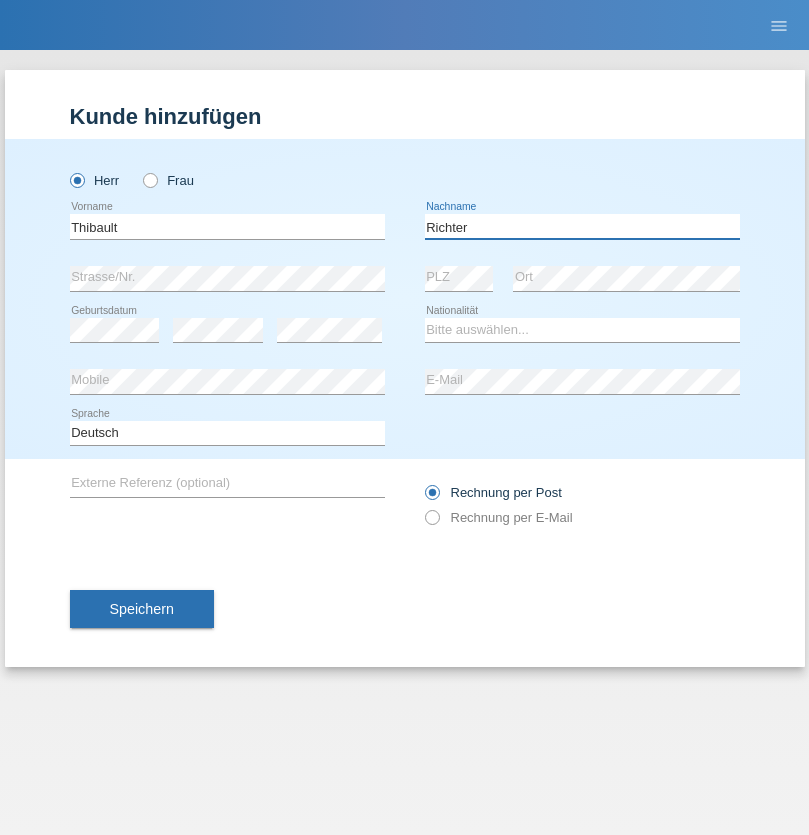 type on "Richter" 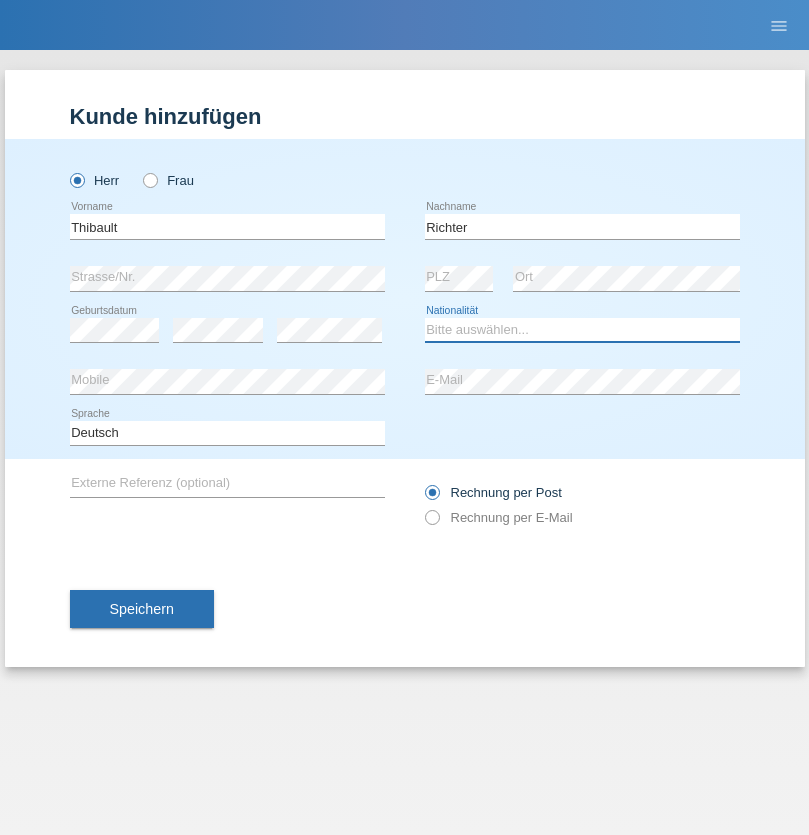 select on "CH" 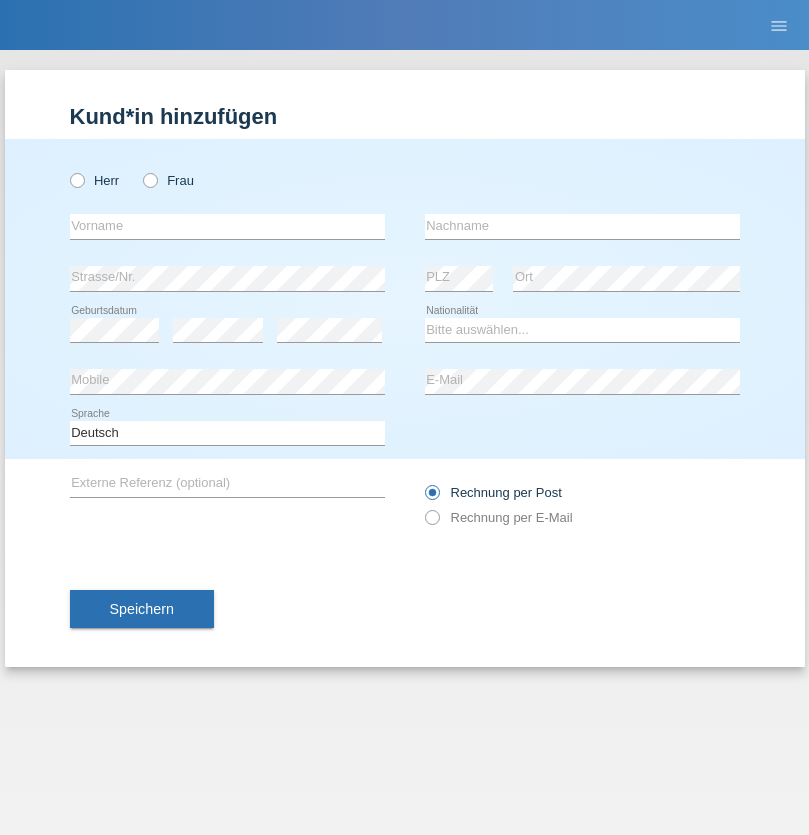 scroll, scrollTop: 0, scrollLeft: 0, axis: both 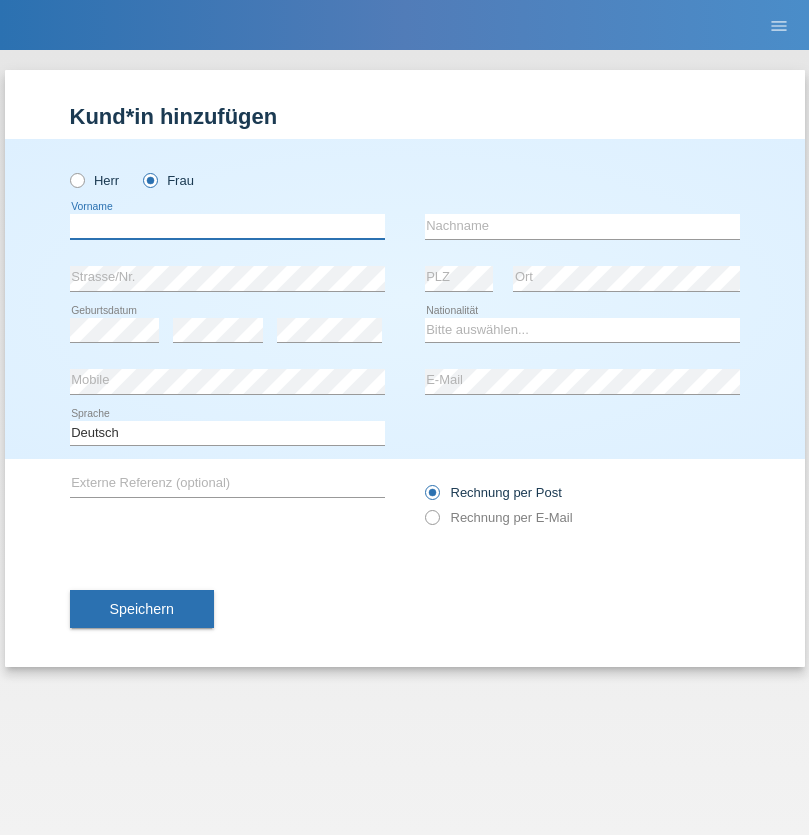 click at bounding box center [227, 226] 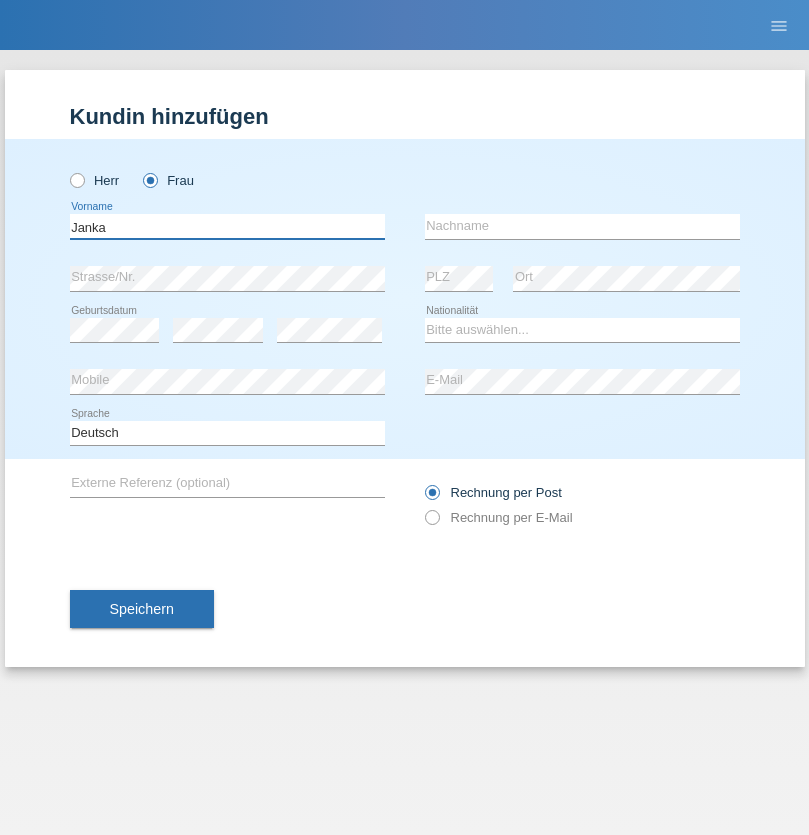 type on "Janka" 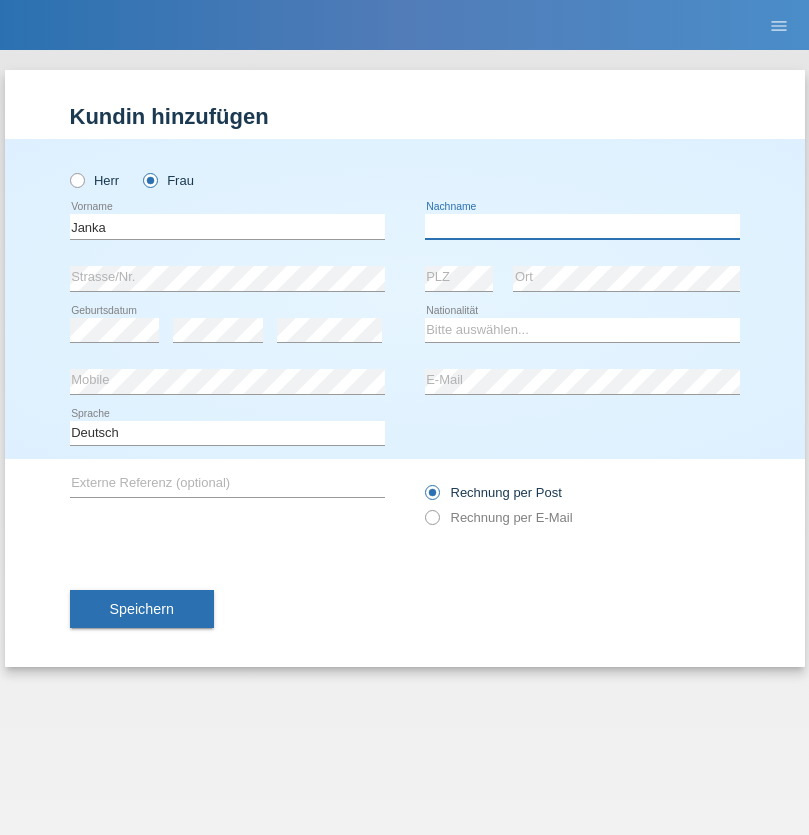click at bounding box center [582, 226] 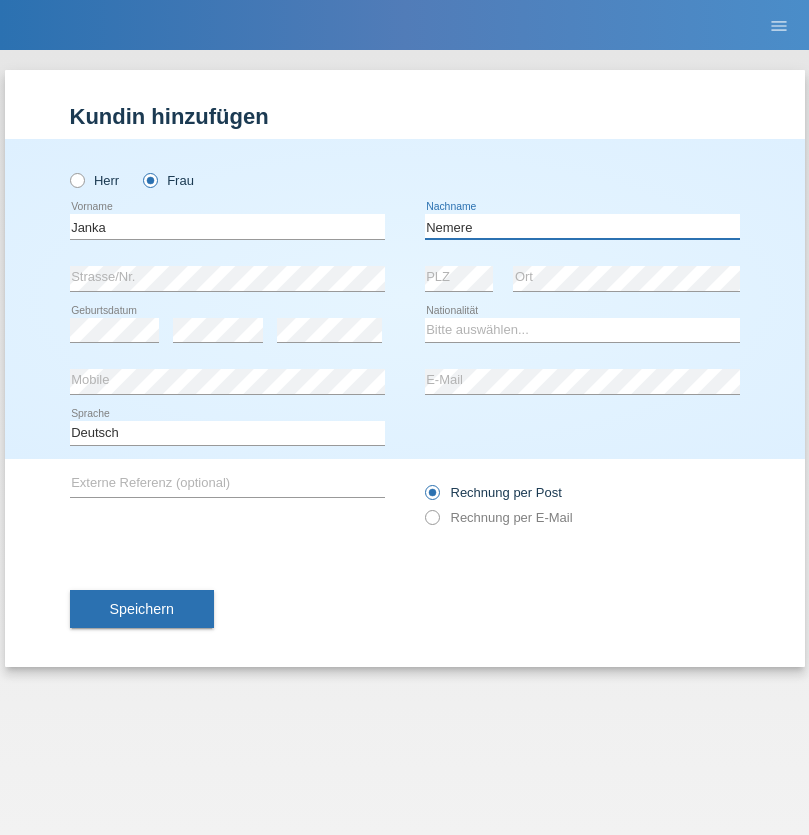 type on "Nemere" 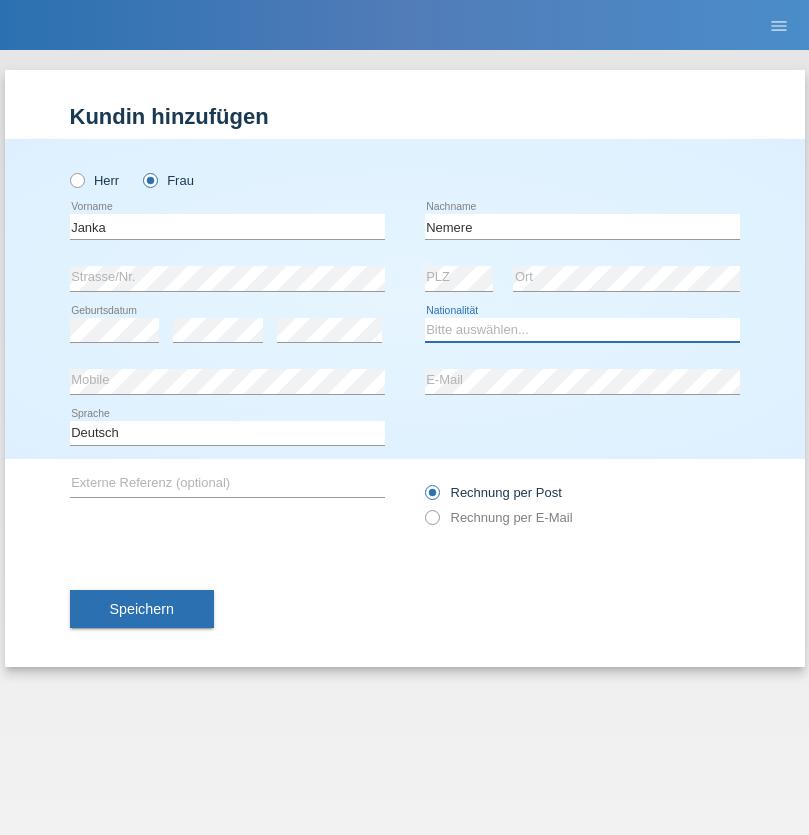 select on "HU" 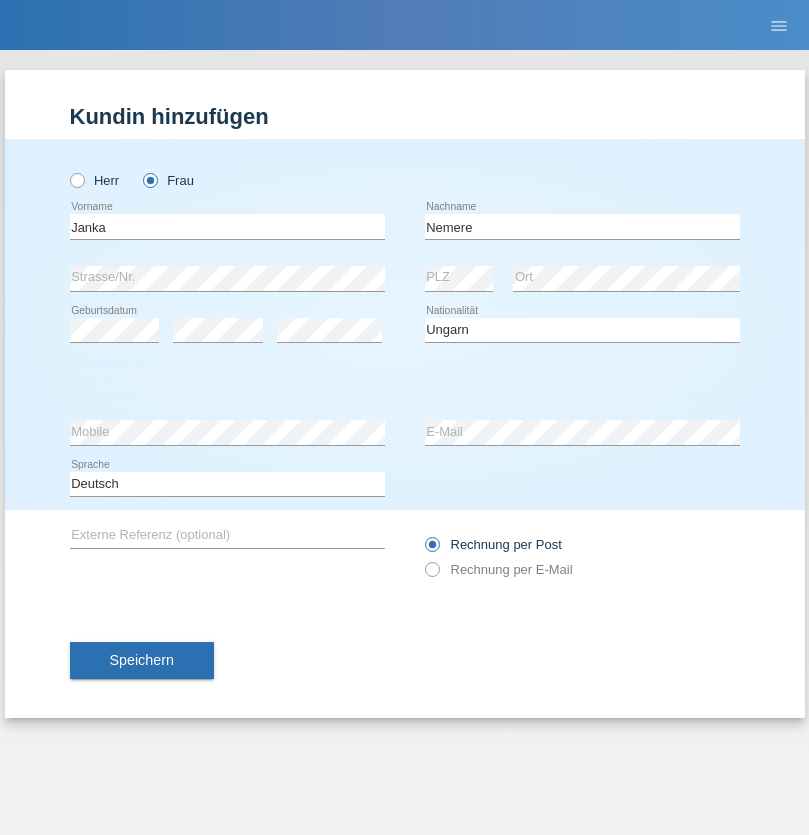 select on "C" 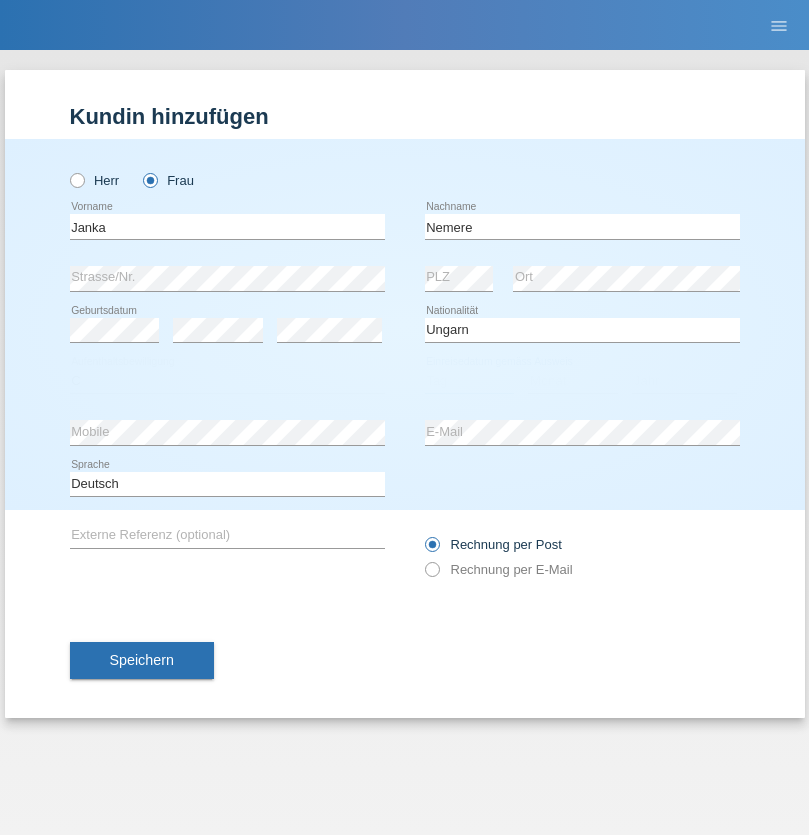 select on "13" 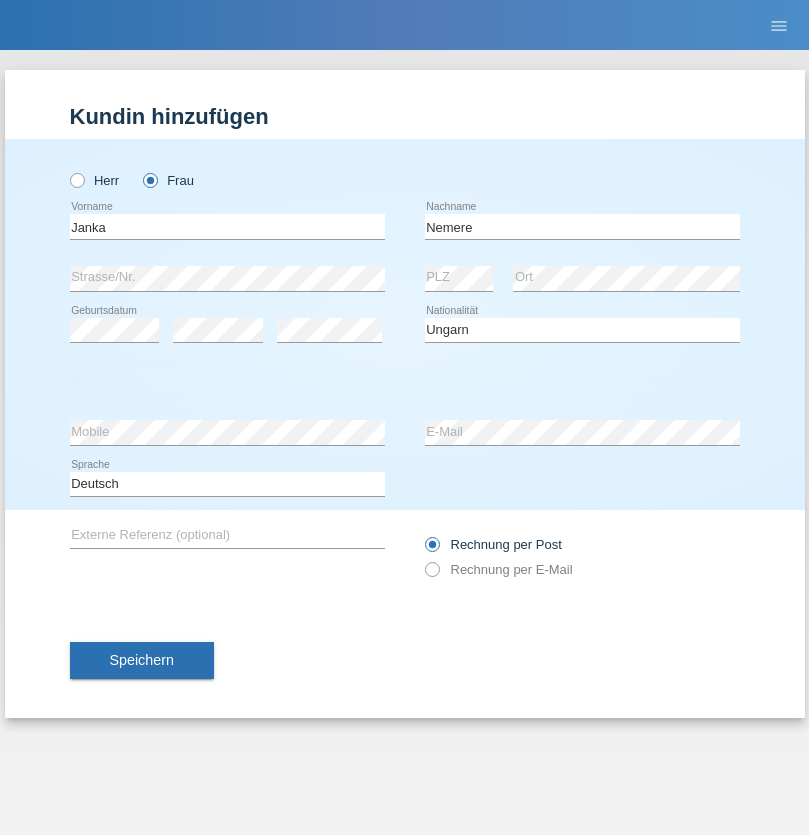 select on "12" 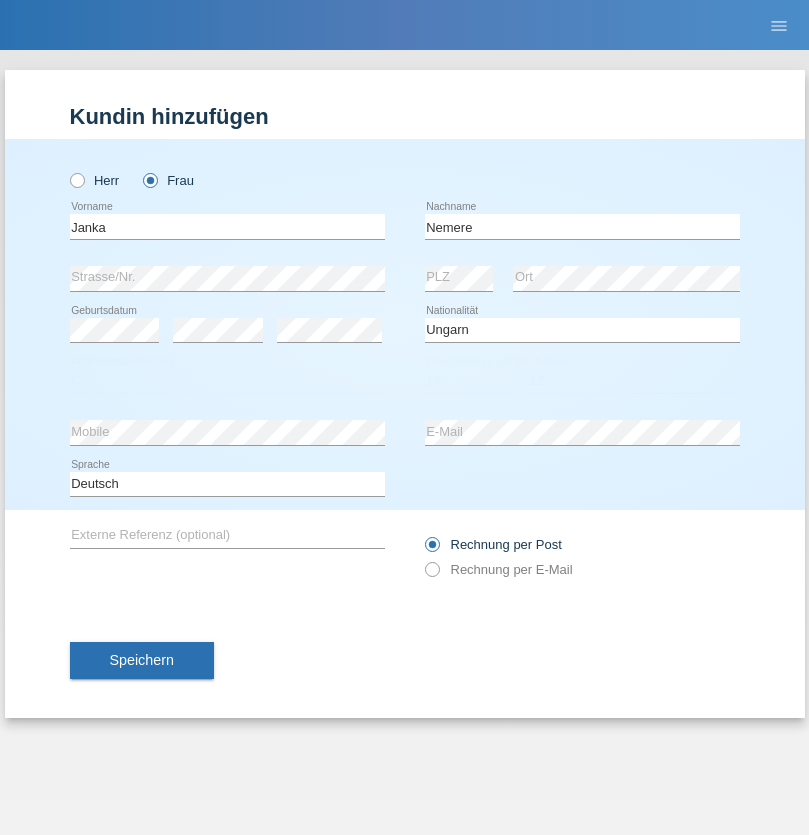 select on "2021" 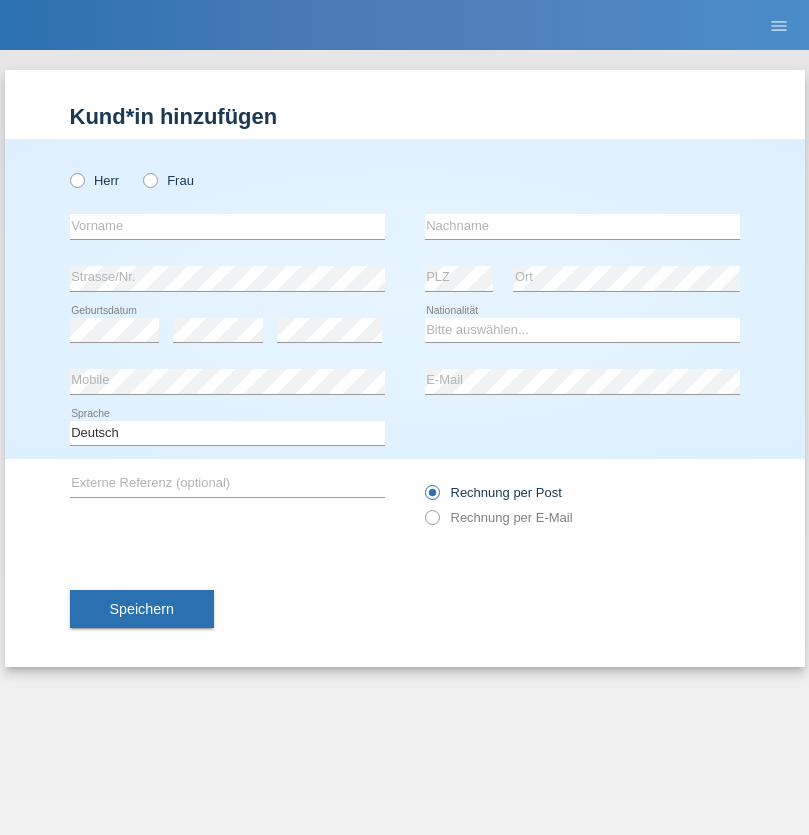 scroll, scrollTop: 0, scrollLeft: 0, axis: both 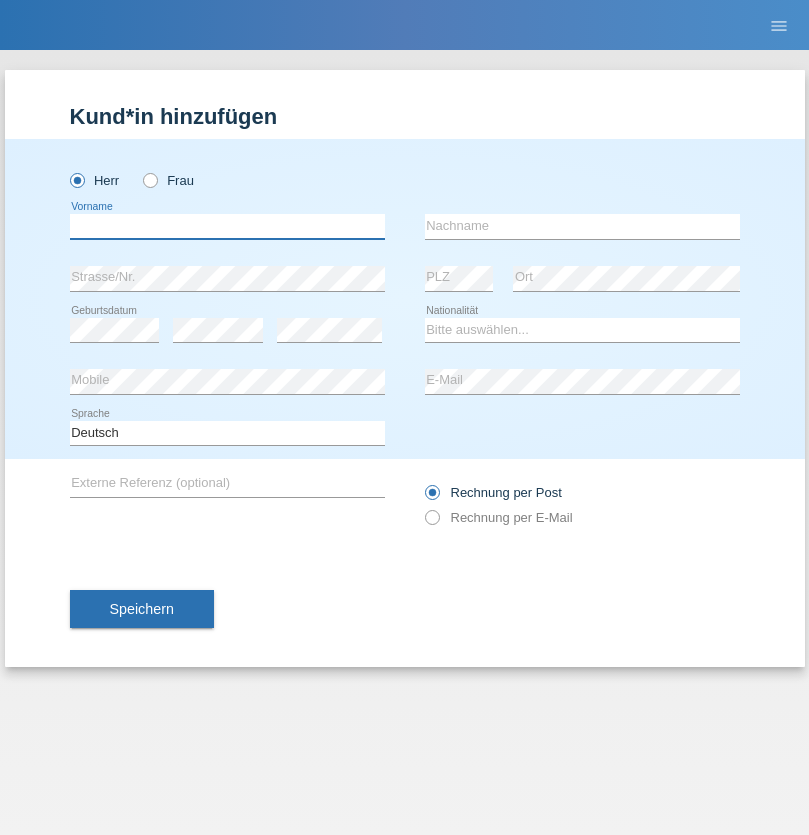 click at bounding box center (227, 226) 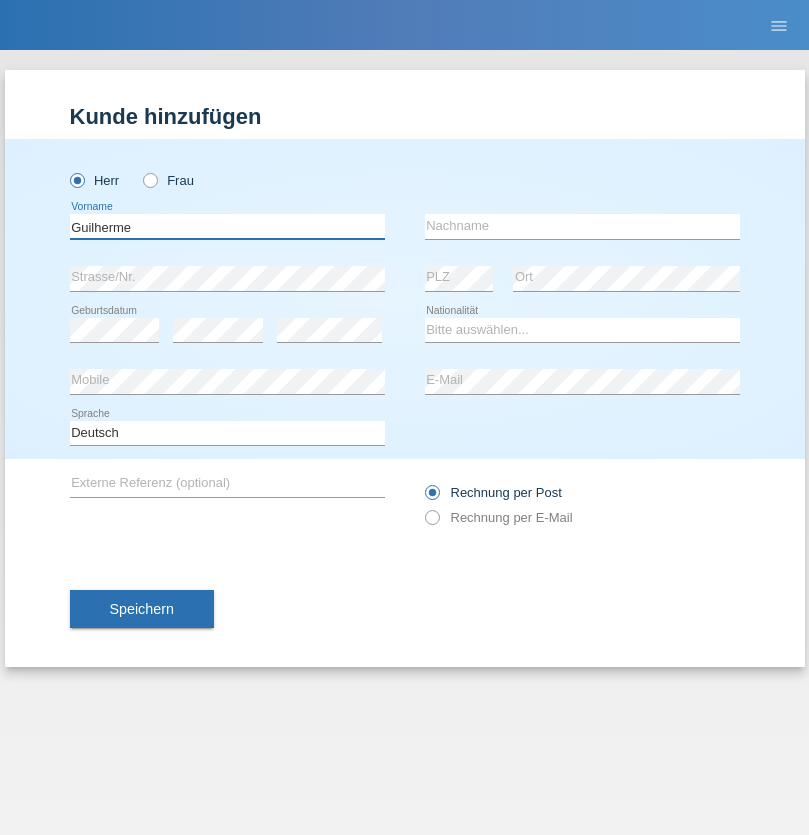 type on "Guilherme" 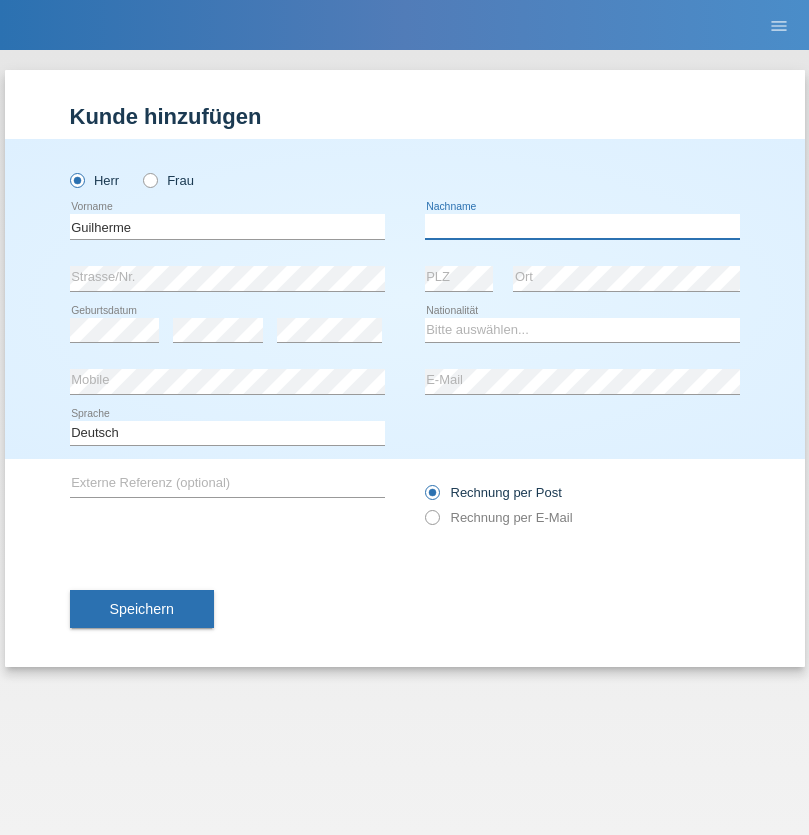click at bounding box center [582, 226] 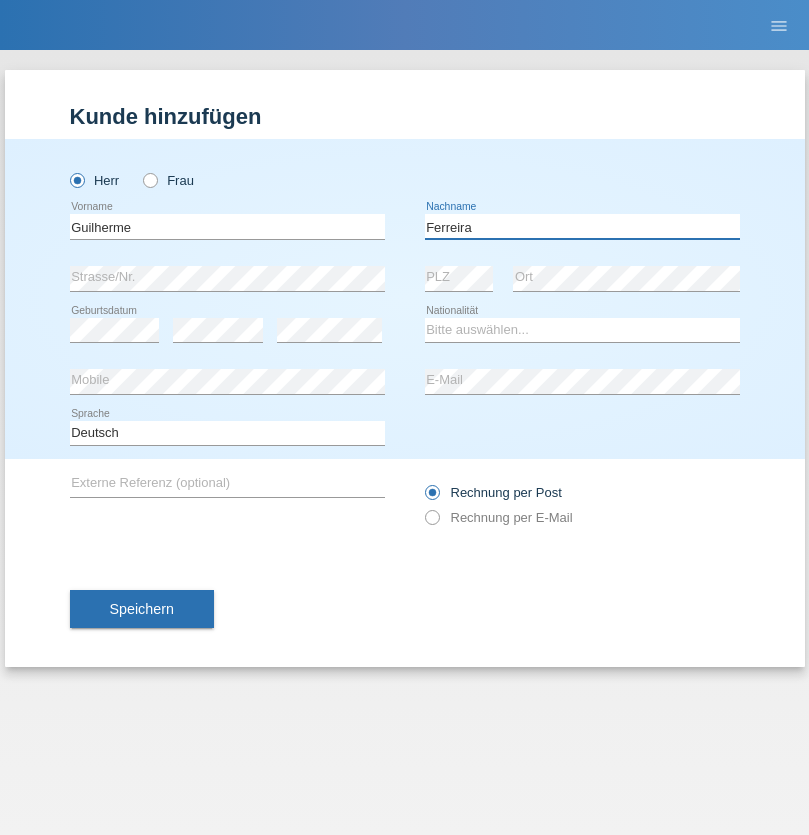 type on "Ferreira" 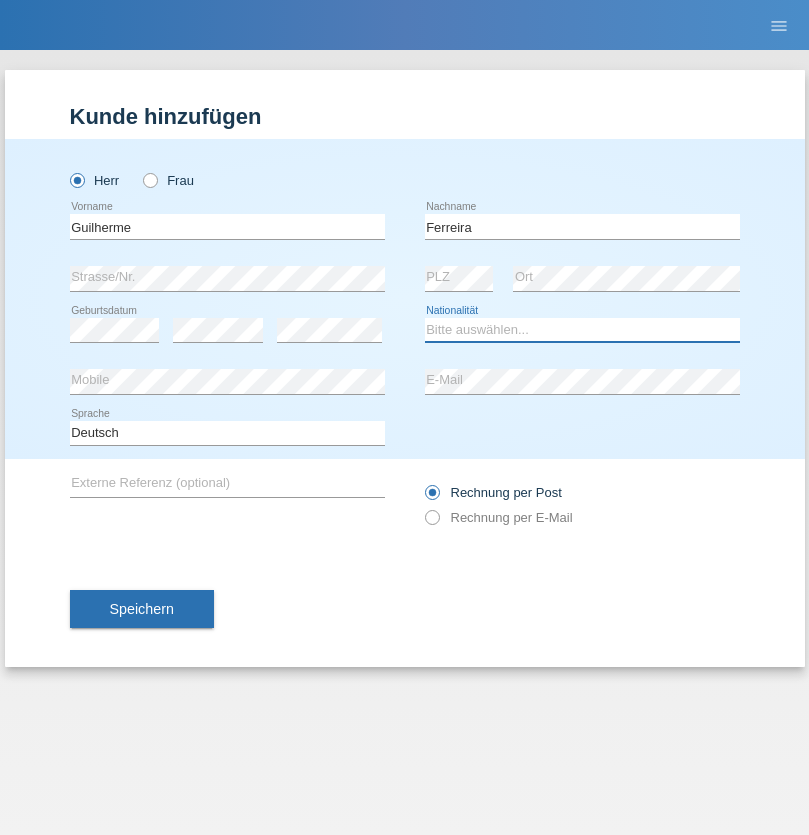 select on "PT" 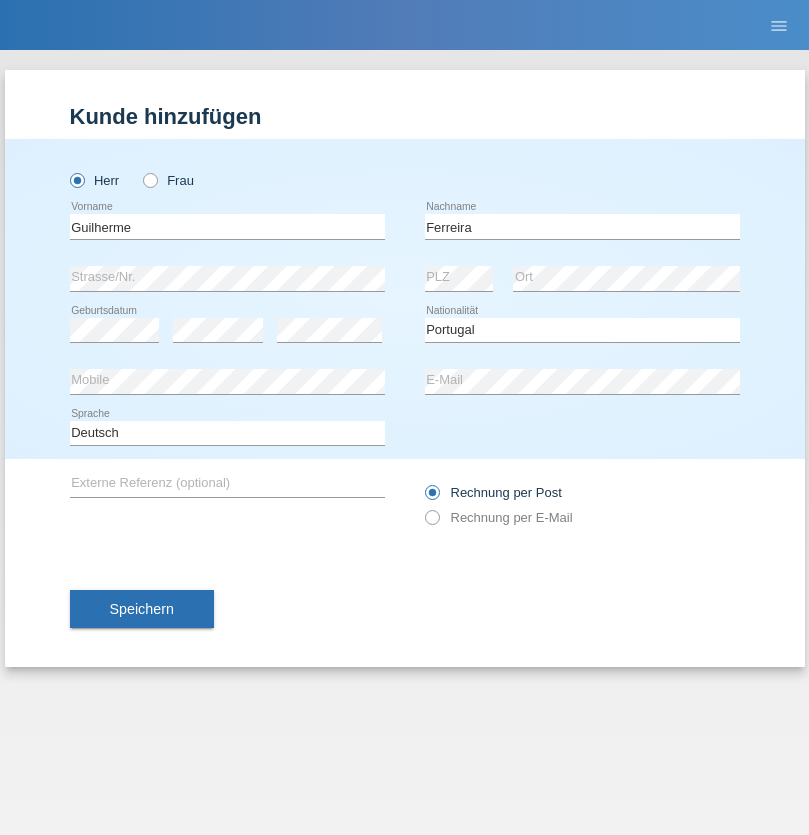 select on "C" 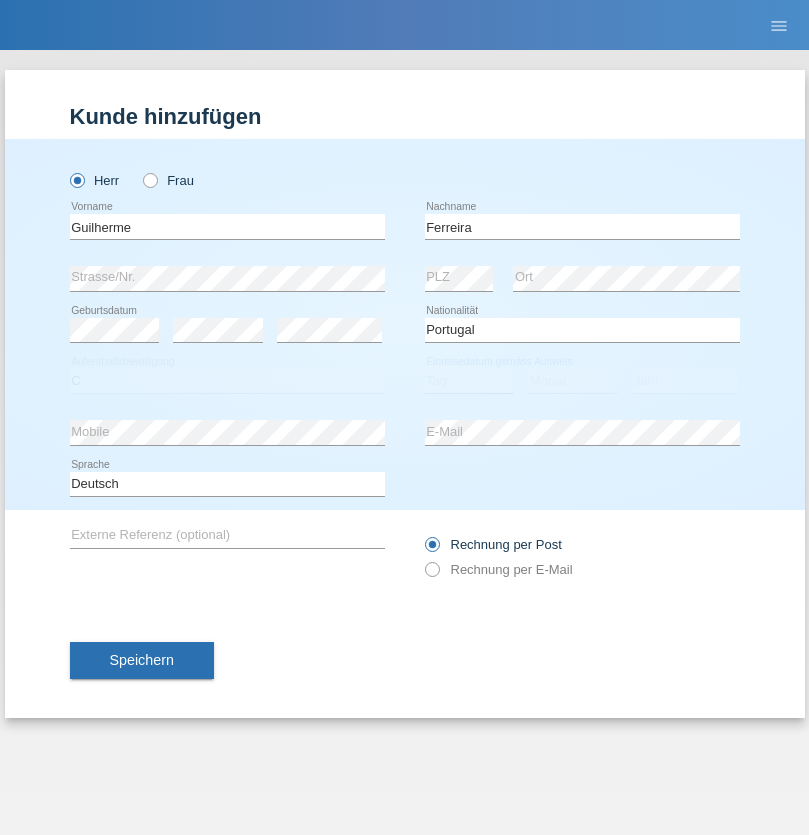 select on "04" 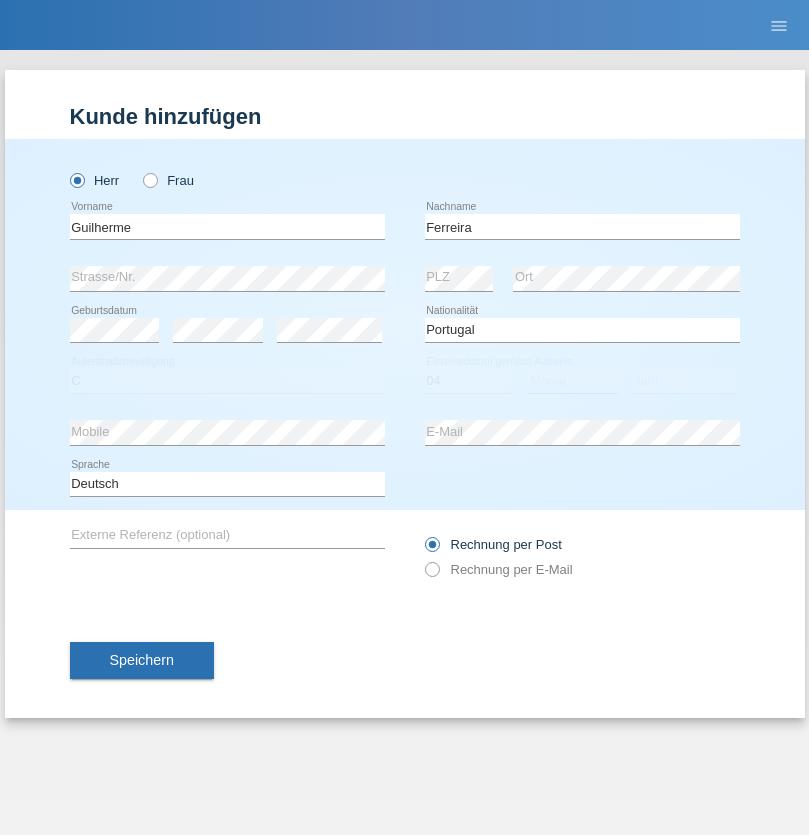 select on "09" 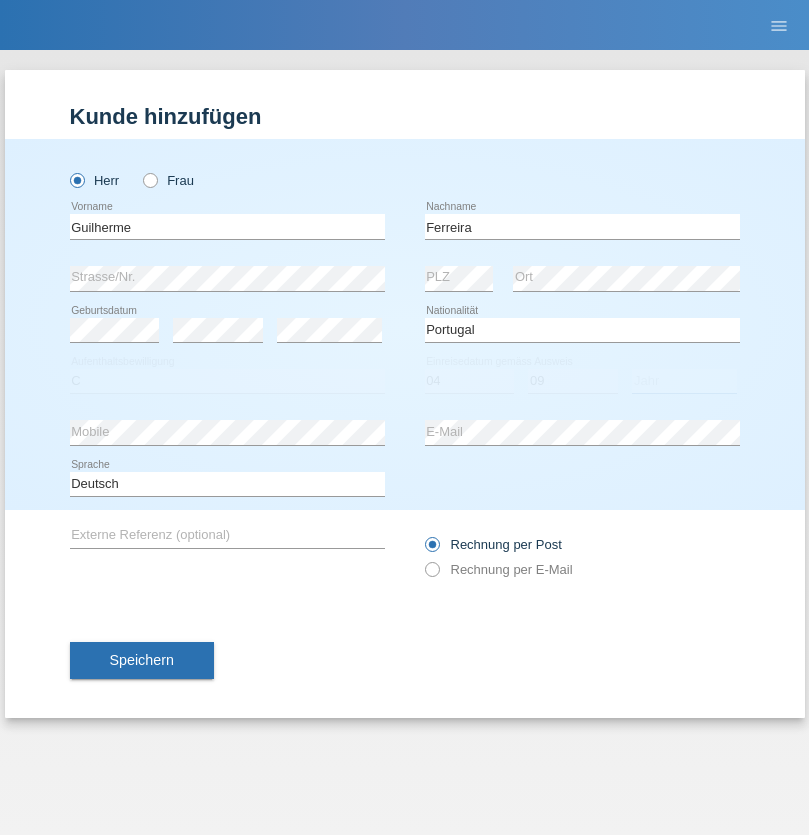 select on "2021" 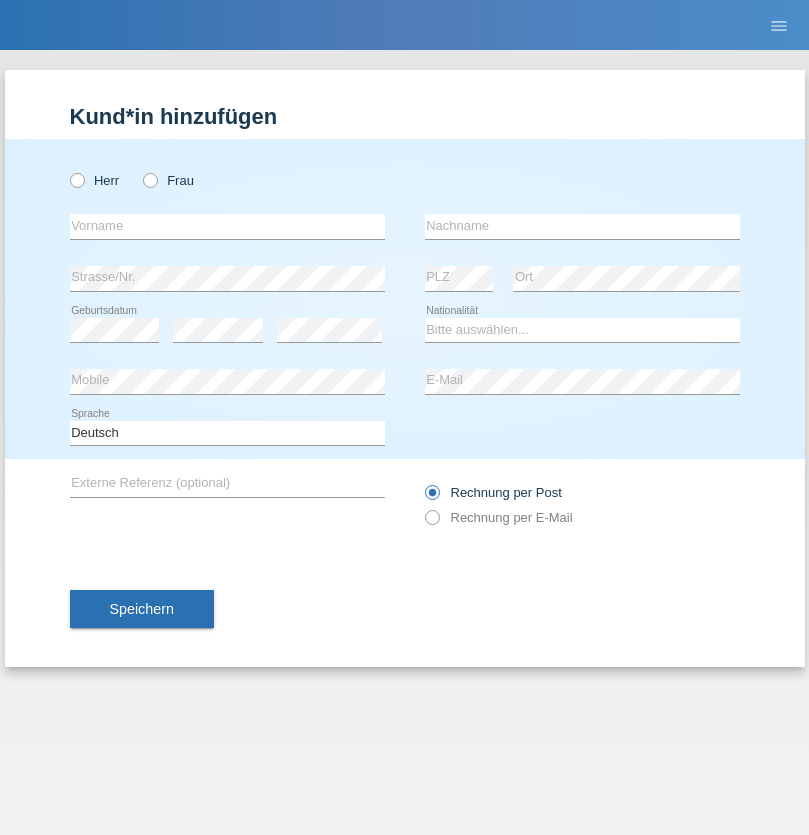 scroll, scrollTop: 0, scrollLeft: 0, axis: both 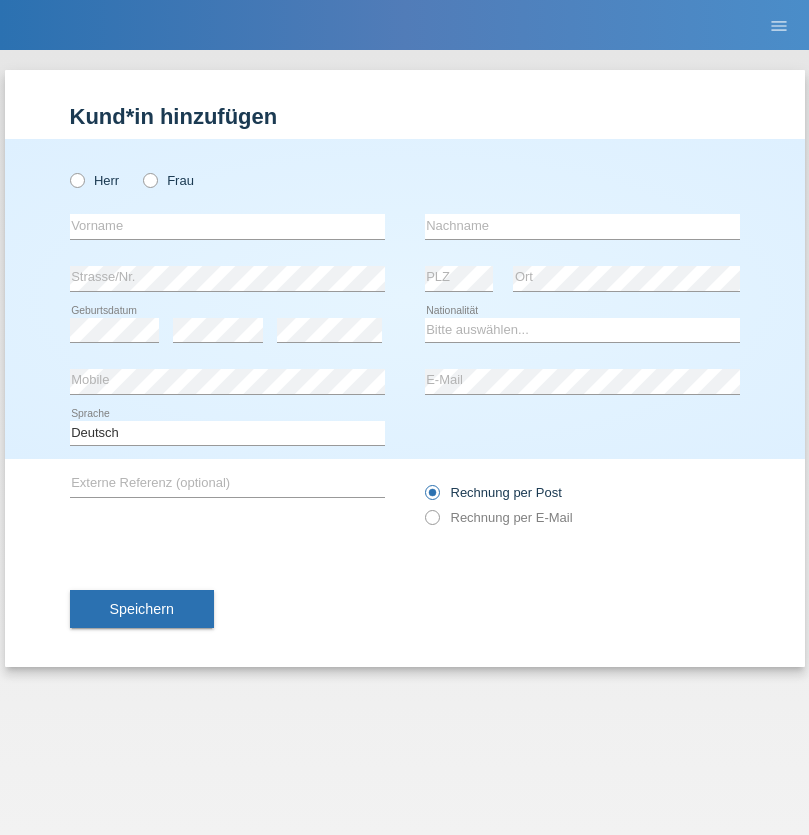 radio on "true" 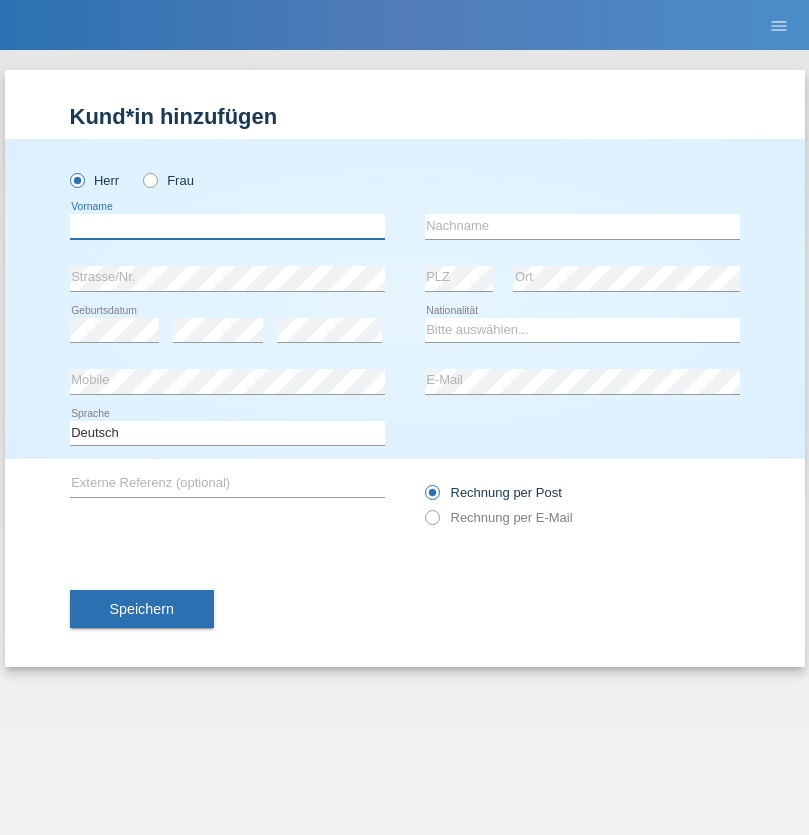 click at bounding box center [227, 226] 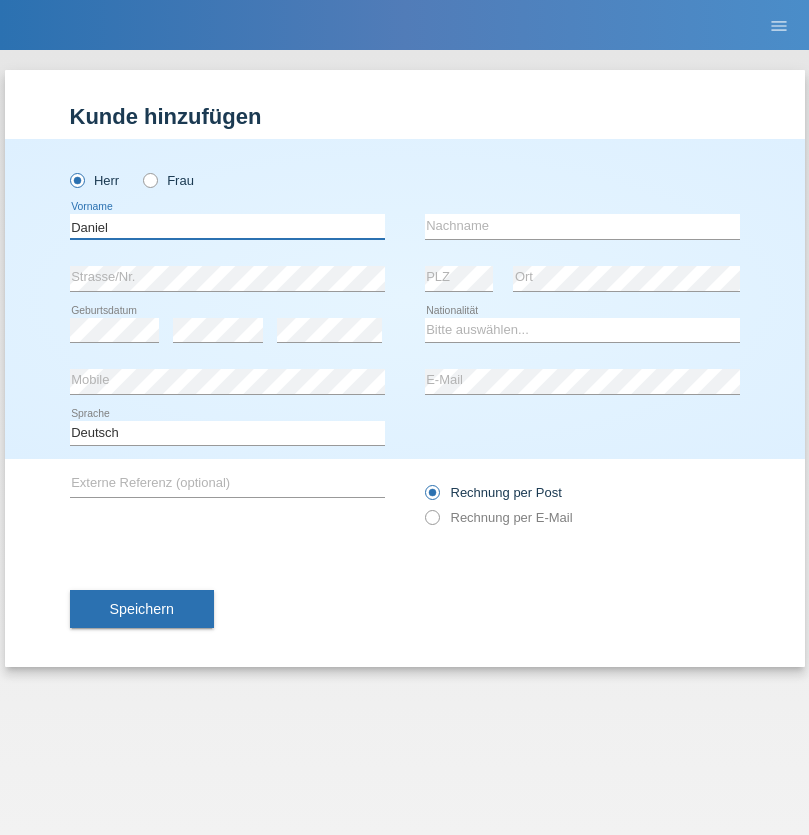 type on "Daniel" 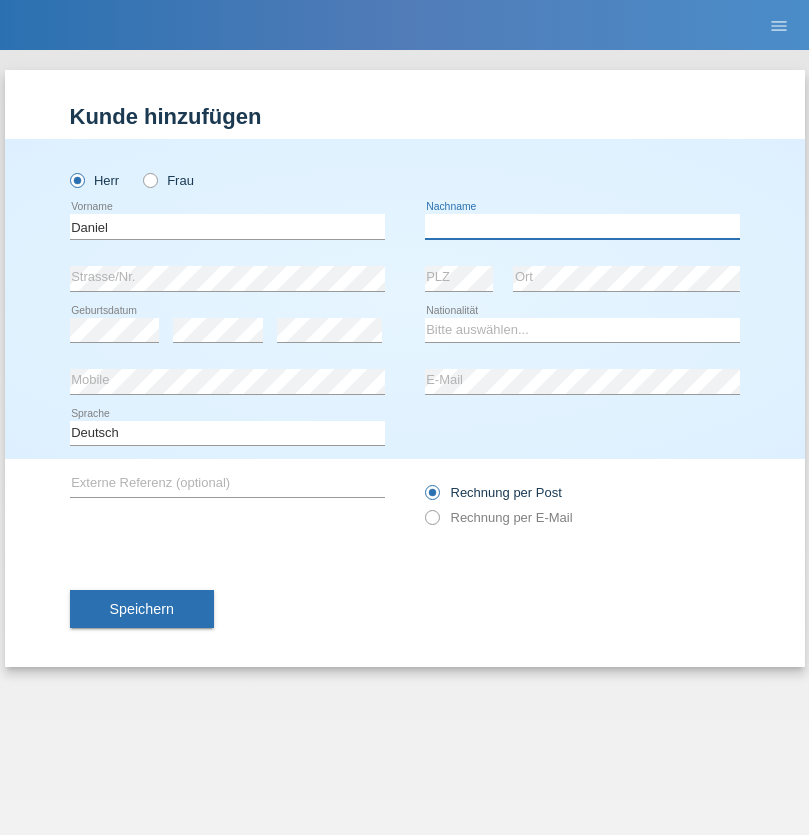 click at bounding box center (582, 226) 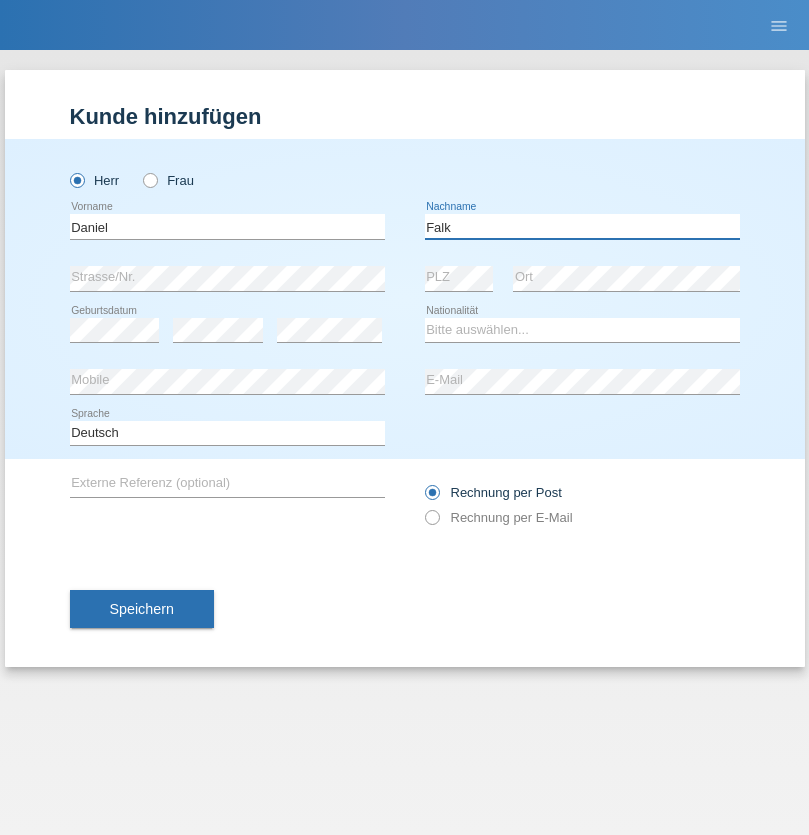type on "Falk" 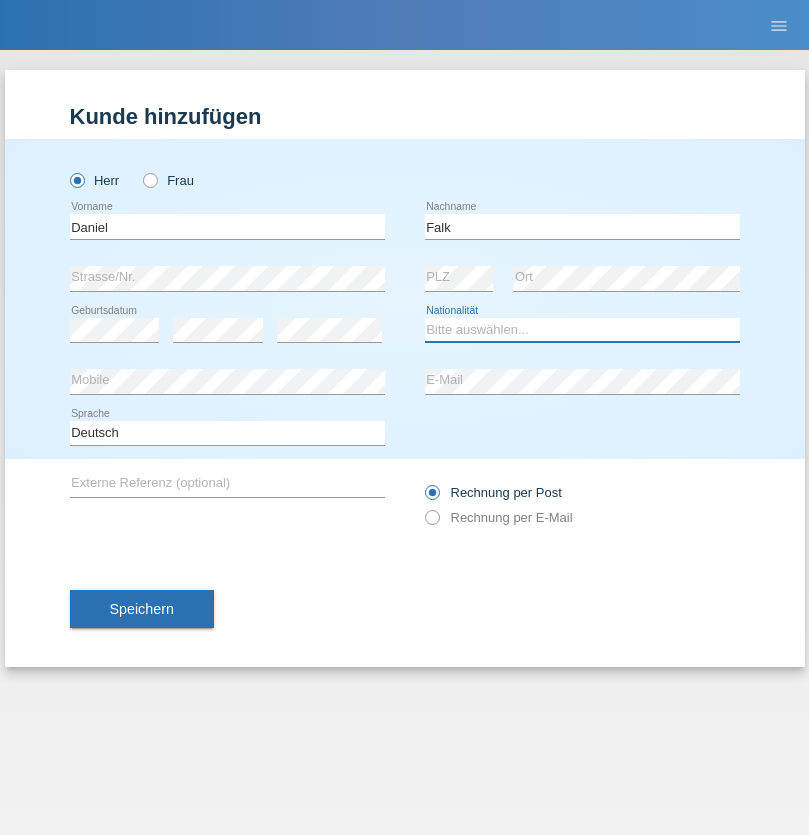 select on "CH" 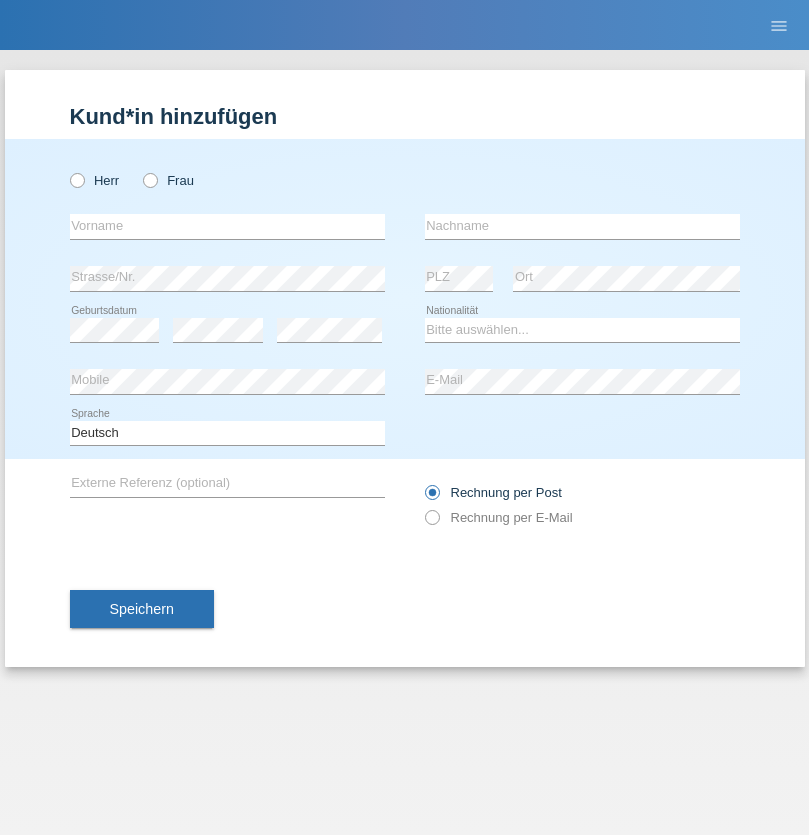 scroll, scrollTop: 0, scrollLeft: 0, axis: both 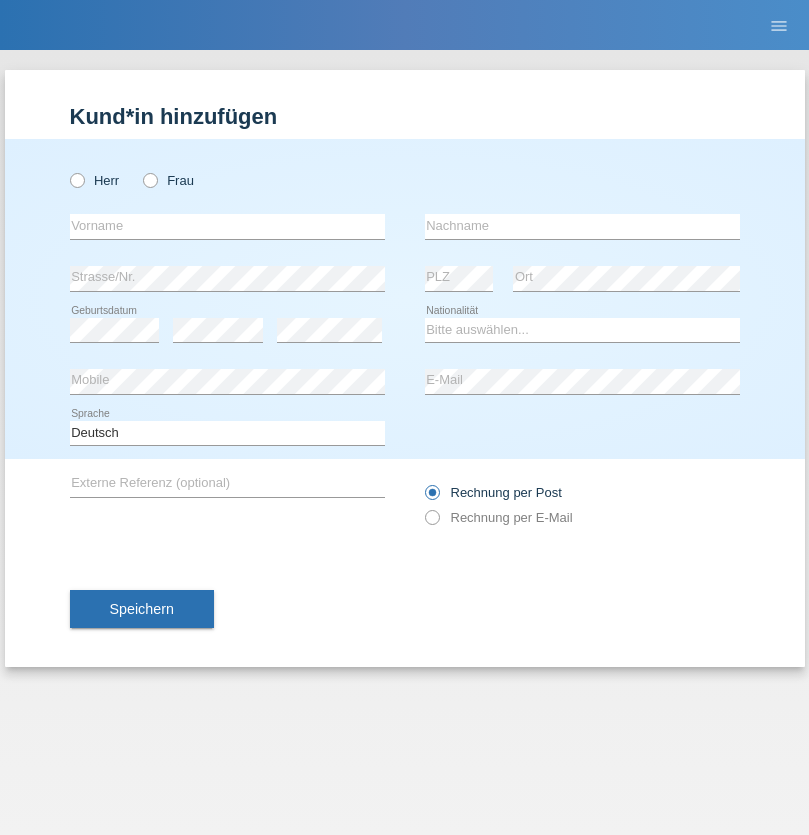 radio on "true" 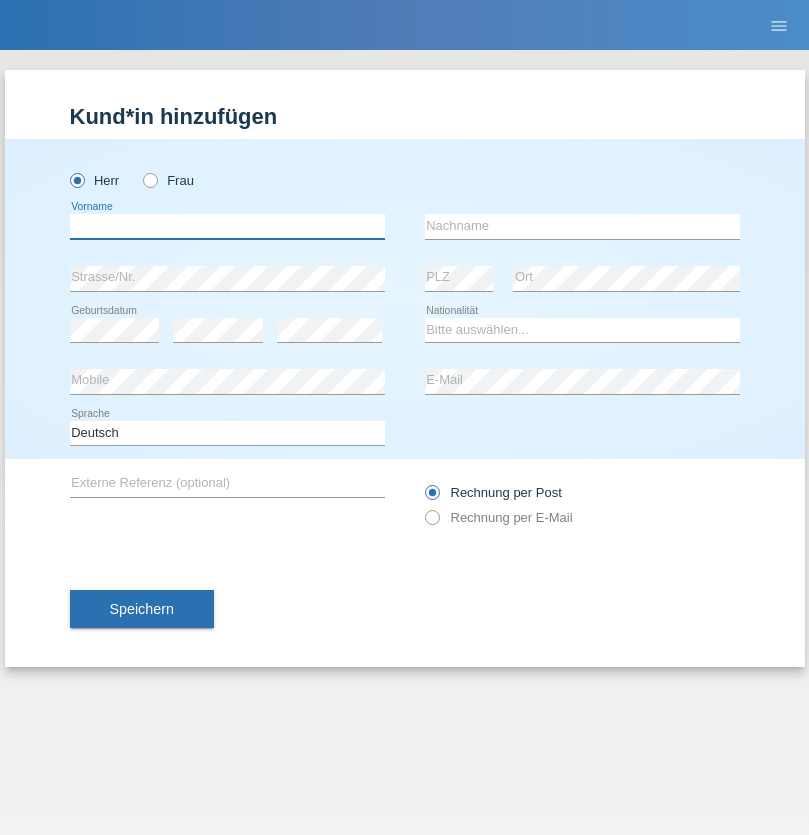 click at bounding box center [227, 226] 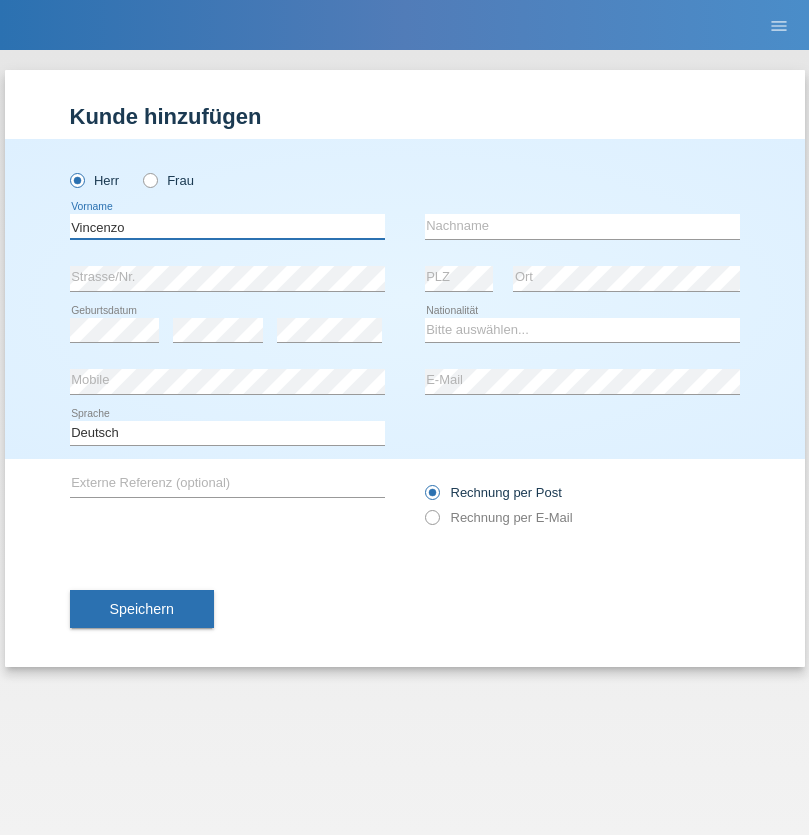 type on "Vincenzo" 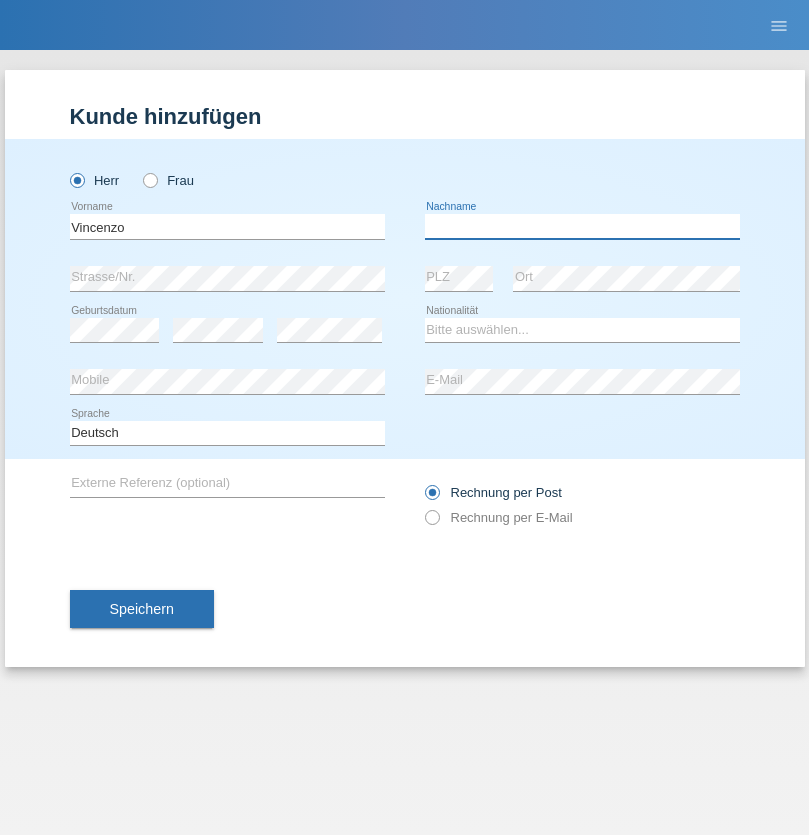 click at bounding box center (582, 226) 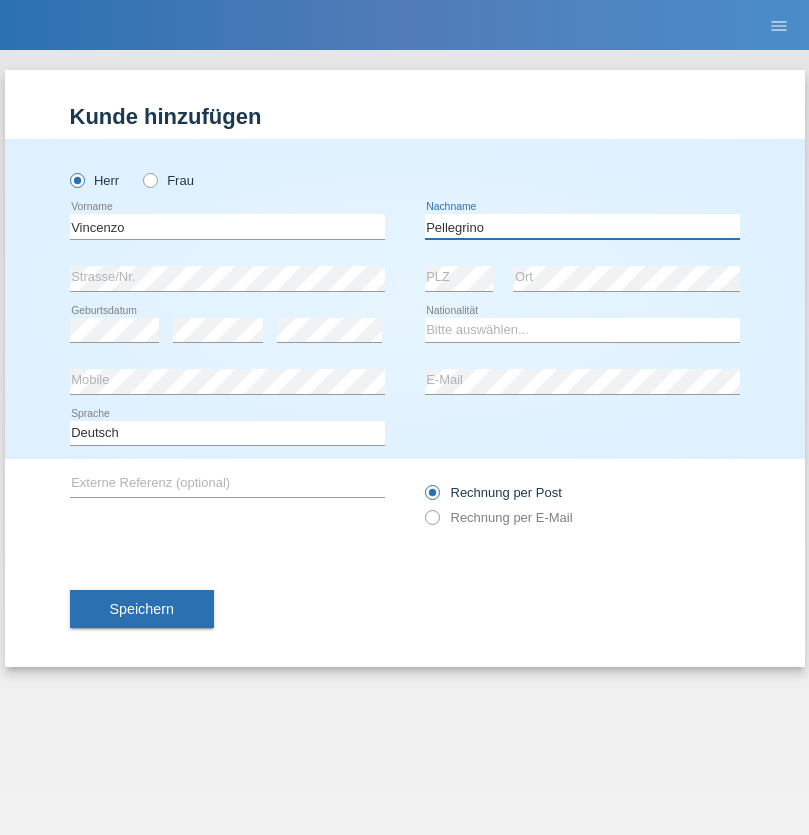 type on "Pellegrino" 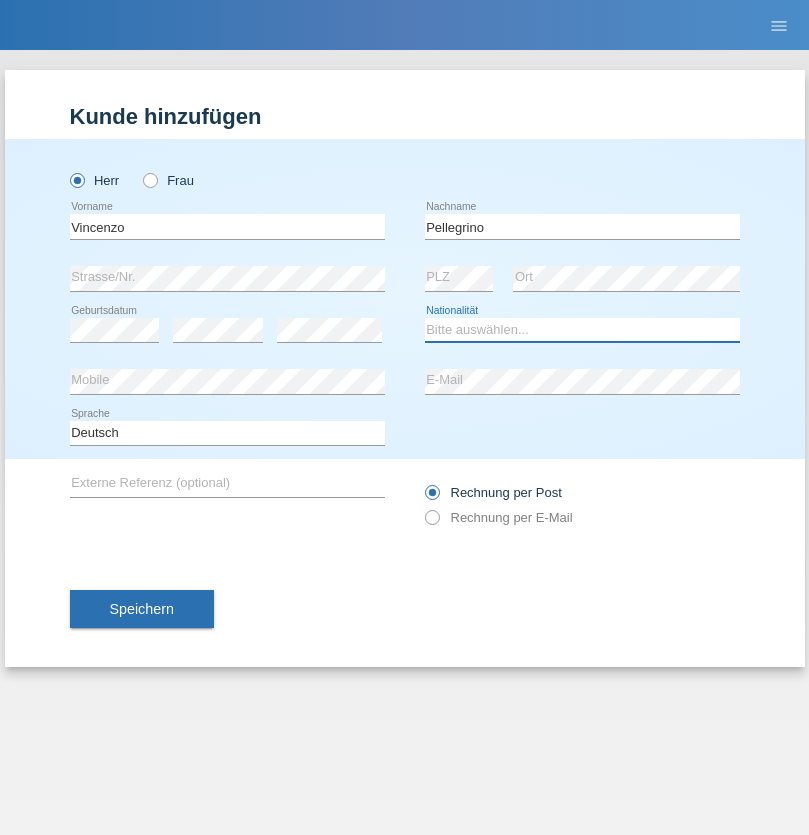 select on "IT" 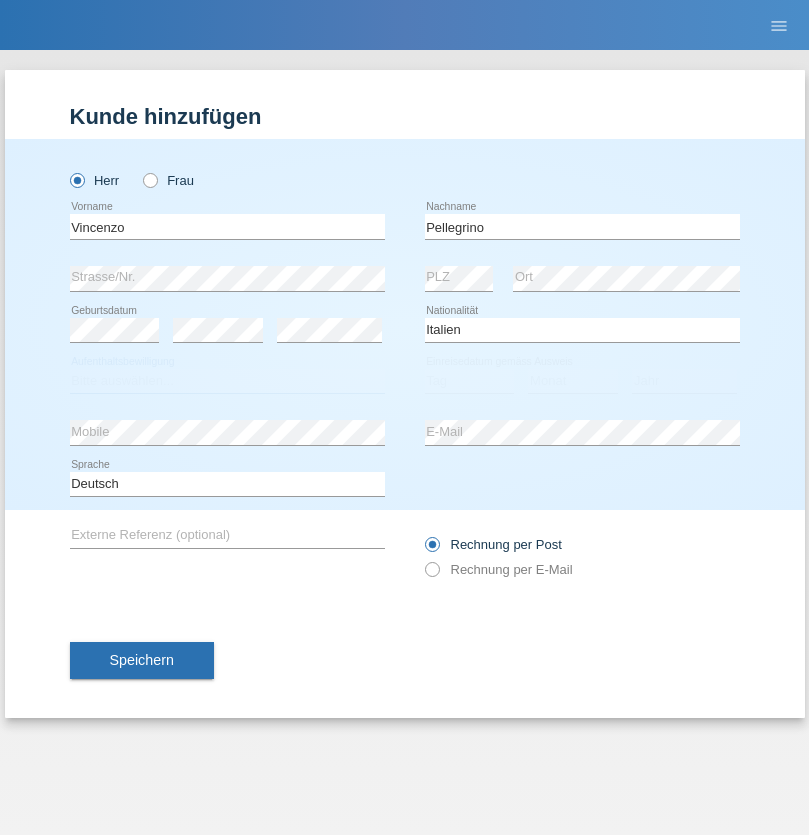 select on "C" 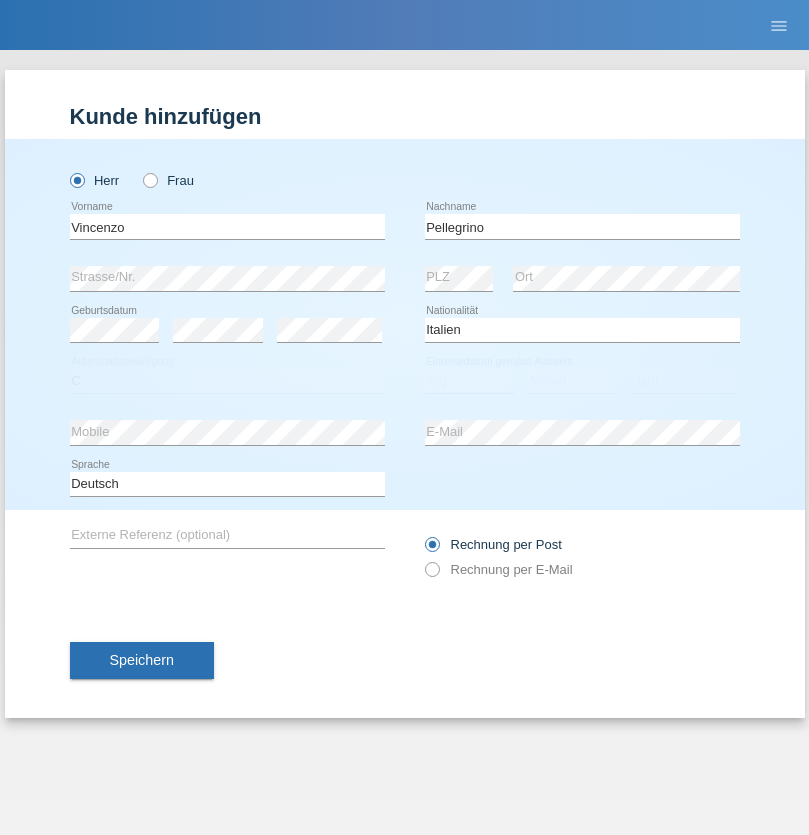 select on "07" 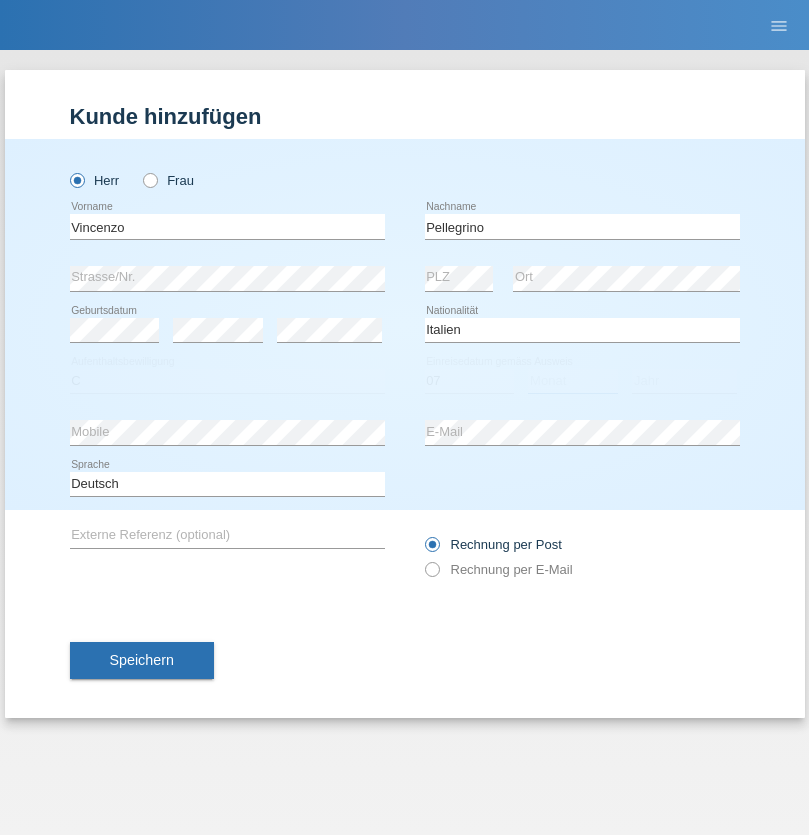 select on "07" 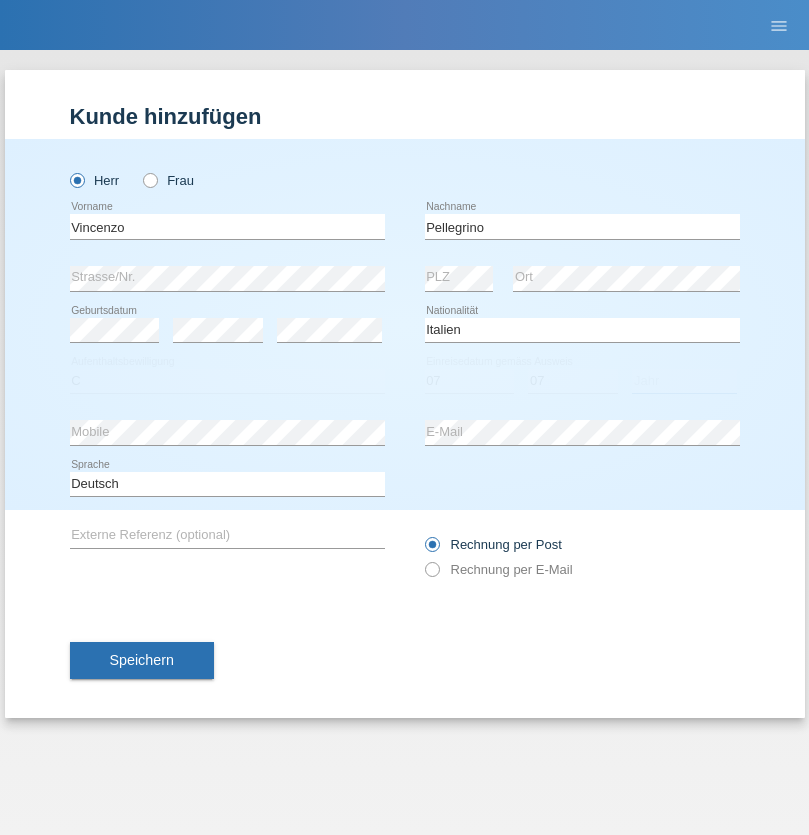 select on "2021" 